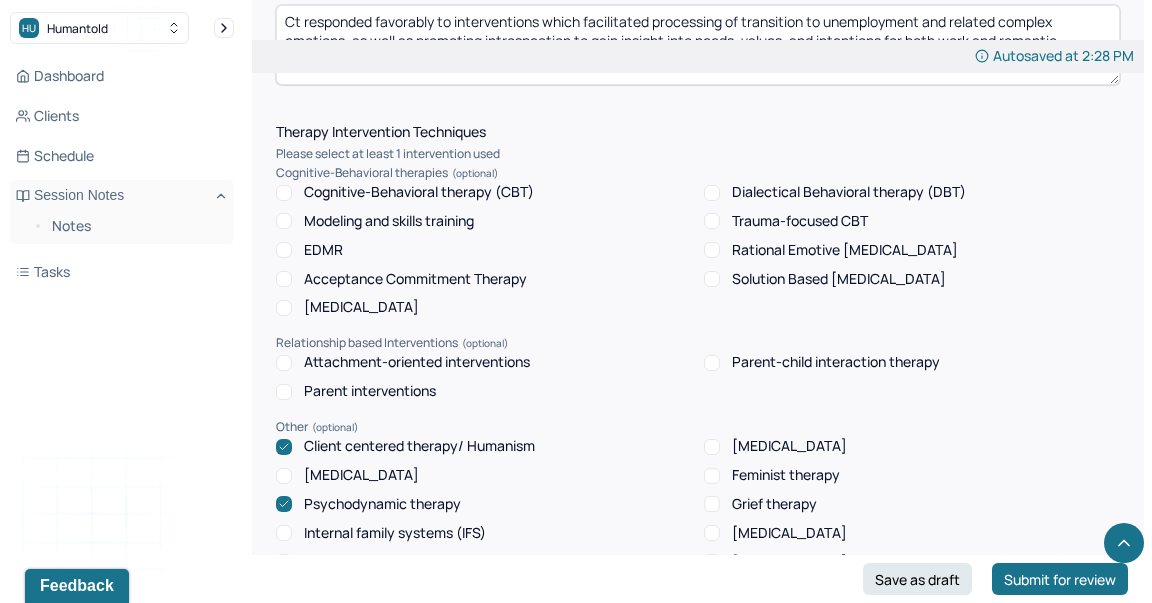 scroll, scrollTop: 1667, scrollLeft: 0, axis: vertical 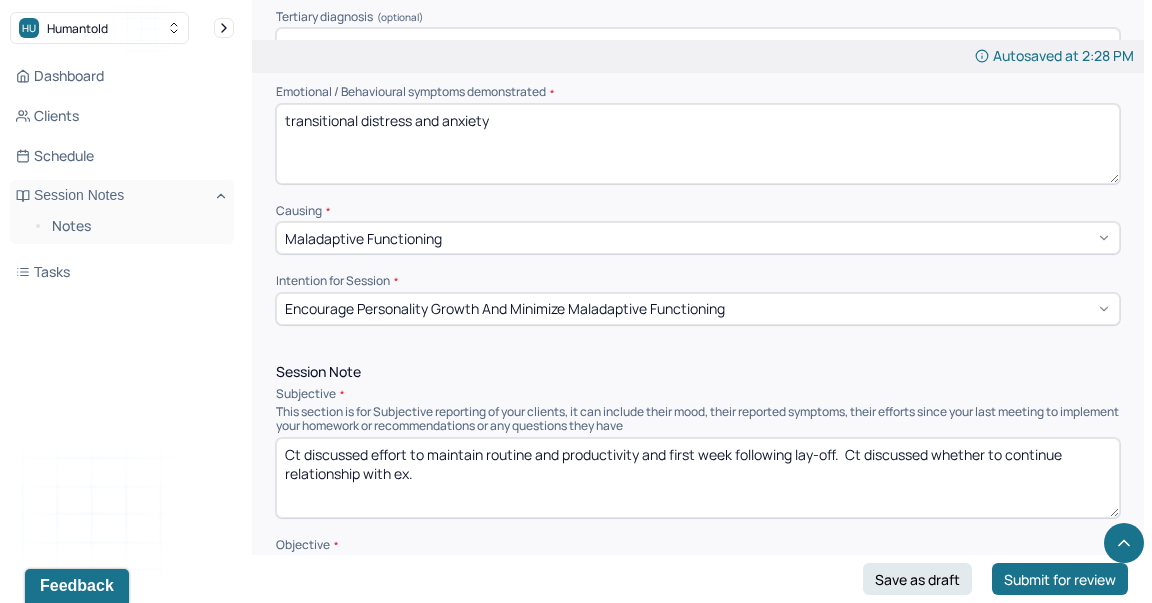 click on "transitional distress and anxiety" at bounding box center [698, 144] 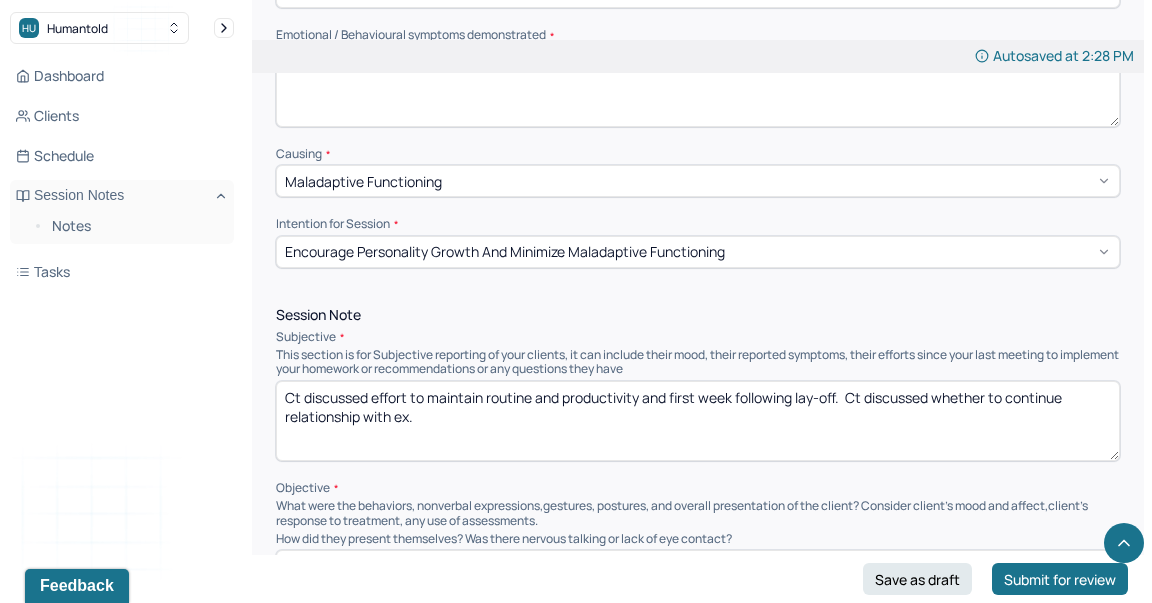 scroll, scrollTop: 943, scrollLeft: 0, axis: vertical 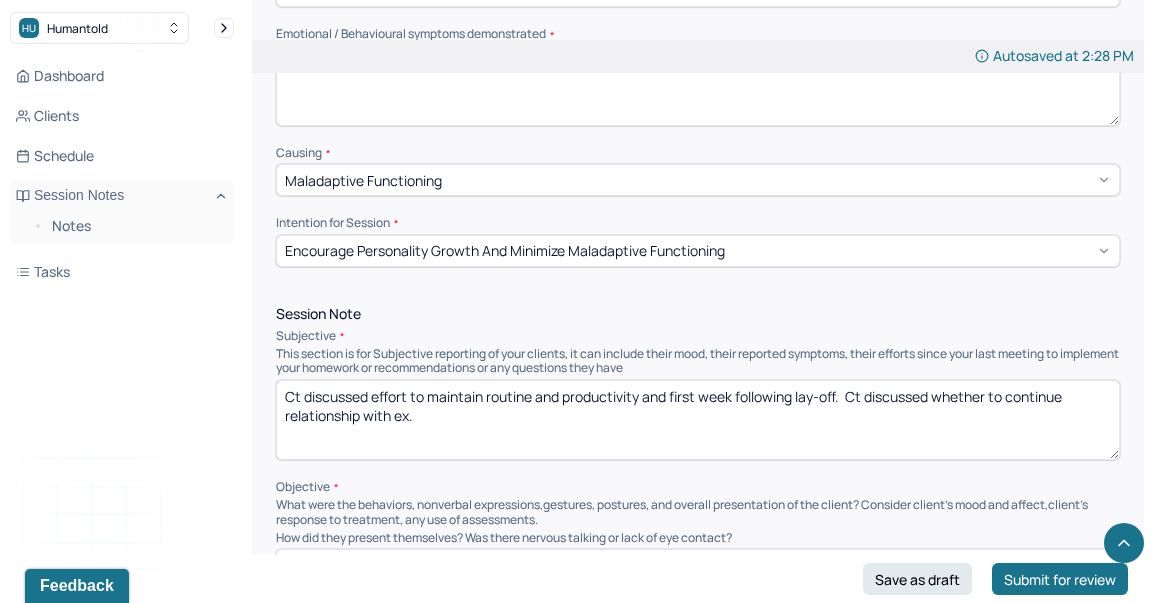 click on "Ct discussed effort to maintain routine and productivity and first week following lay-off.  Ct discussed whether to continue relationship with ex." at bounding box center [698, 420] 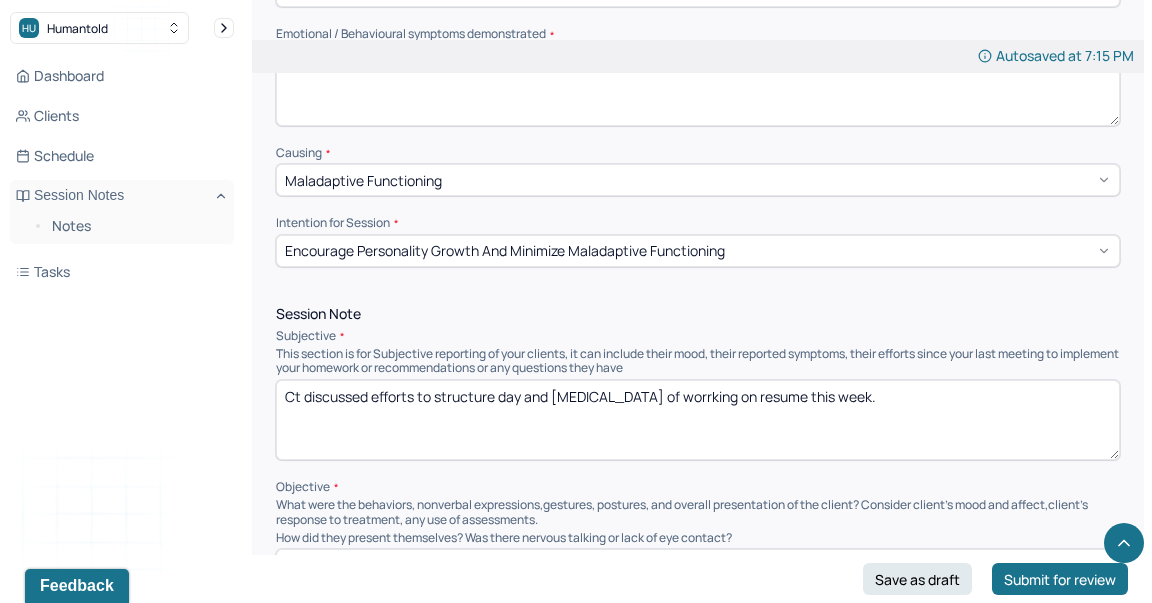click on "Ct discussed efforts to structure day and" at bounding box center [698, 420] 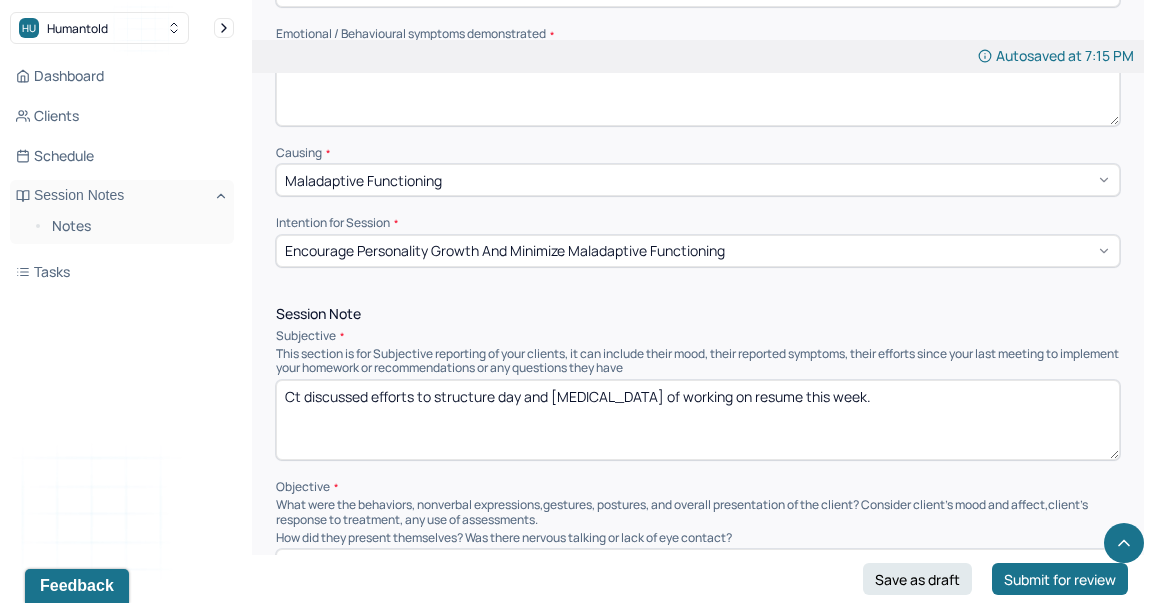 click on "Ct discussed efforts to structure day and [MEDICAL_DATA] of worrking on resume this week." at bounding box center (698, 420) 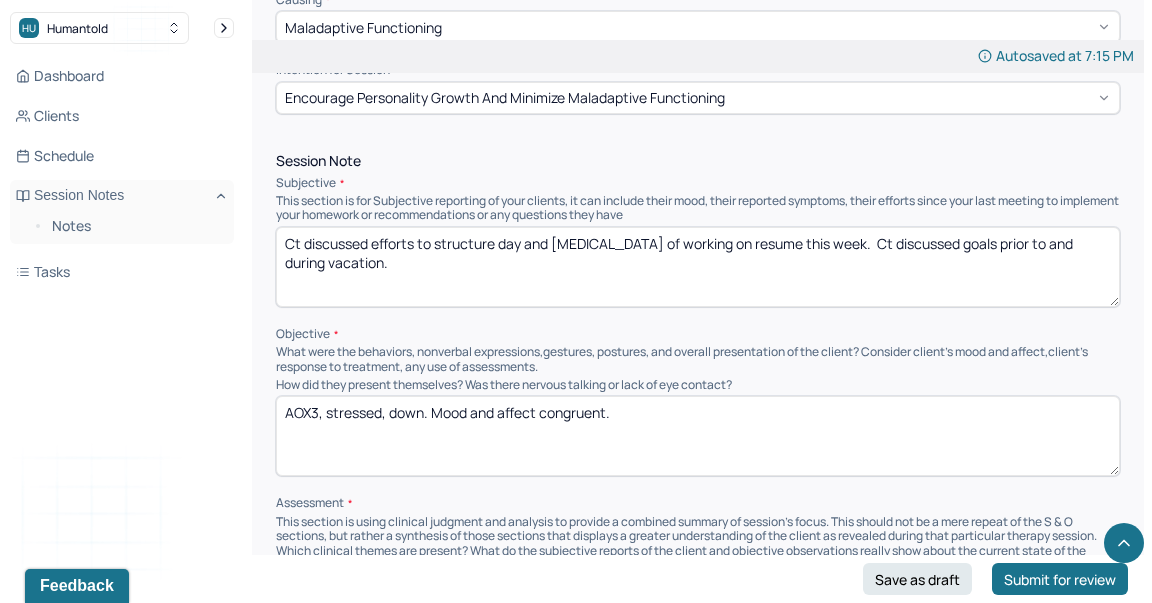scroll, scrollTop: 1170, scrollLeft: 0, axis: vertical 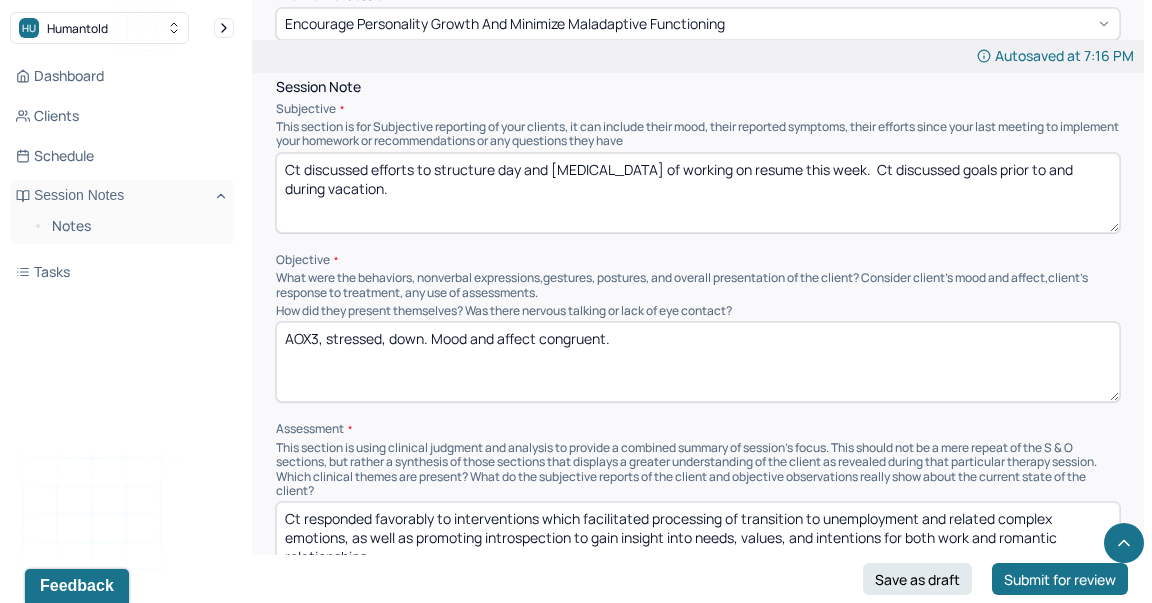 type on "Ct discussed efforts to structure day and [MEDICAL_DATA] of working on resume this week.  Ct discussed goals prior to and during vacation." 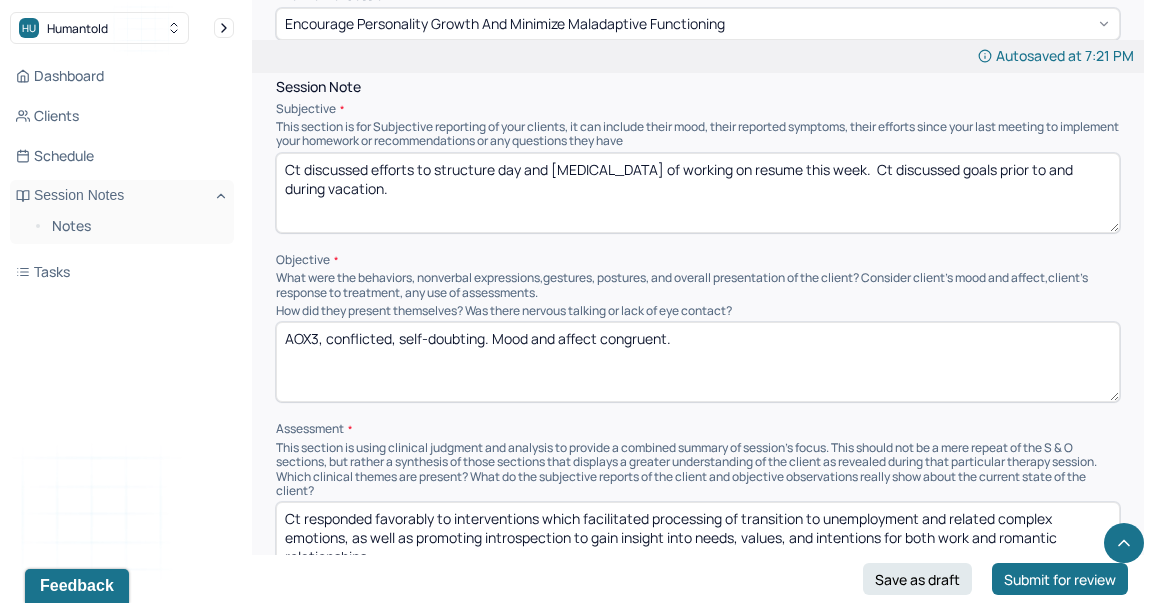 type on "AOX3, conflicted, self-doubting. Mood and affect congruent." 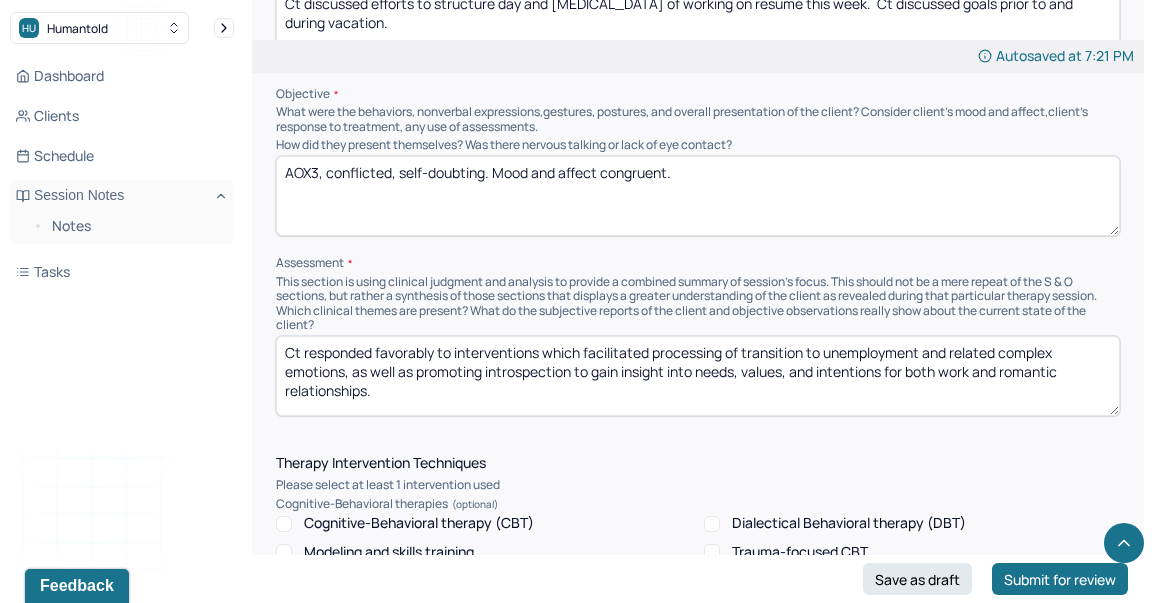 scroll, scrollTop: 1342, scrollLeft: 0, axis: vertical 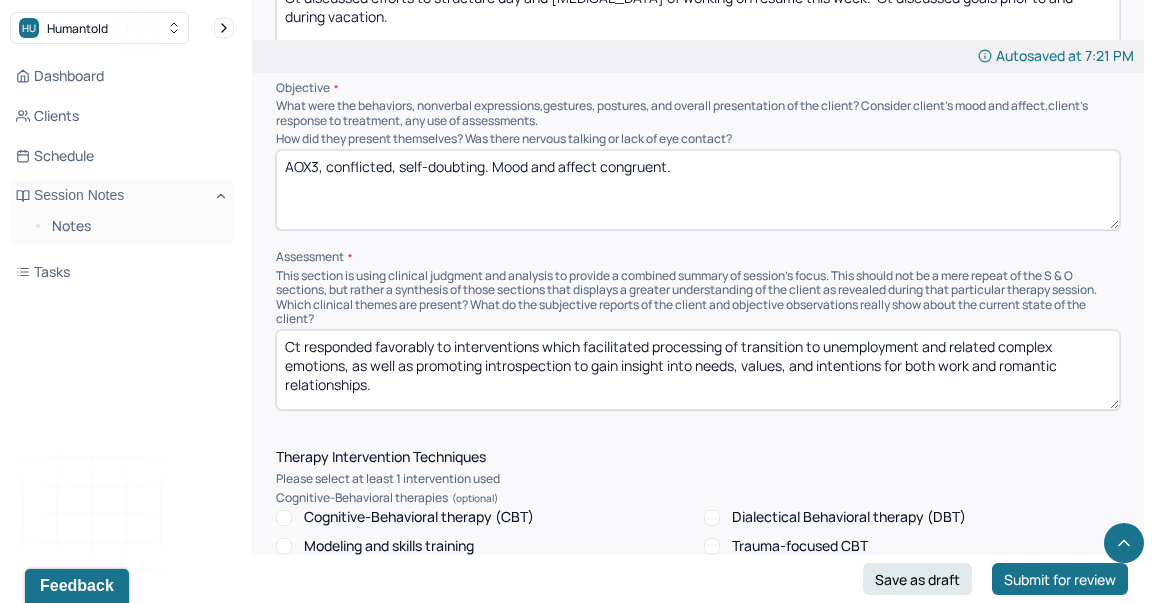 drag, startPoint x: 509, startPoint y: 377, endPoint x: 551, endPoint y: 335, distance: 59.39697 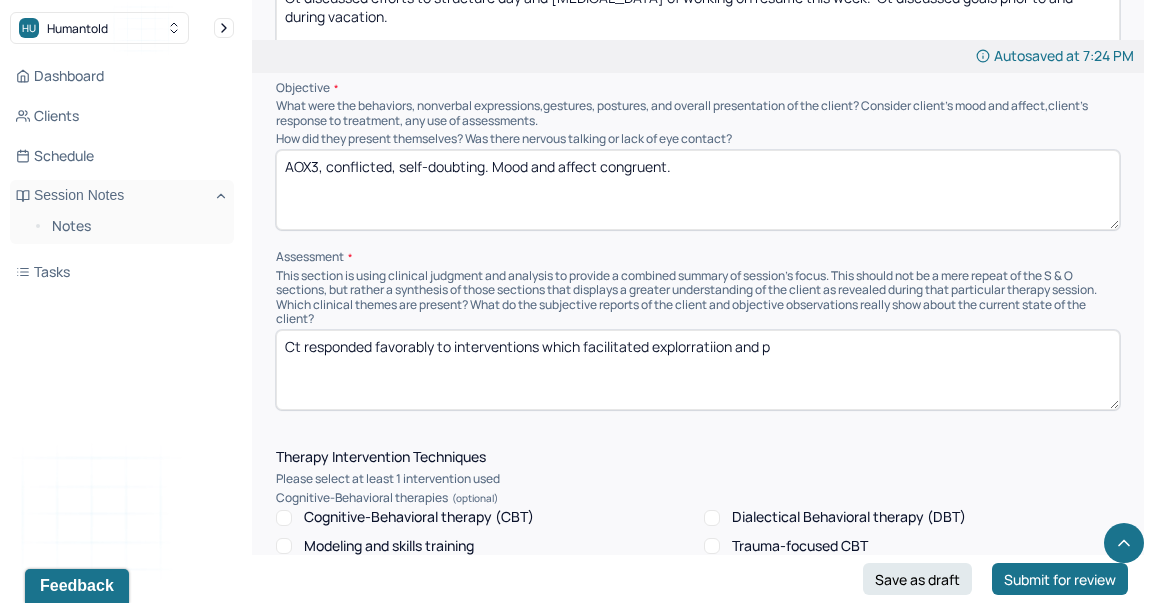 click on "Ct responded favorably to interventions which facilitated explorratiion and p" at bounding box center [698, 370] 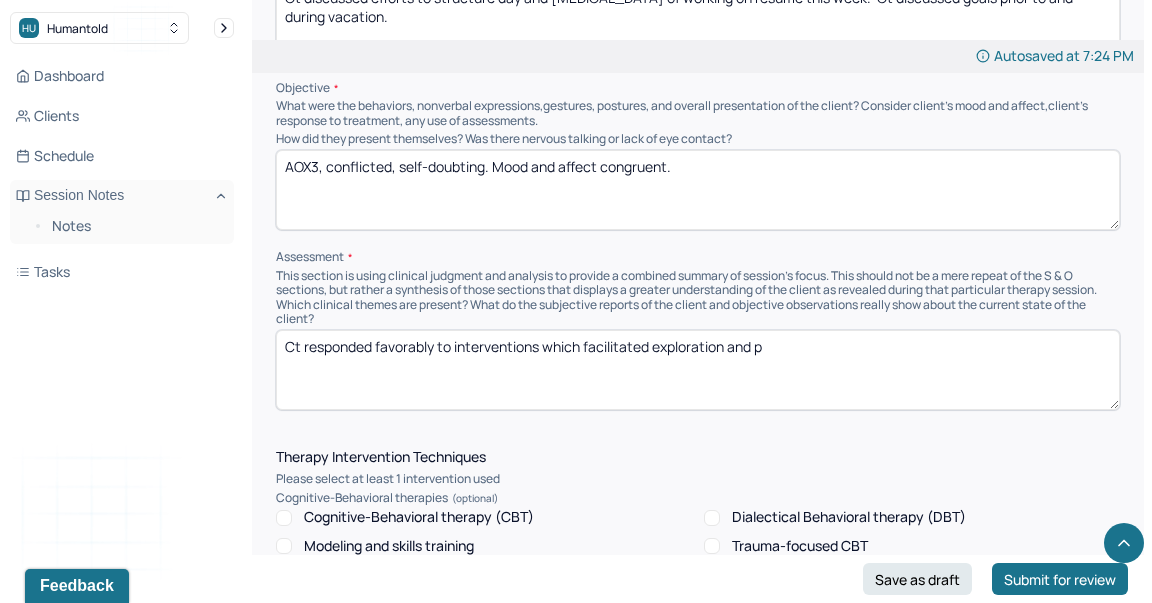 click on "Ct responded favorably to interventions which facilitated exploratiion and p" at bounding box center [698, 370] 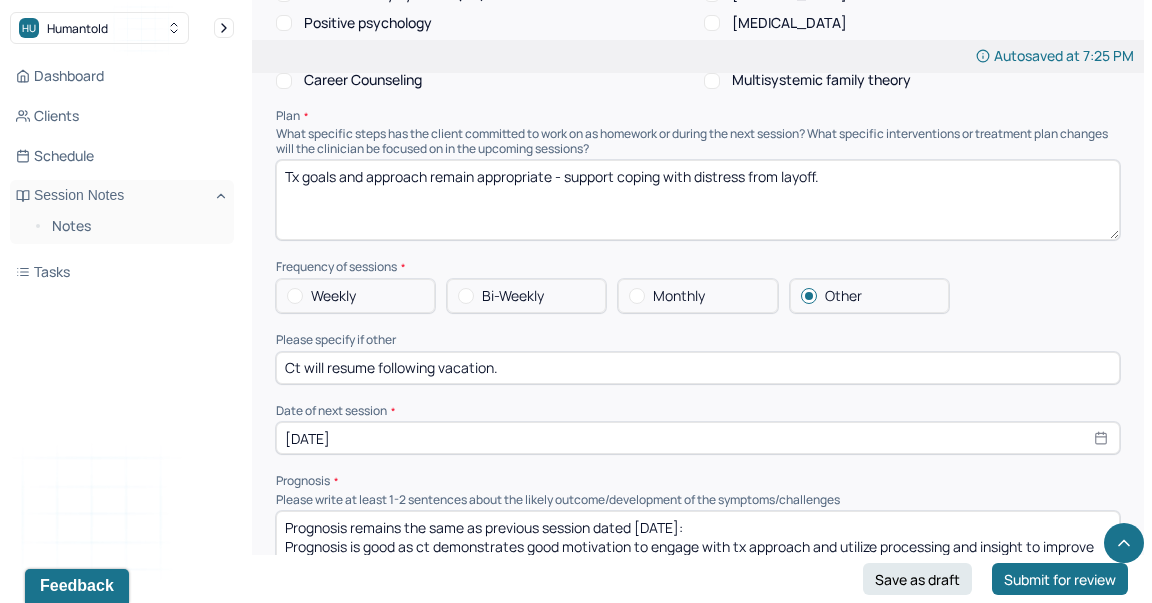 scroll, scrollTop: 2207, scrollLeft: 0, axis: vertical 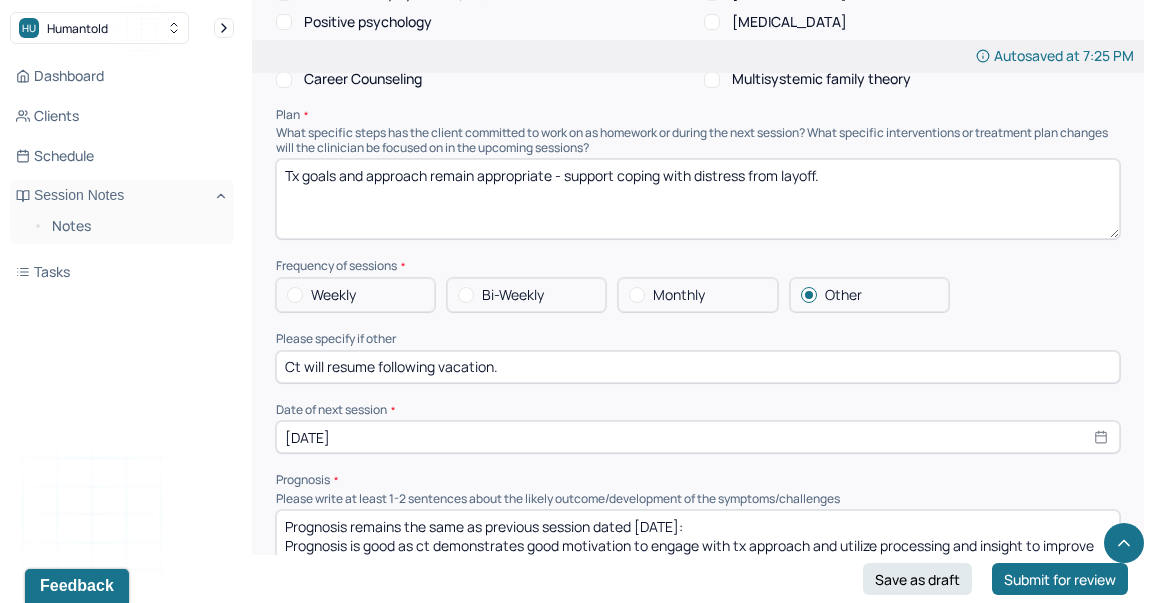 type on "Ct responded favorably to interventions which facilitated exploration and processing surrounding needs and working on building self-efficacy and structure/goals to cope with distress from job loss." 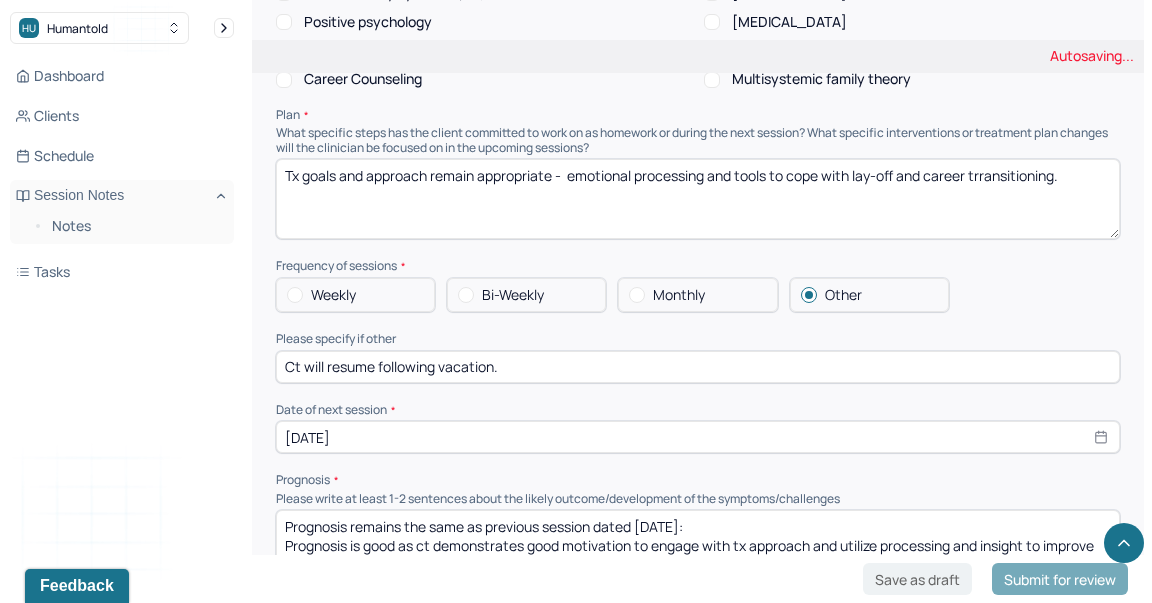 click on "Tx goals and approach remain appropriate - support coping with distress from layoff." at bounding box center [698, 199] 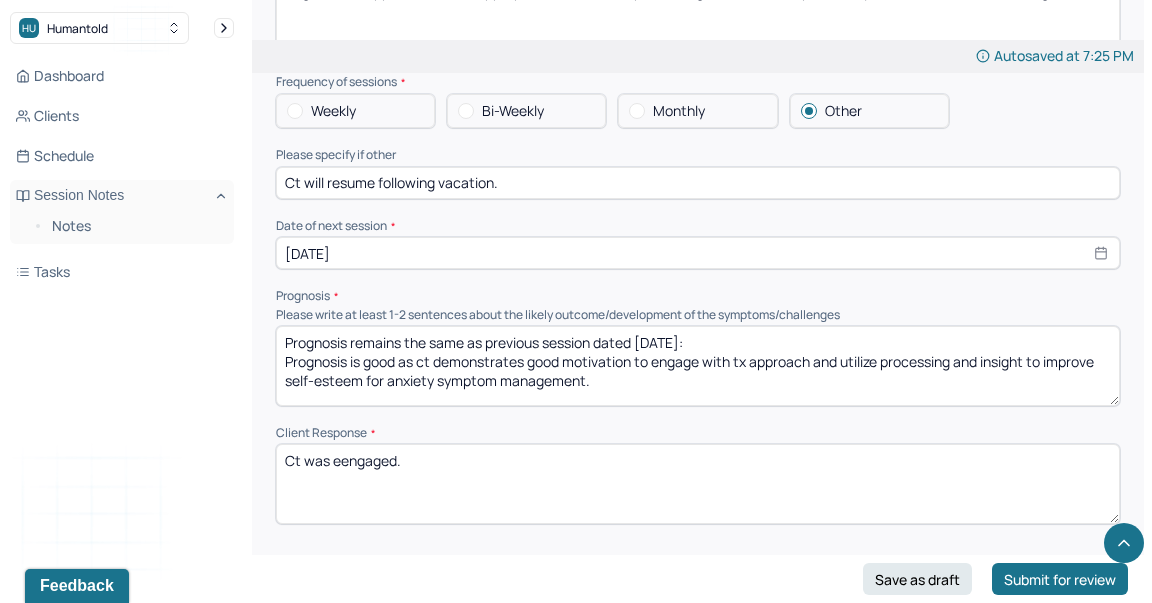 scroll, scrollTop: 2638, scrollLeft: 0, axis: vertical 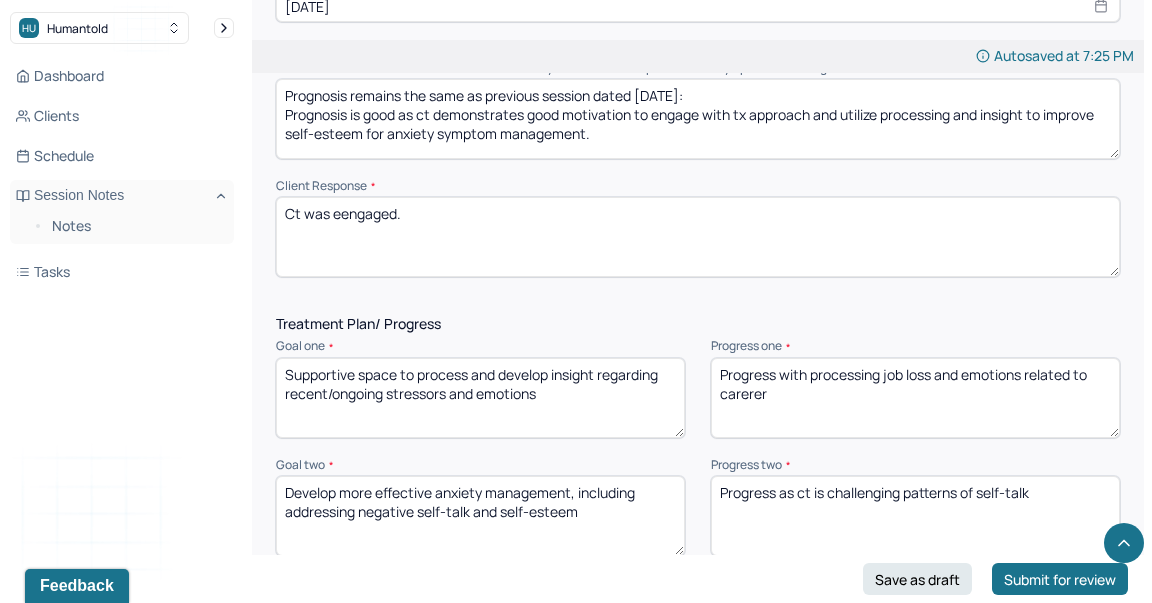 type on "Tx goals and approach remain appropriate -  emotional processing and tools to cope with lay-off and career transitioning." 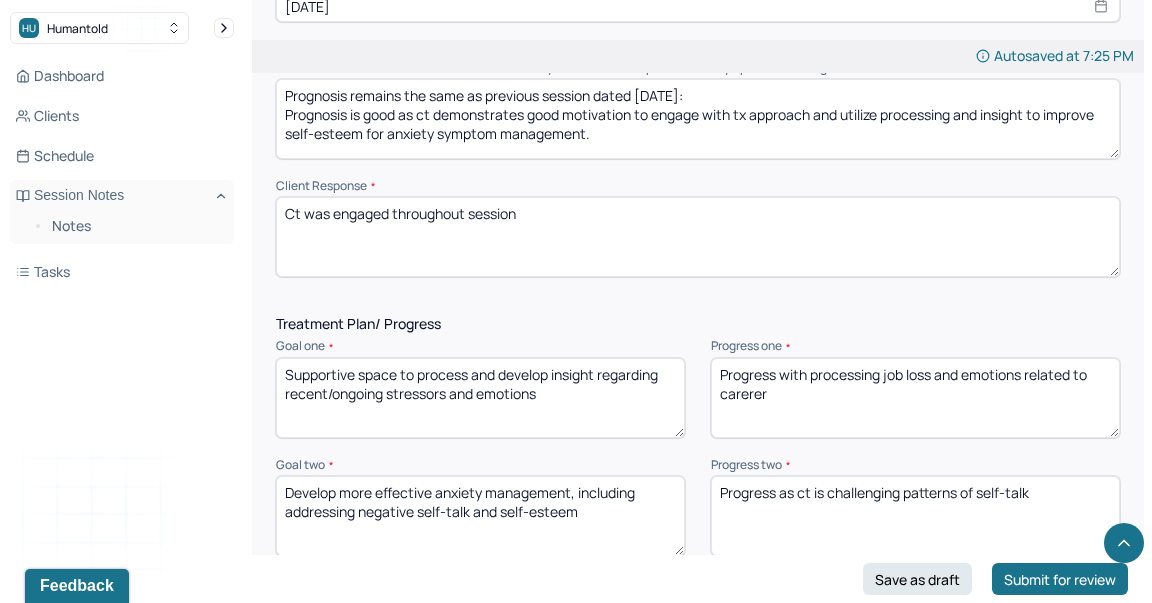 type on "Ct was engaged throughout session" 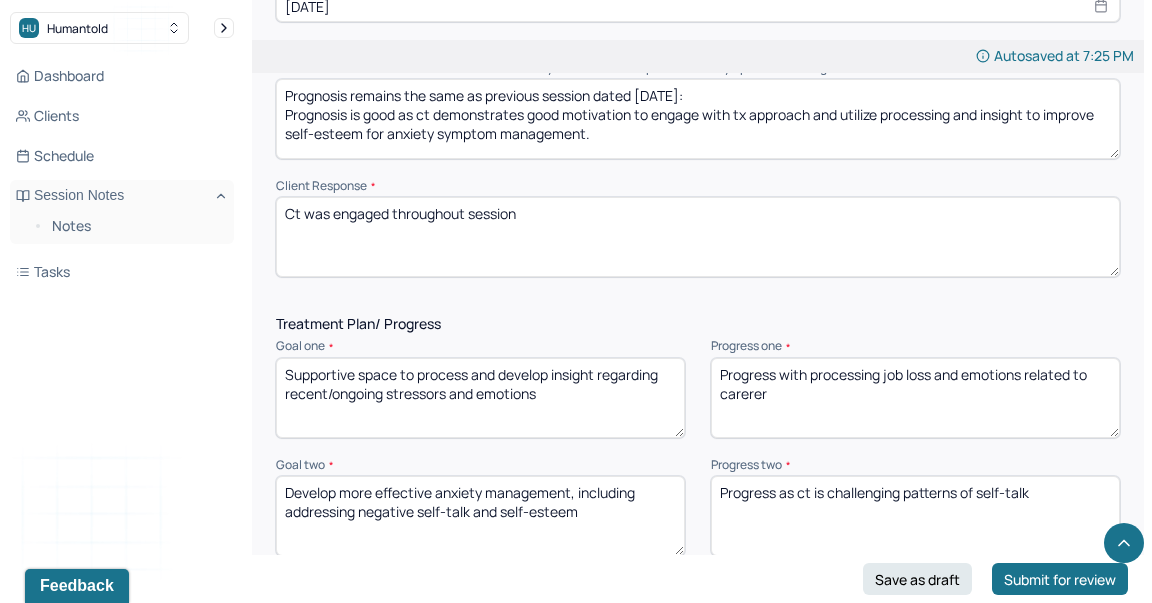 click on "Progress with processing job loss and emotions related to carerer" at bounding box center (915, 398) 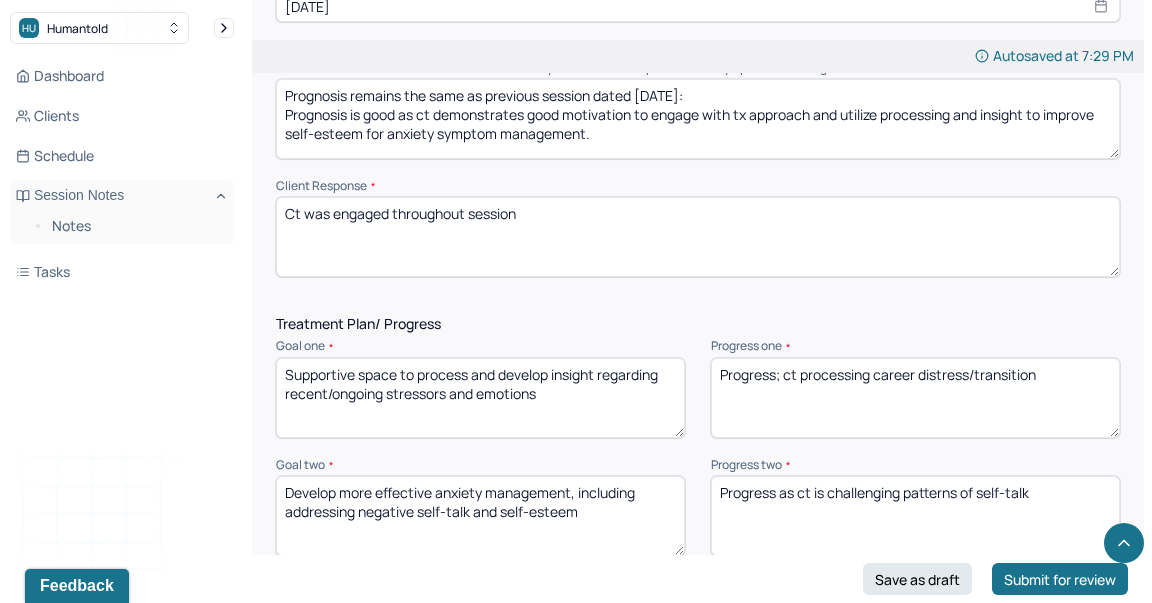 type on "Progress; ct processing career distress/transition" 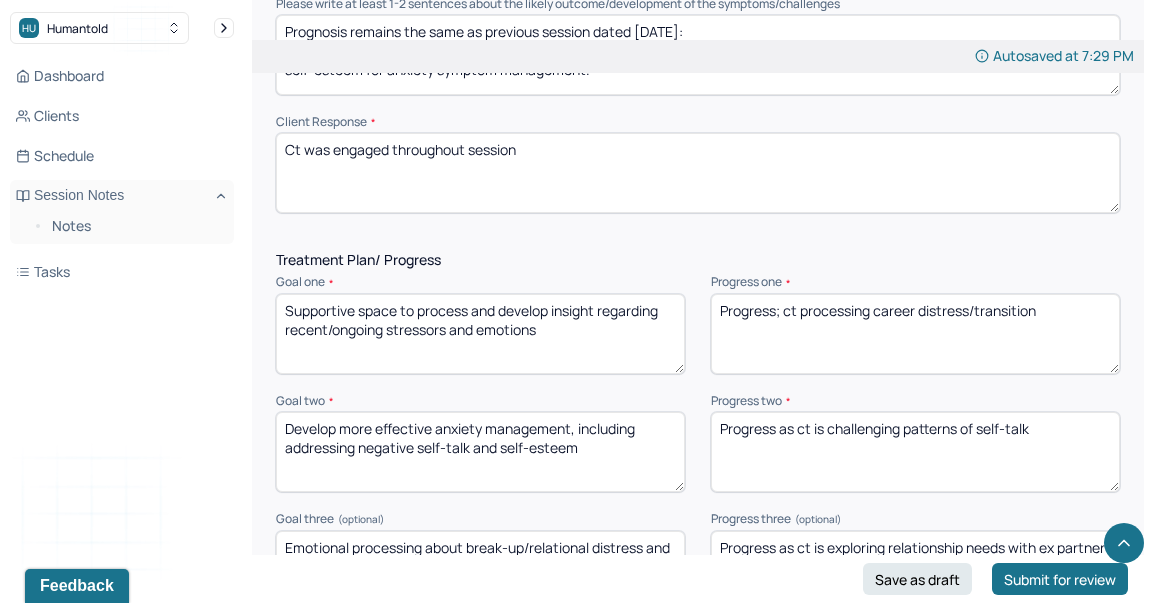 scroll, scrollTop: 2703, scrollLeft: 0, axis: vertical 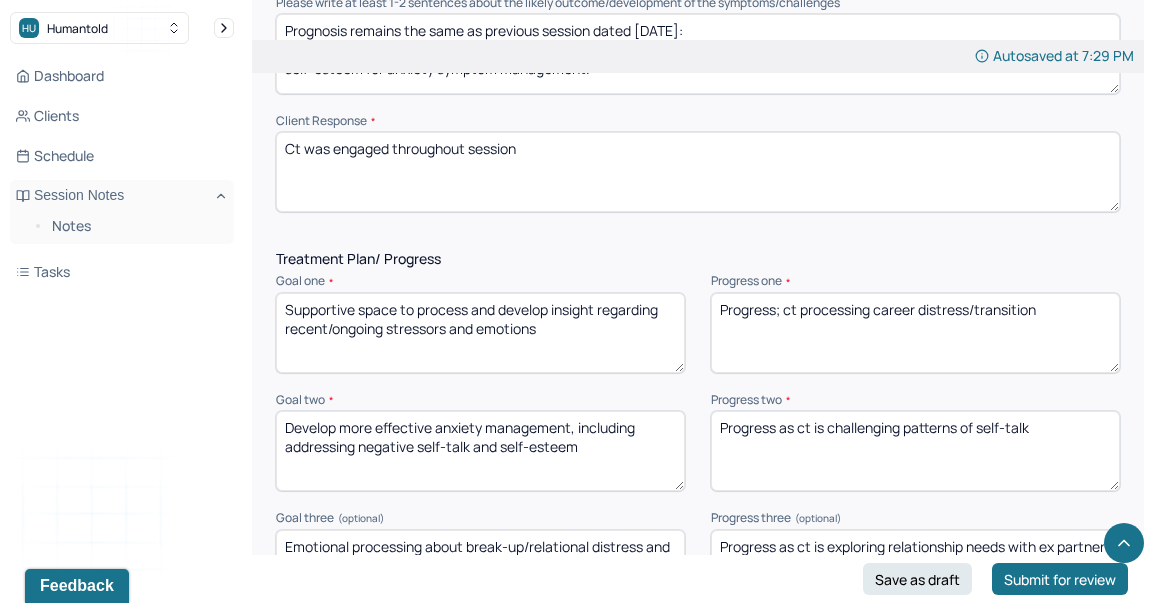 click on "Progress as ct is challenging patterns of self-talk" at bounding box center (915, 451) 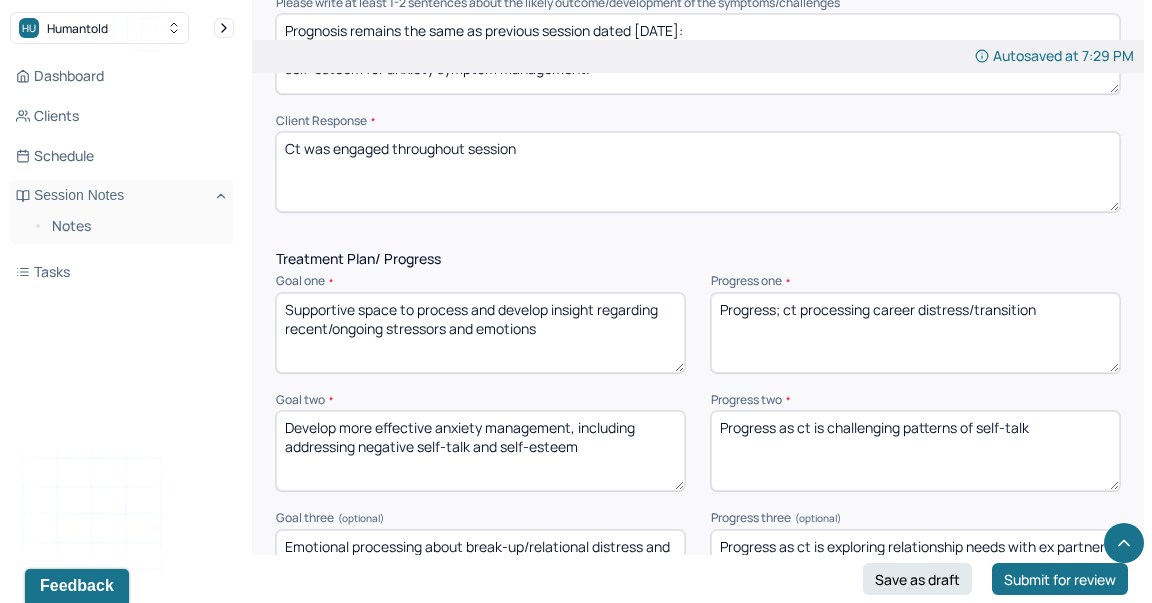 drag, startPoint x: 1048, startPoint y: 432, endPoint x: 781, endPoint y: 412, distance: 267.74802 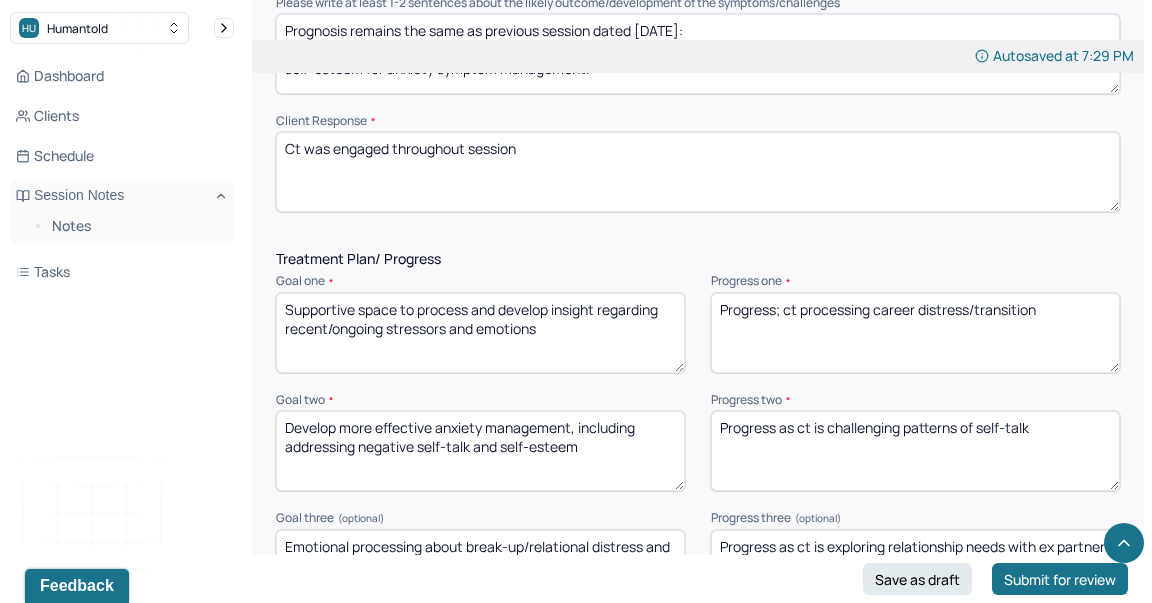click on "Progress as ct is challenging patterns of self-talk" at bounding box center [915, 451] 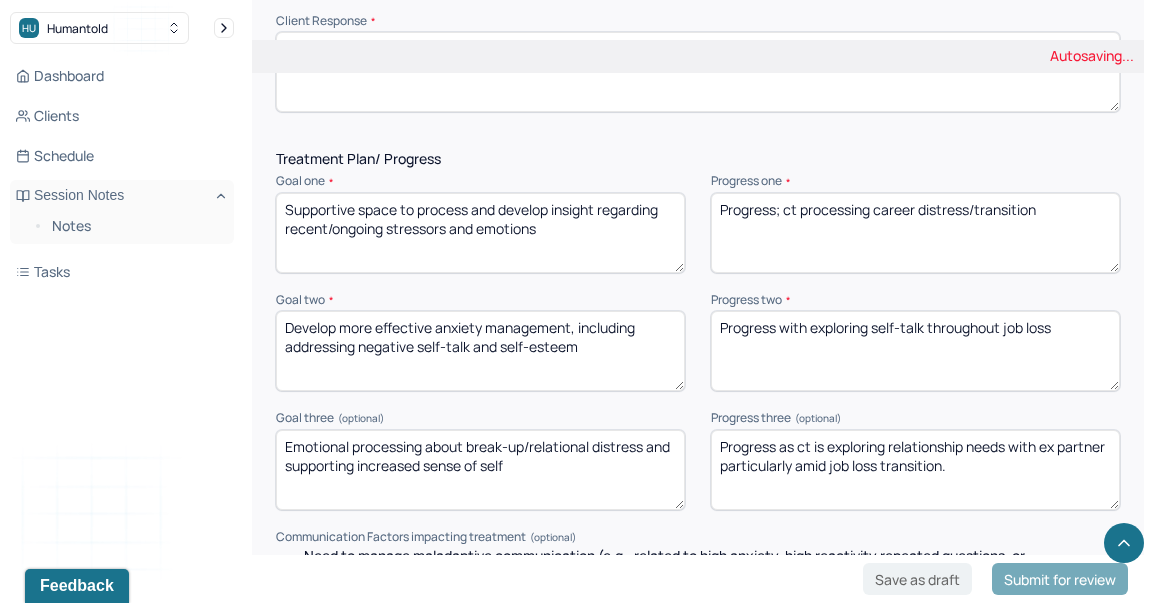 scroll, scrollTop: 2888, scrollLeft: 0, axis: vertical 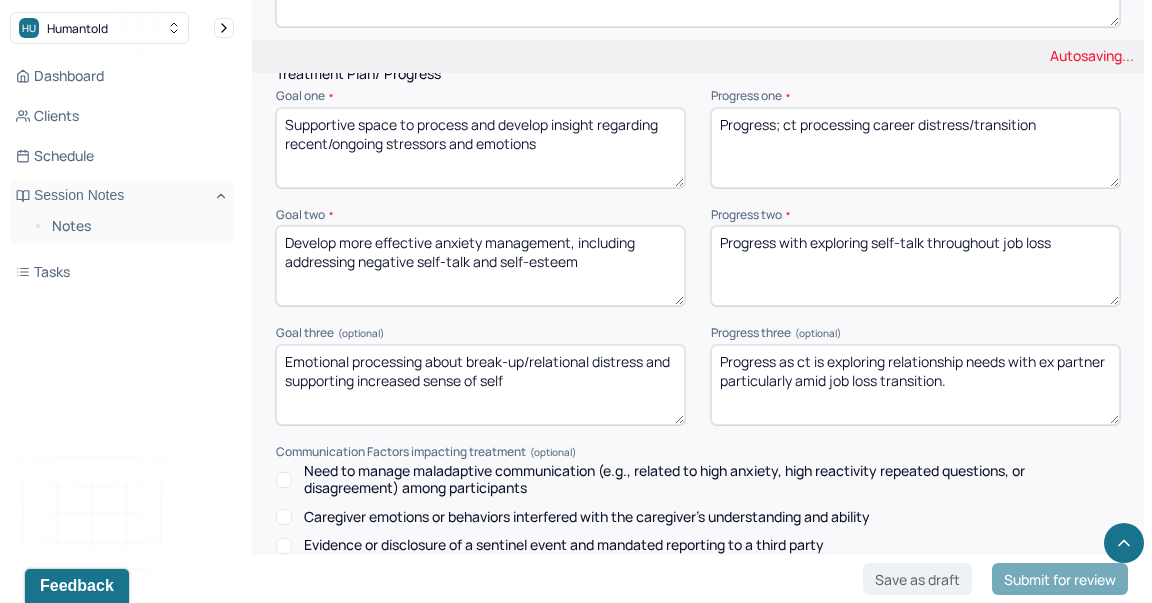 type on "Progress with exploring self-talk throughout job loss" 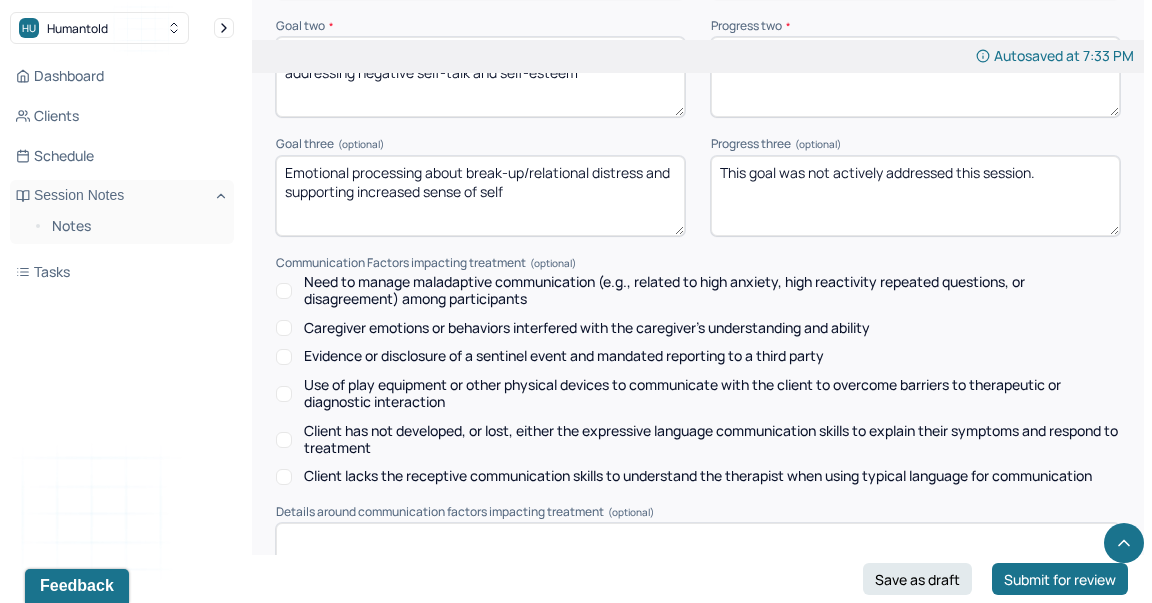 scroll, scrollTop: 3287, scrollLeft: 0, axis: vertical 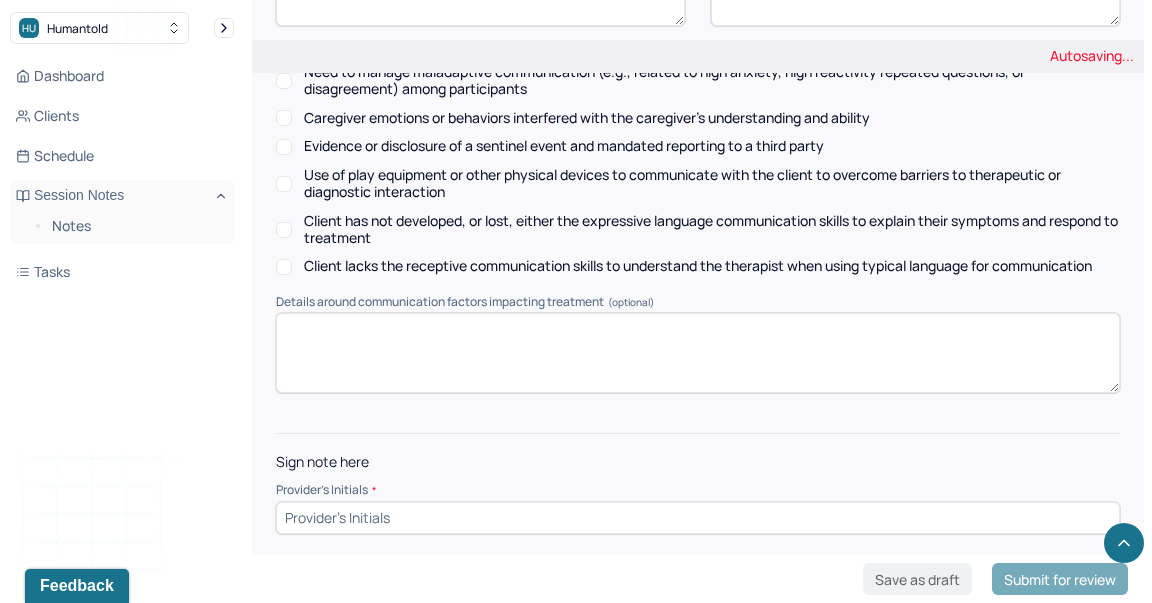 type on "This goal was not actively addressed this session." 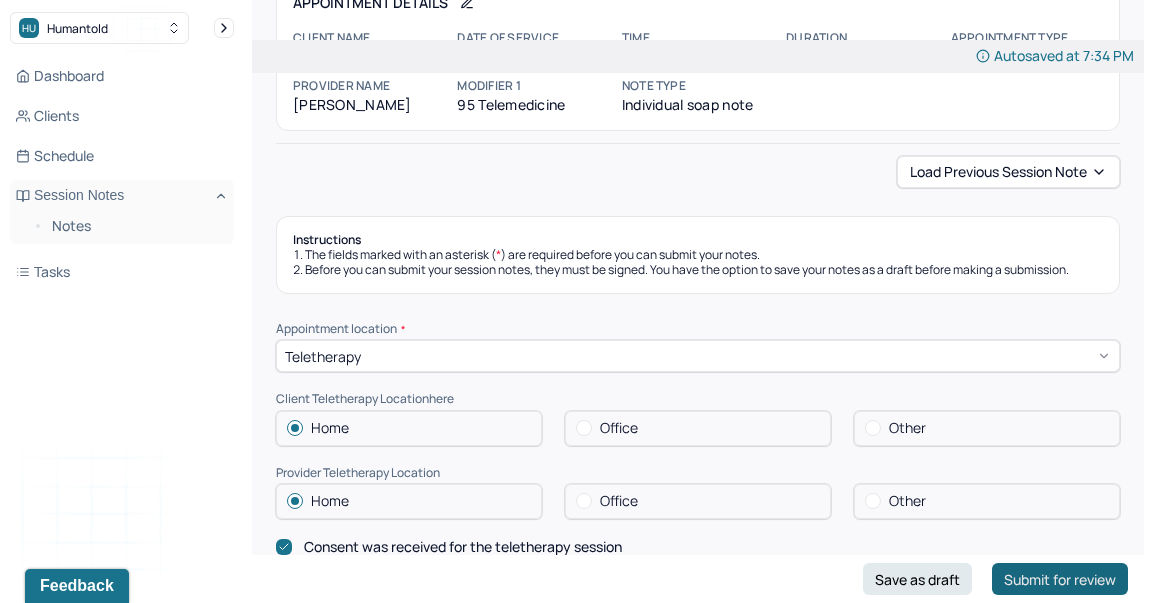 scroll, scrollTop: 114, scrollLeft: 0, axis: vertical 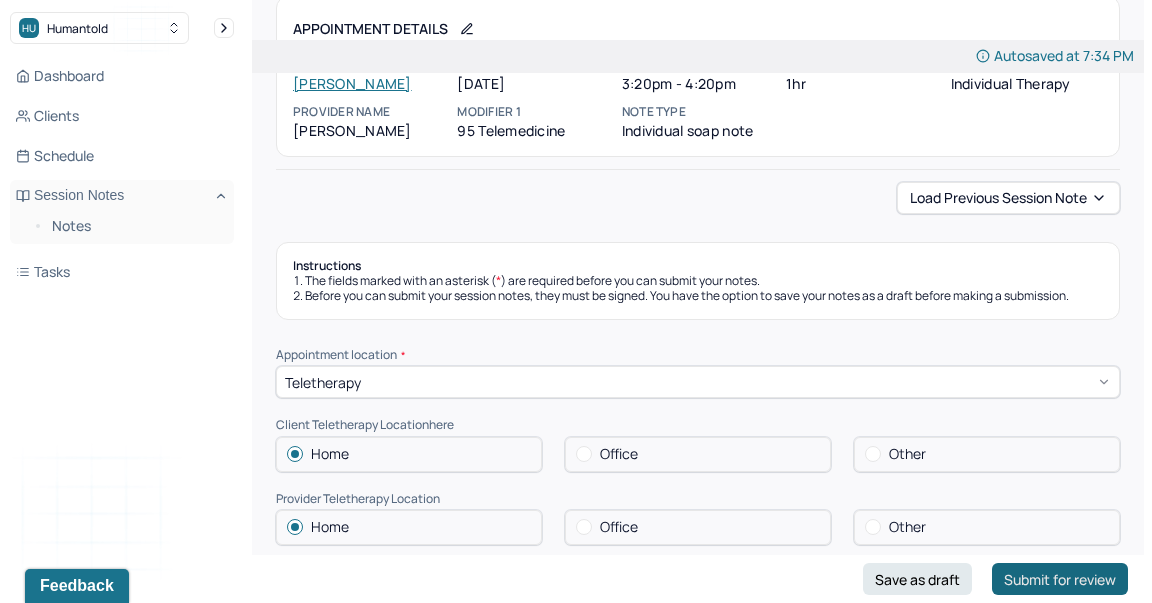 type on "KR" 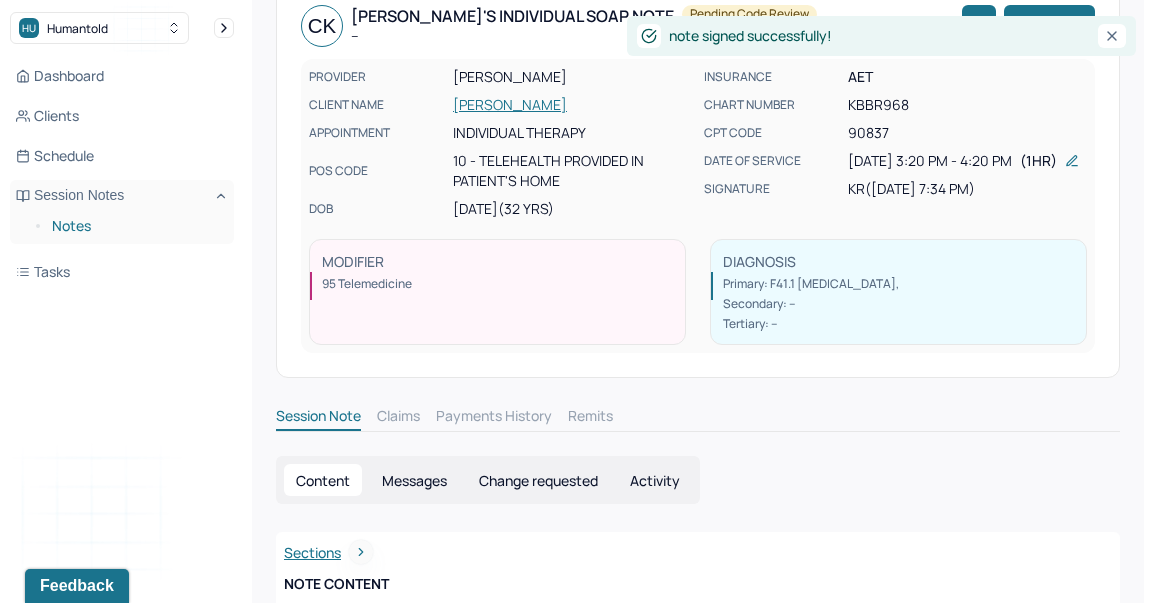 click on "Notes" at bounding box center (135, 226) 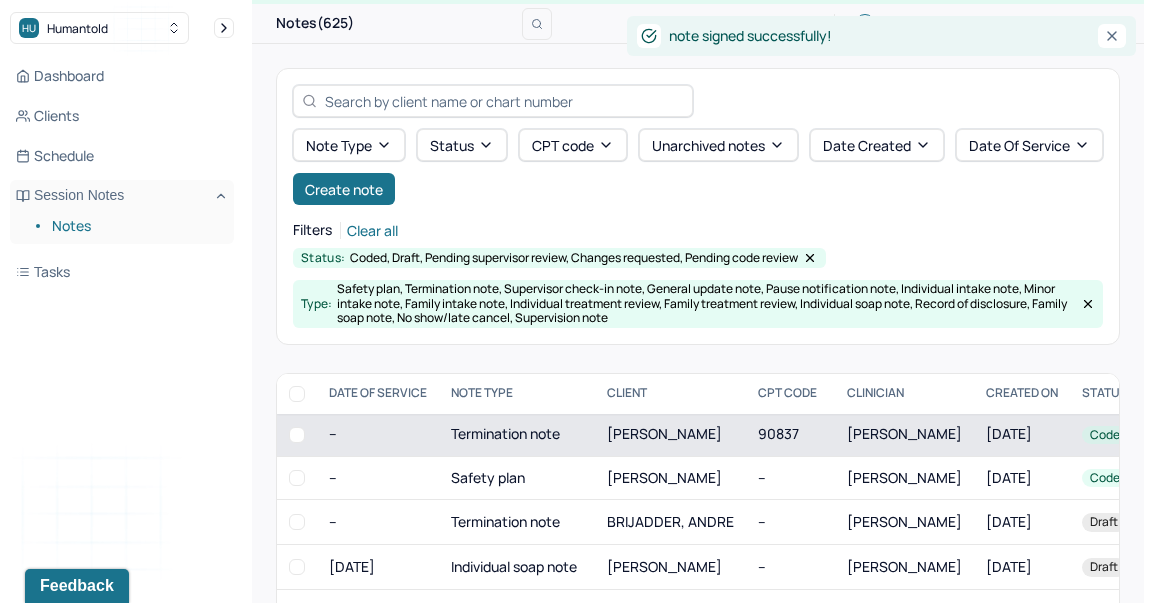 scroll, scrollTop: 114, scrollLeft: 0, axis: vertical 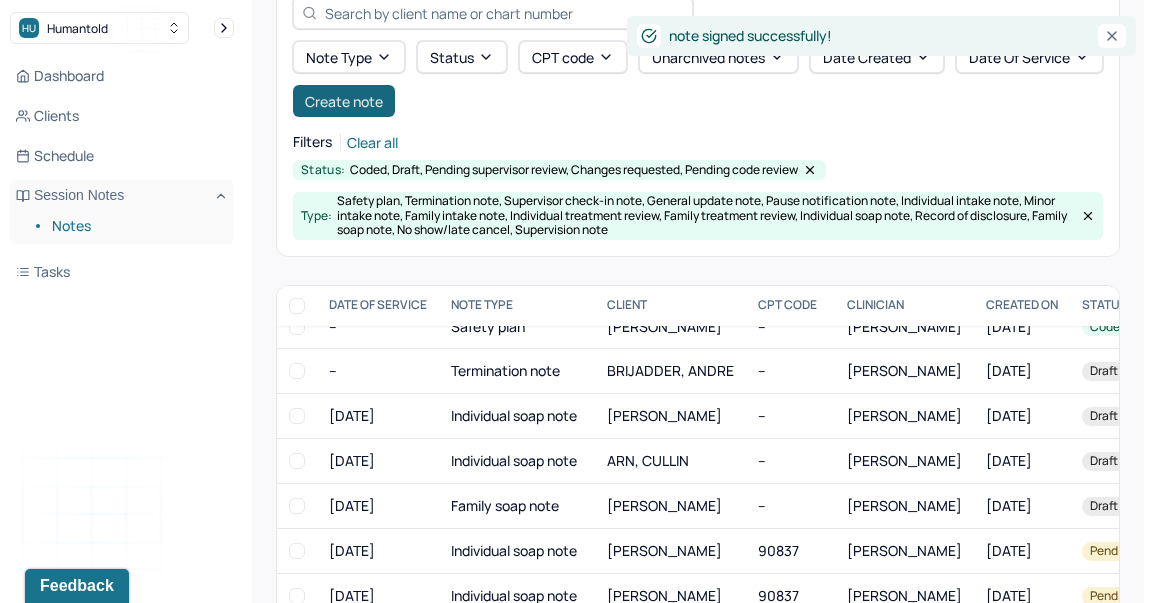 click on "Create note" at bounding box center [344, 101] 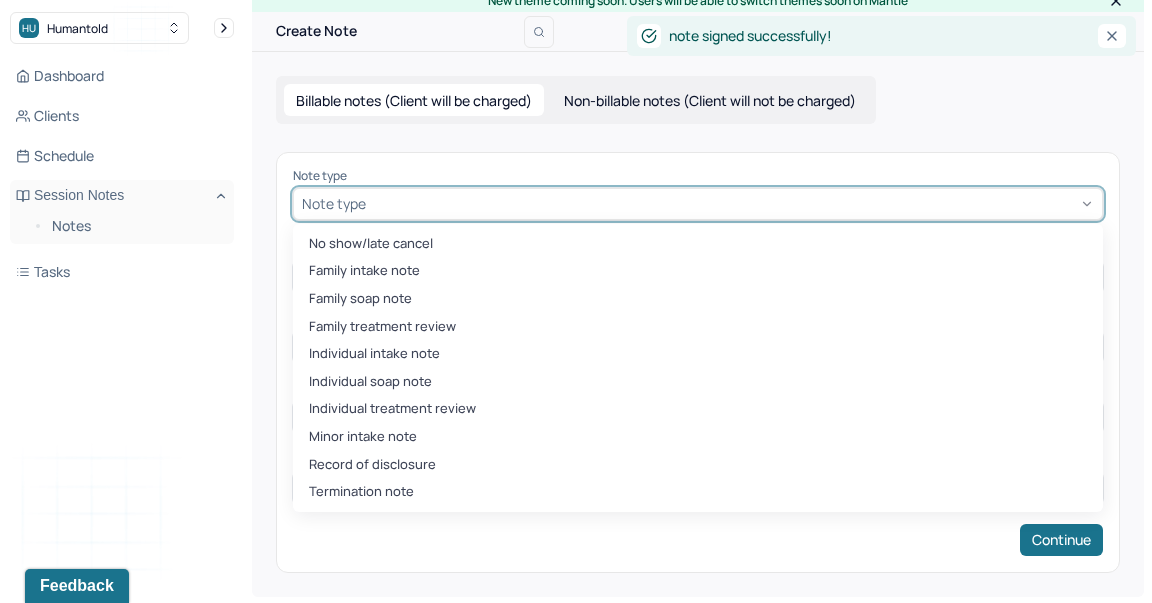 click at bounding box center [732, 203] 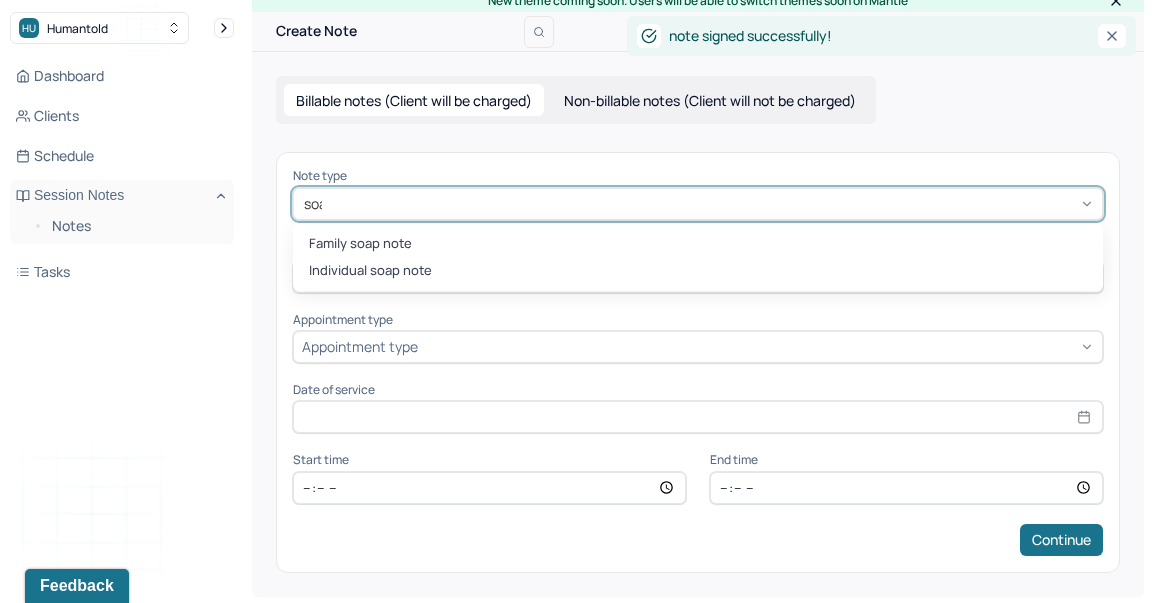 type on "soap" 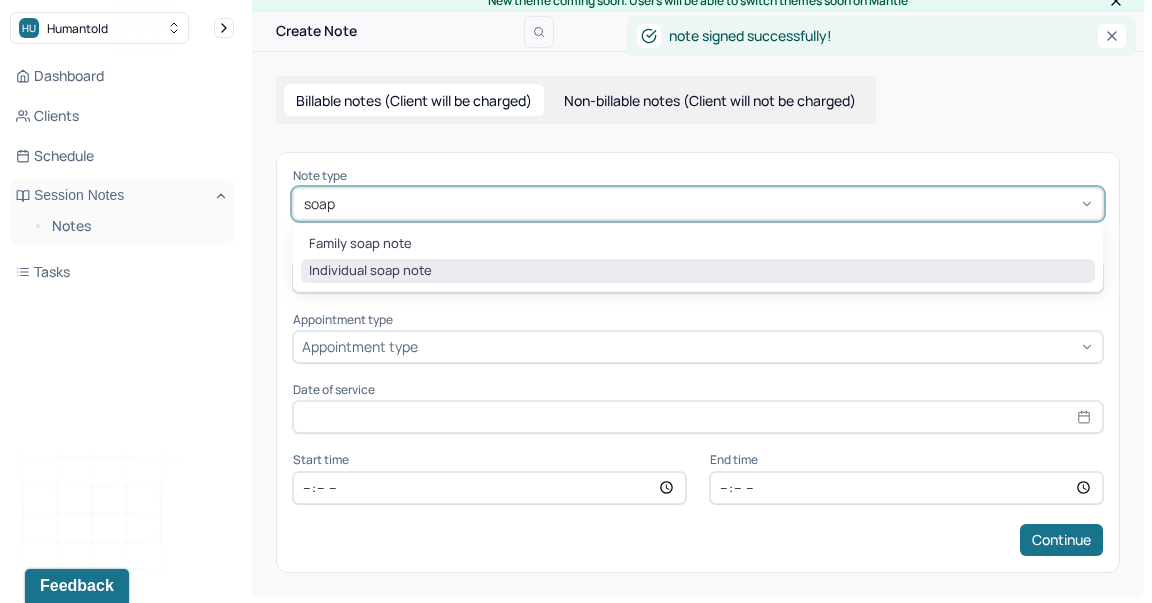 click on "Individual soap note" at bounding box center (698, 271) 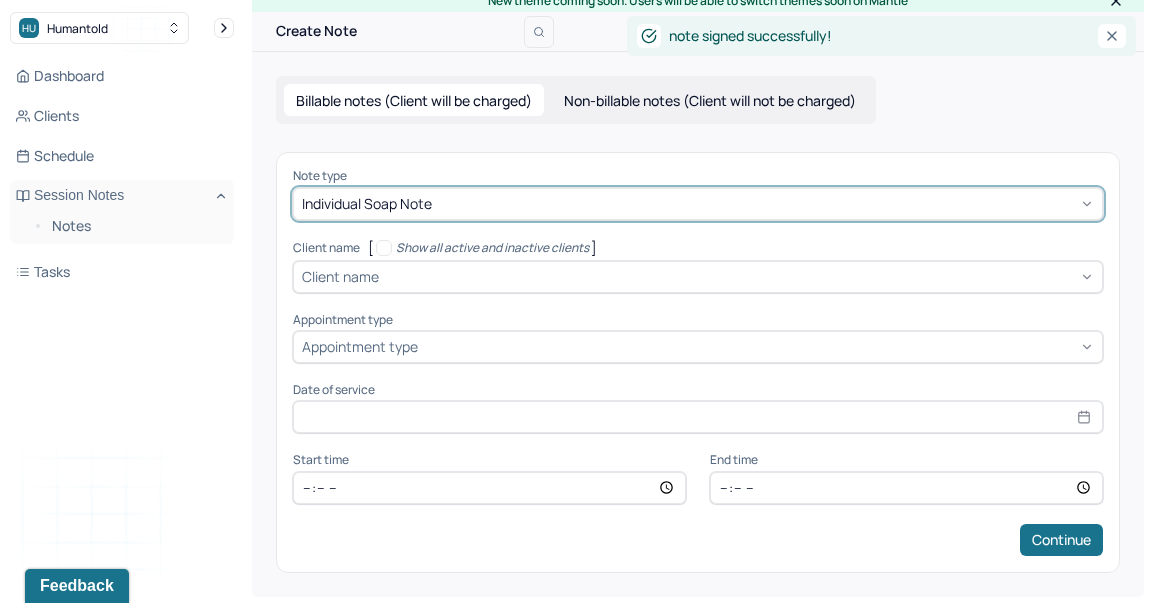 click at bounding box center (738, 276) 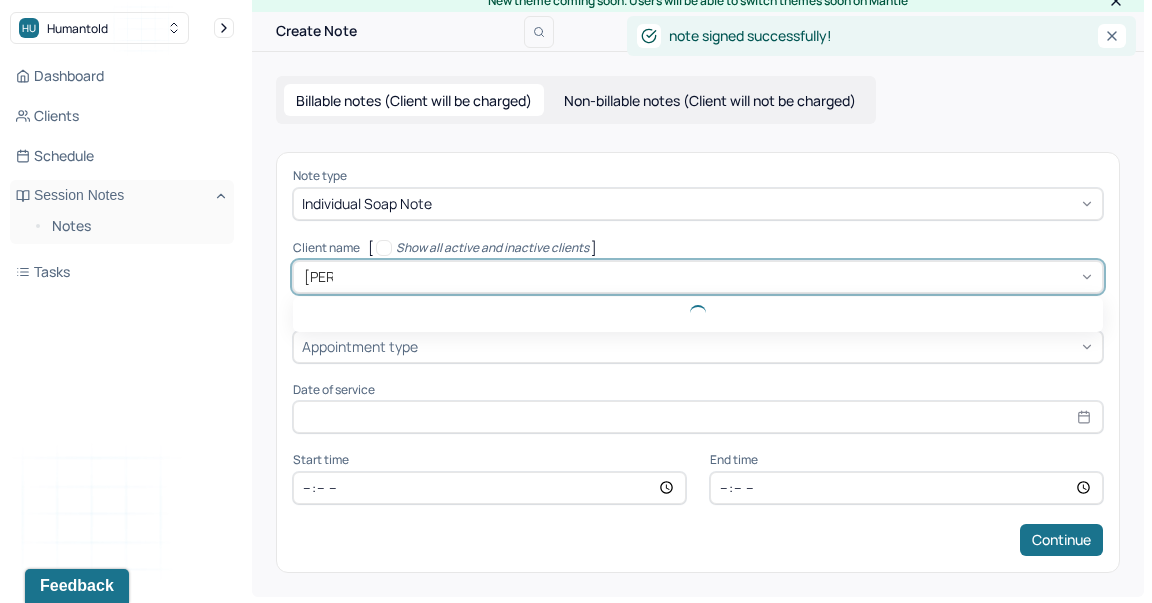 type on "[PERSON_NAME]" 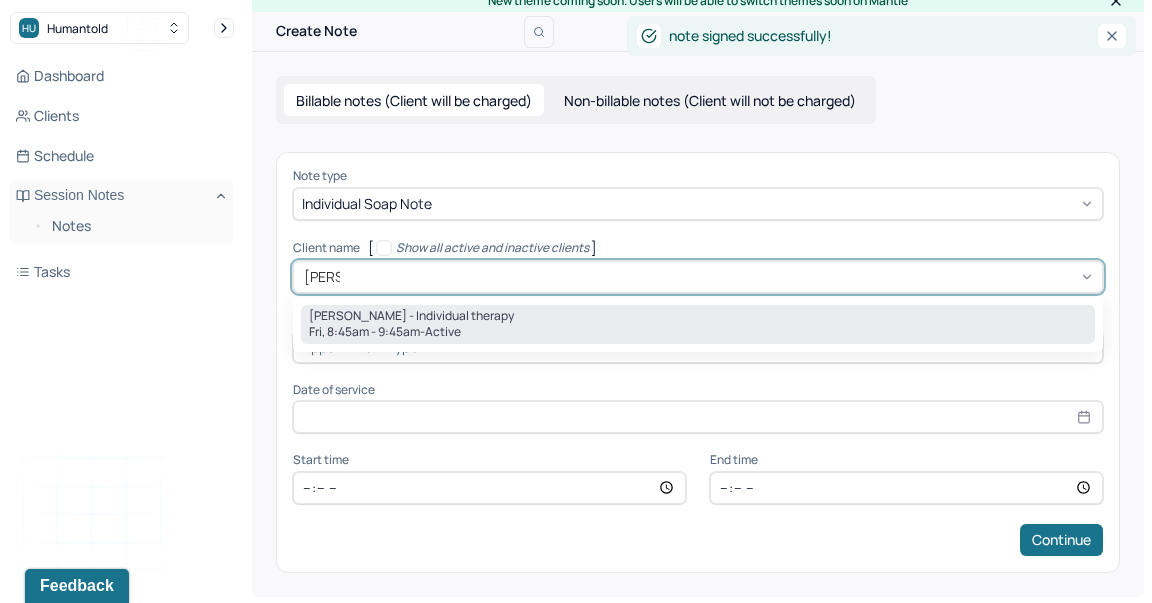 click on "active" at bounding box center (443, 332) 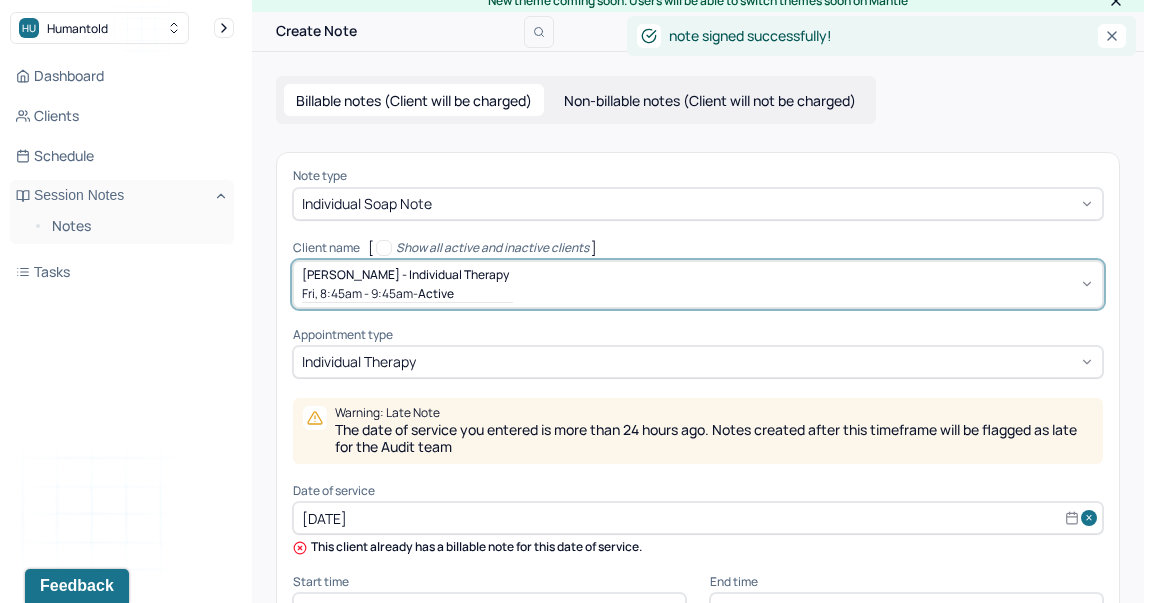 scroll, scrollTop: 137, scrollLeft: 0, axis: vertical 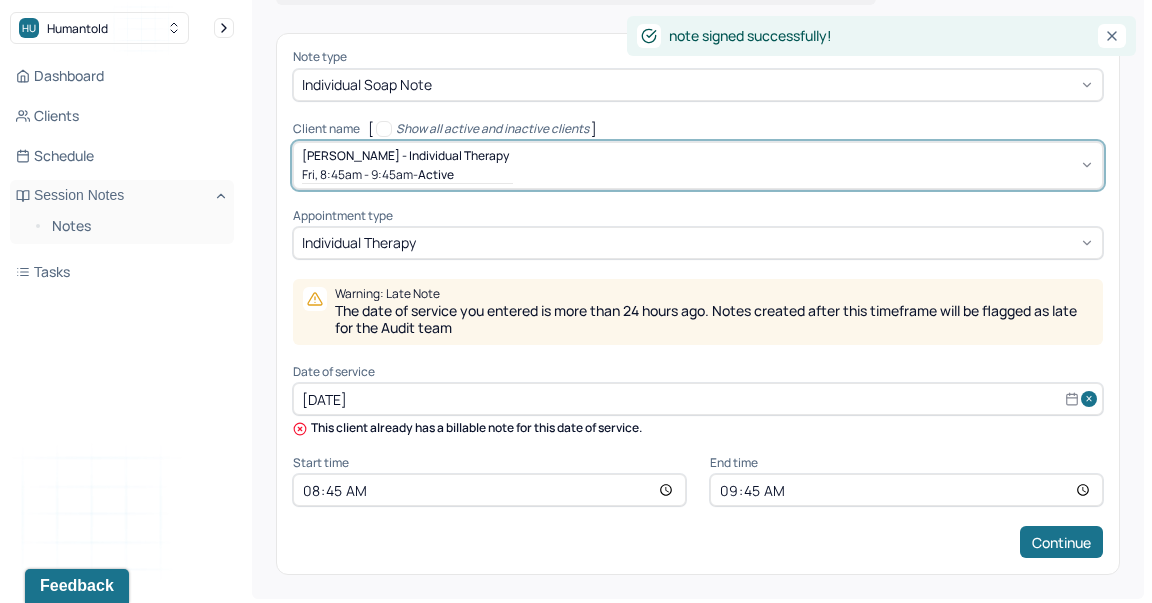 click on "[DATE]" at bounding box center (698, 399) 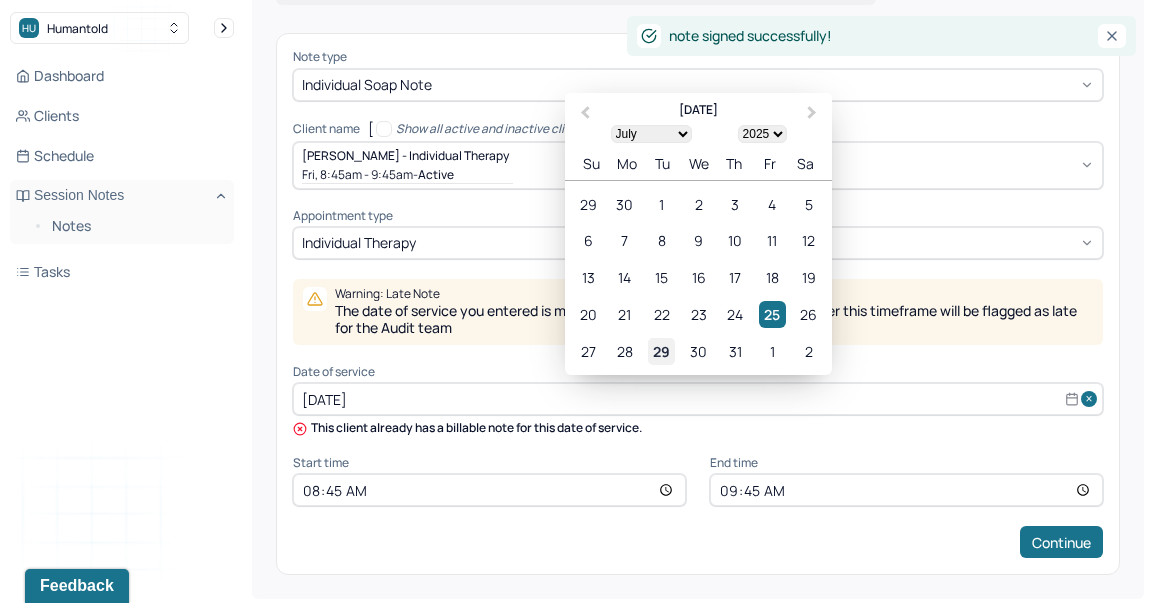 click on "29" at bounding box center [661, 351] 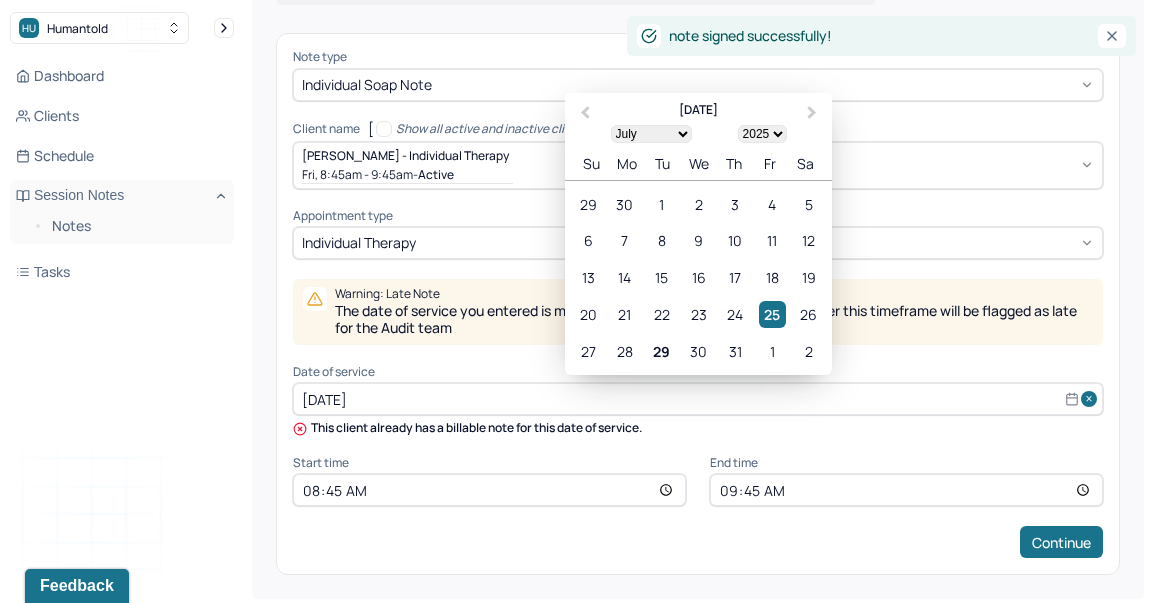 type on "[DATE]" 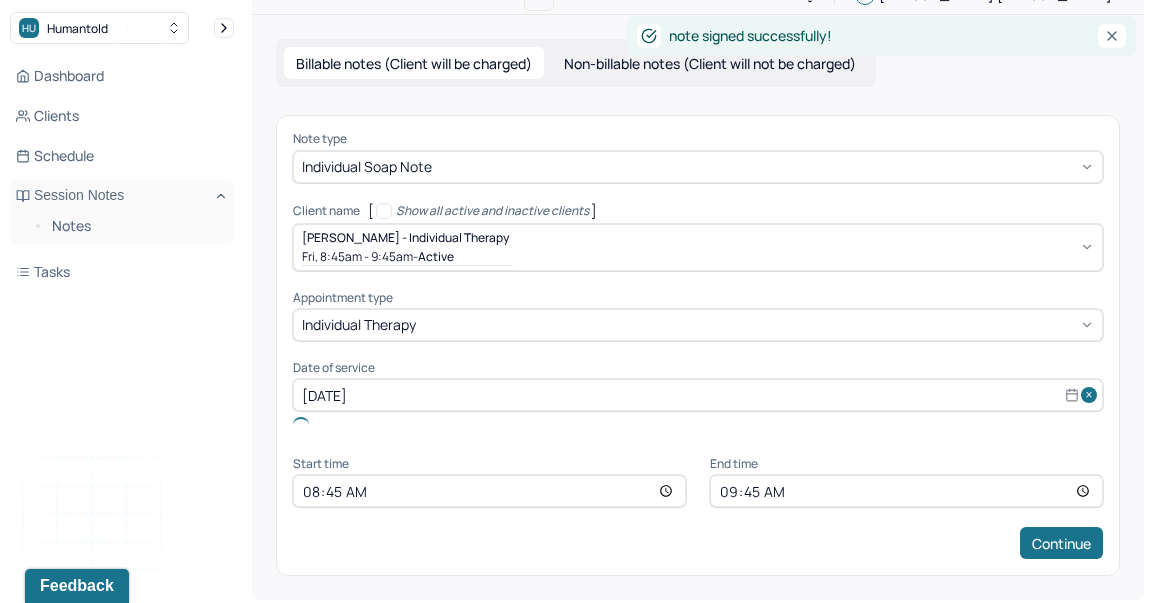 scroll, scrollTop: 30, scrollLeft: 0, axis: vertical 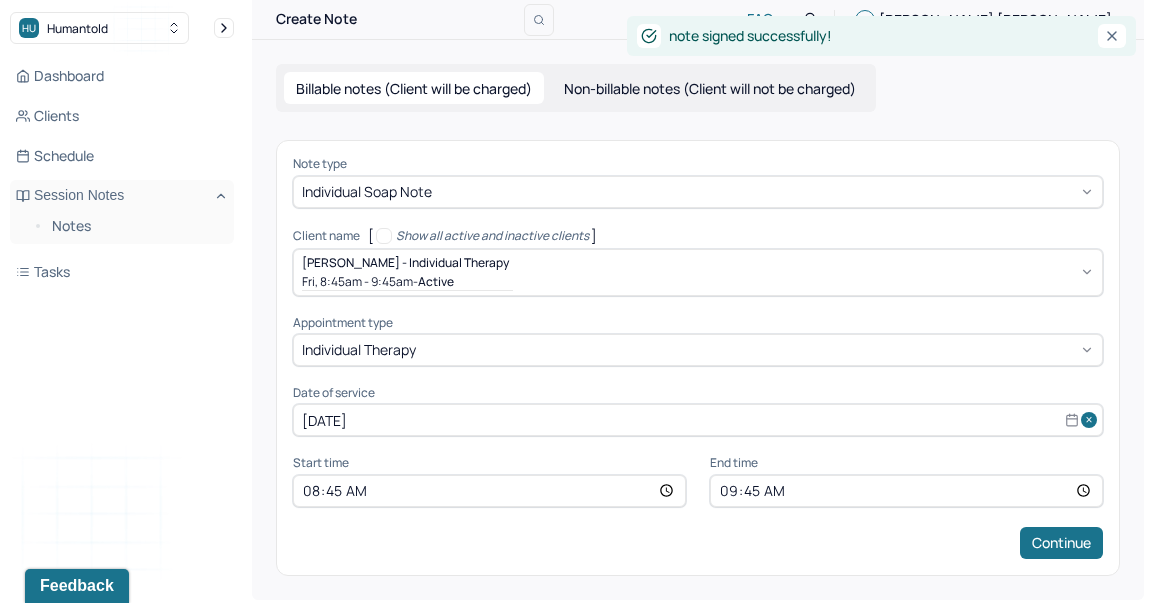 click on "08:45" at bounding box center [489, 491] 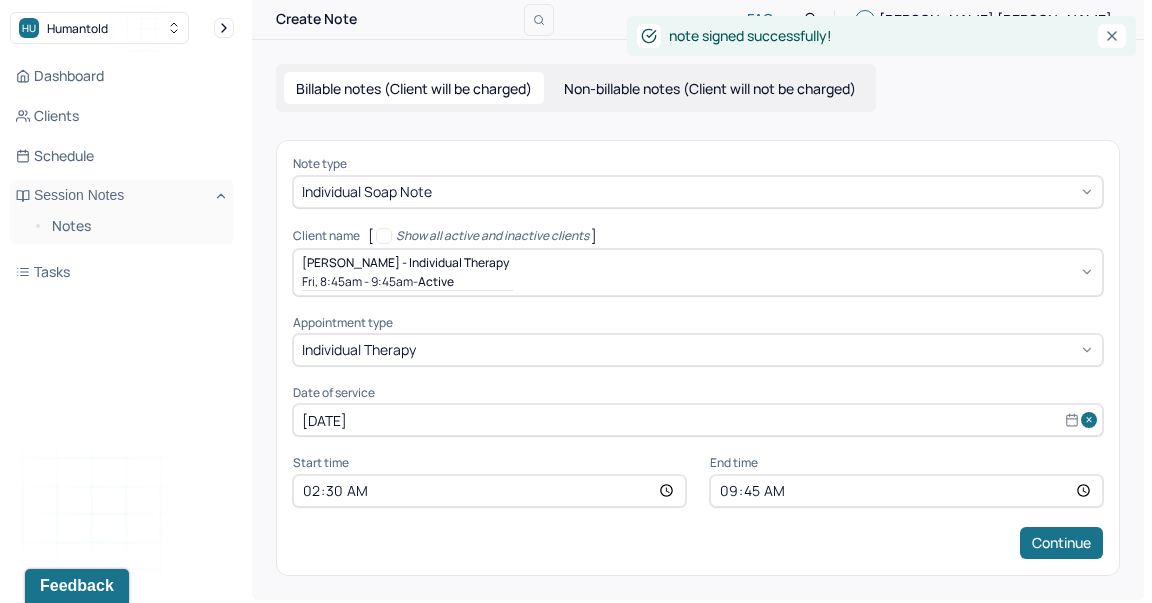 type on "14:30" 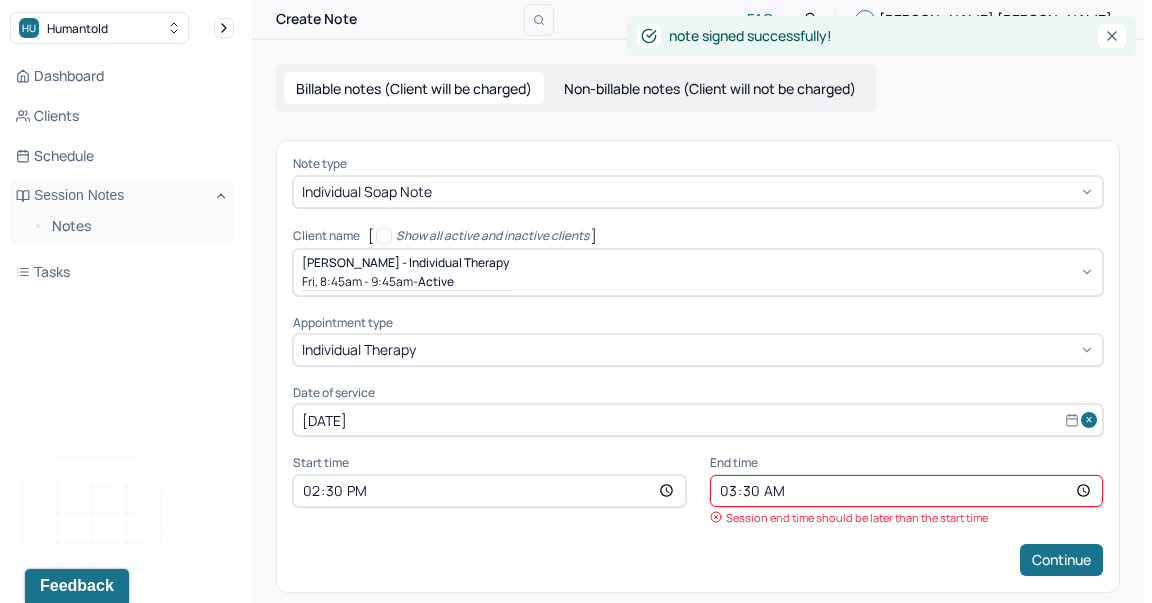 type on "15:30" 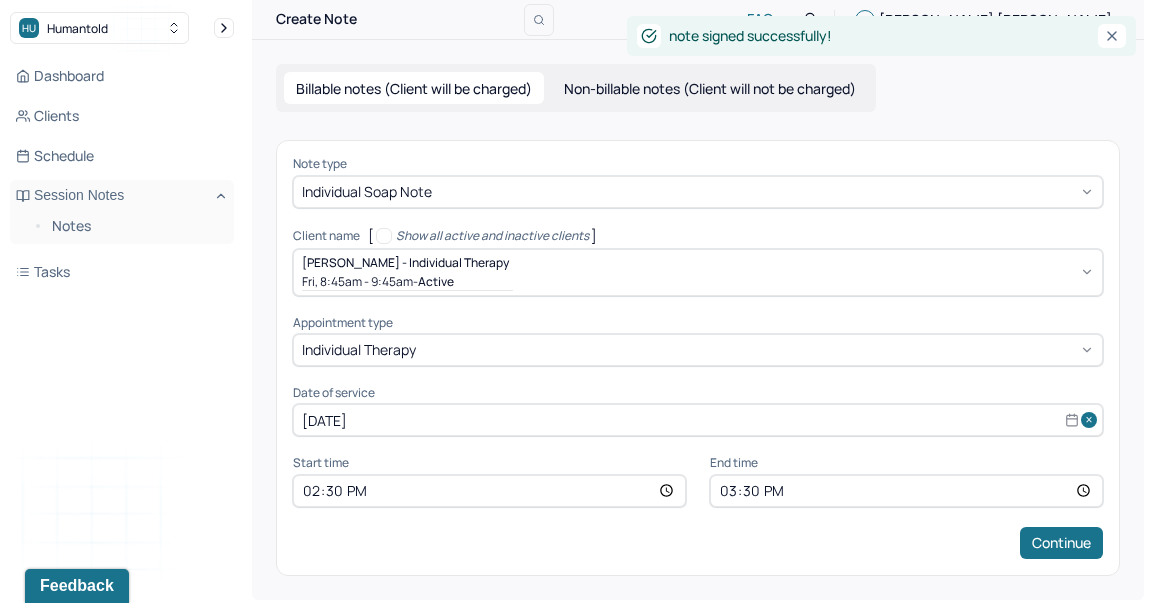 click on "Continue" at bounding box center [1061, 543] 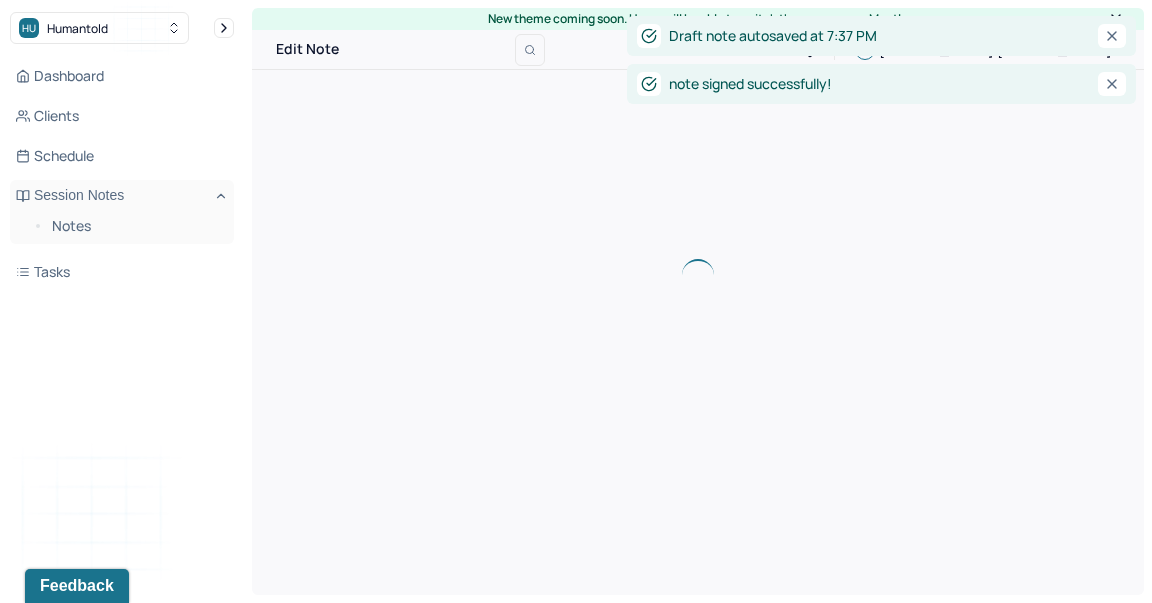 scroll, scrollTop: 0, scrollLeft: 0, axis: both 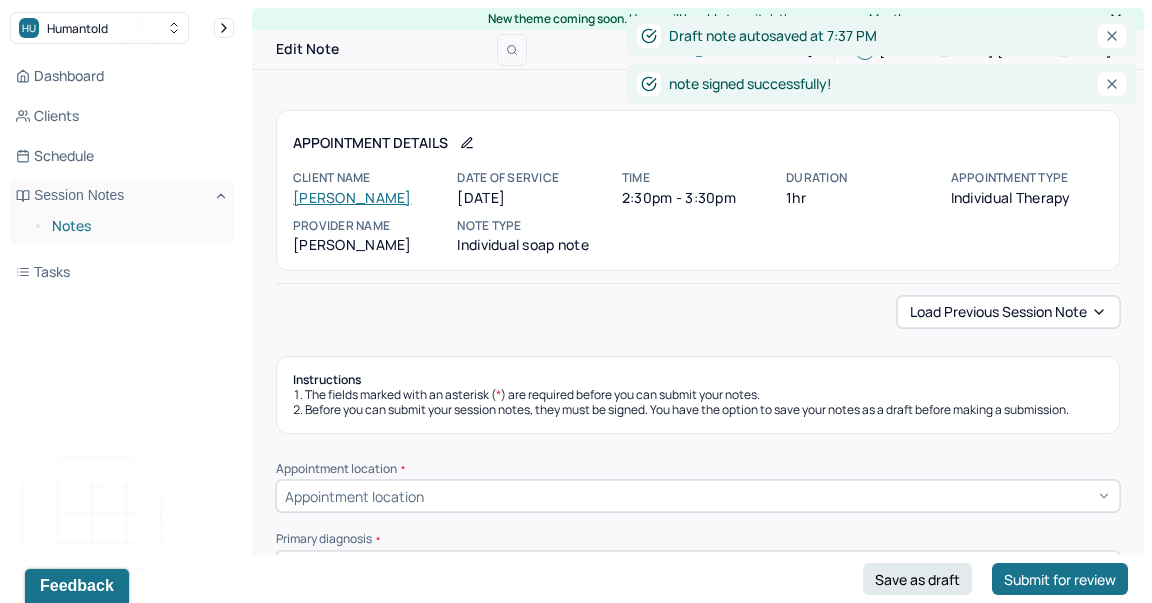 click on "Notes" at bounding box center (135, 226) 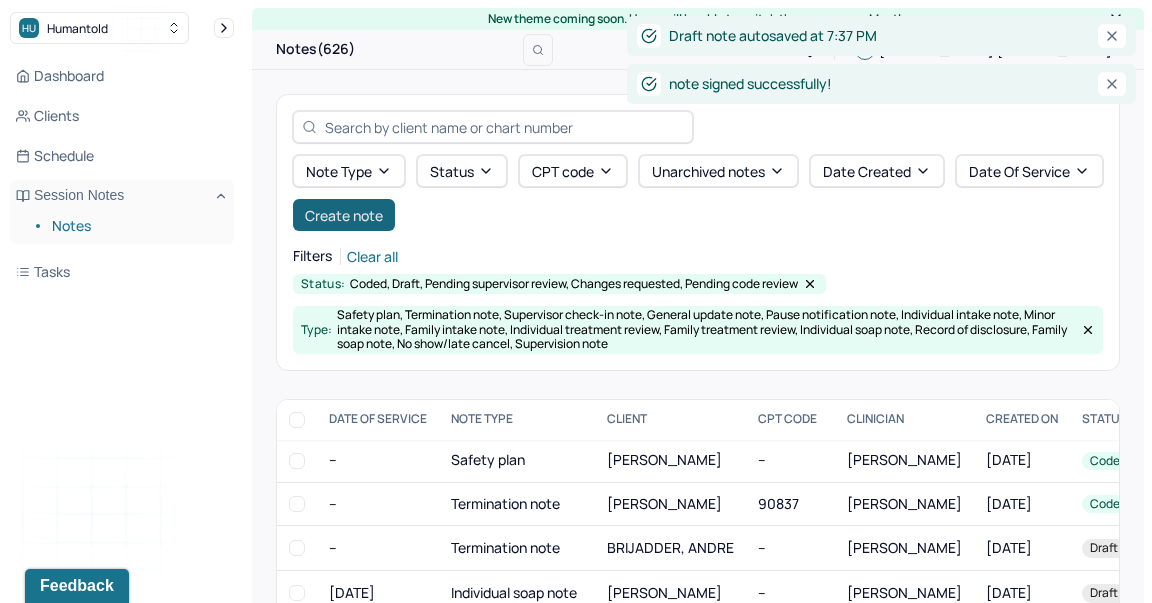 click on "Create note" at bounding box center [344, 215] 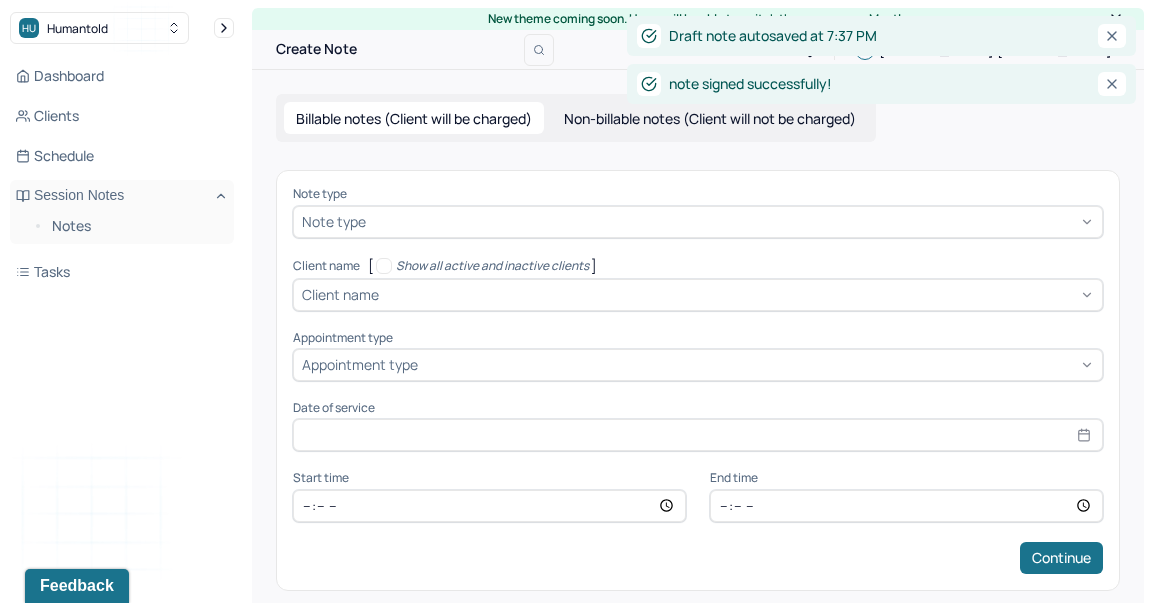 click at bounding box center (732, 221) 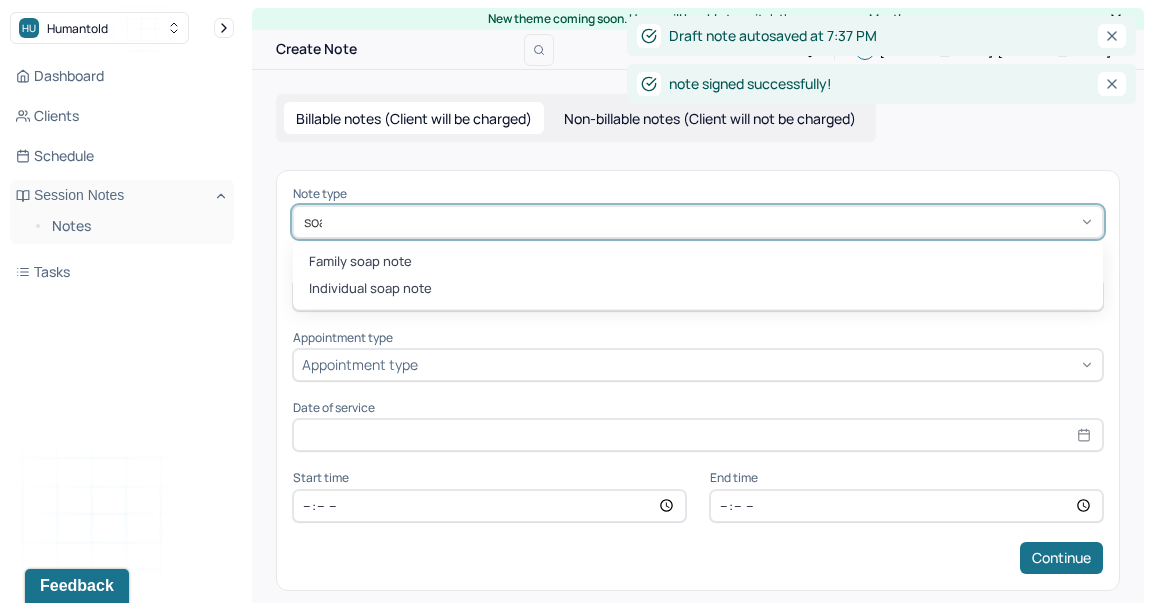 type on "soap" 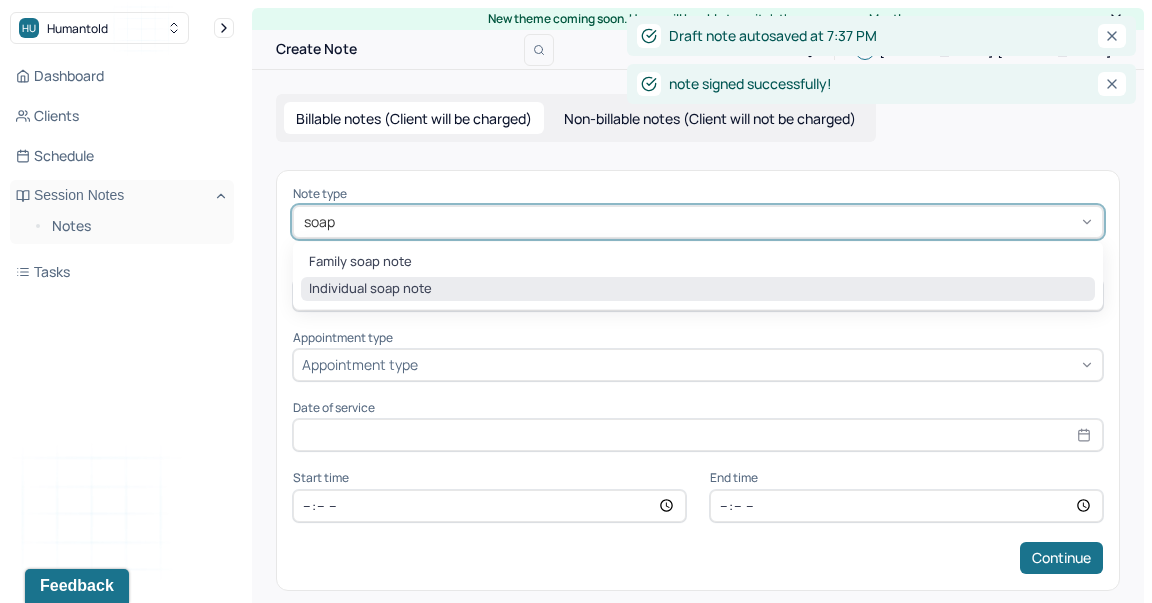 click on "Individual soap note" at bounding box center [698, 289] 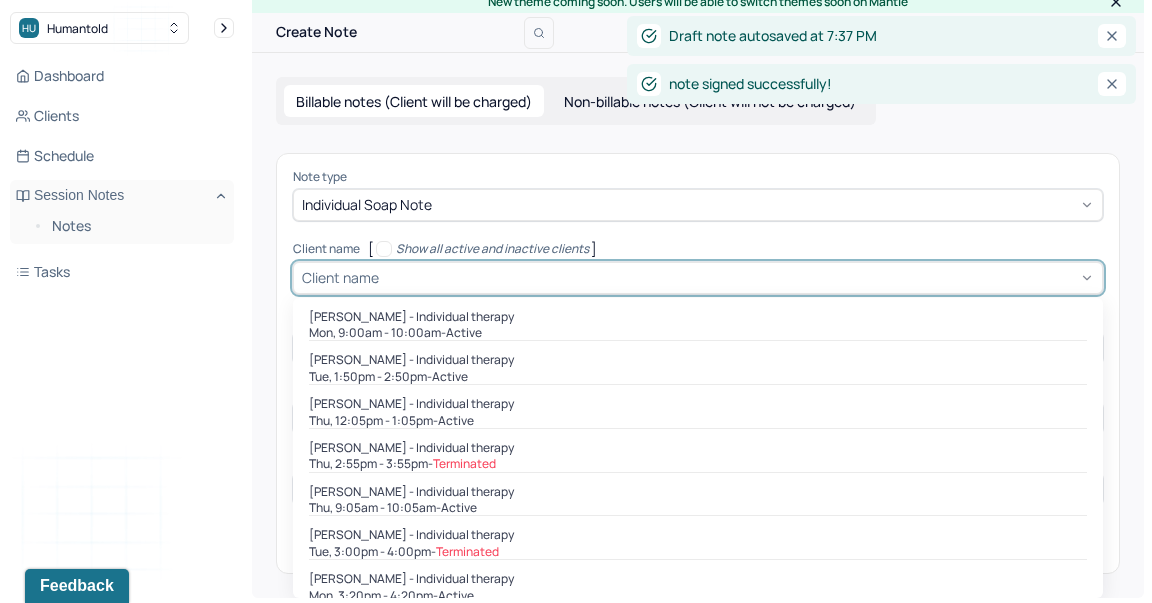 scroll, scrollTop: 18, scrollLeft: 0, axis: vertical 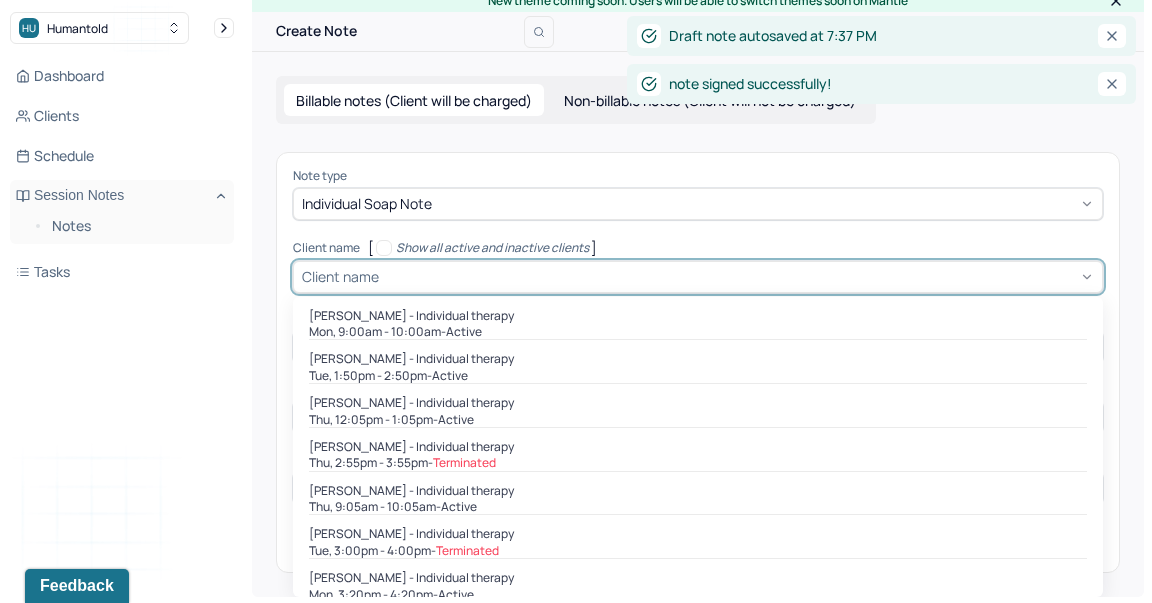 click on "[object Object], 1 of 30. 30 results available. Use Up and Down to choose options, press Enter to select the currently focused option, press Escape to exit the menu, press Tab to select the option and exit the menu. Client name [PERSON_NAME] - Individual therapy Mon, 9:00am - 10:00am  -  active [PERSON_NAME] - Individual therapy Tue, 1:50pm - 2:50pm  -  active [PERSON_NAME] - Individual therapy Thu, 12:05pm - 1:05pm  -  active [PERSON_NAME] - Individual therapy Thu, 2:55pm - 3:55pm  -  Terminated [PERSON_NAME] - Individual therapy Thu, 9:05am - 10:05am  -  active [PERSON_NAME] - Individual therapy Tue, 3:00pm - 4:00pm  -  Terminated [PERSON_NAME] - Individual therapy Mon, 3:20pm - 4:20pm  -  active [PERSON_NAME] - Individual therapy Wed, 2:00pm - 3:00pm  -  active Cullin Arn - Individual therapy Tue, 10:00am - 11:00am  -  active [PERSON_NAME] - Individual therapy Thu, 10:05am - 11:05am  -  active [PERSON_NAME] - Individual therapy Fri, 8:45am - 9:45am  -  active [PERSON_NAME] - Individual therapy" at bounding box center (698, 277) 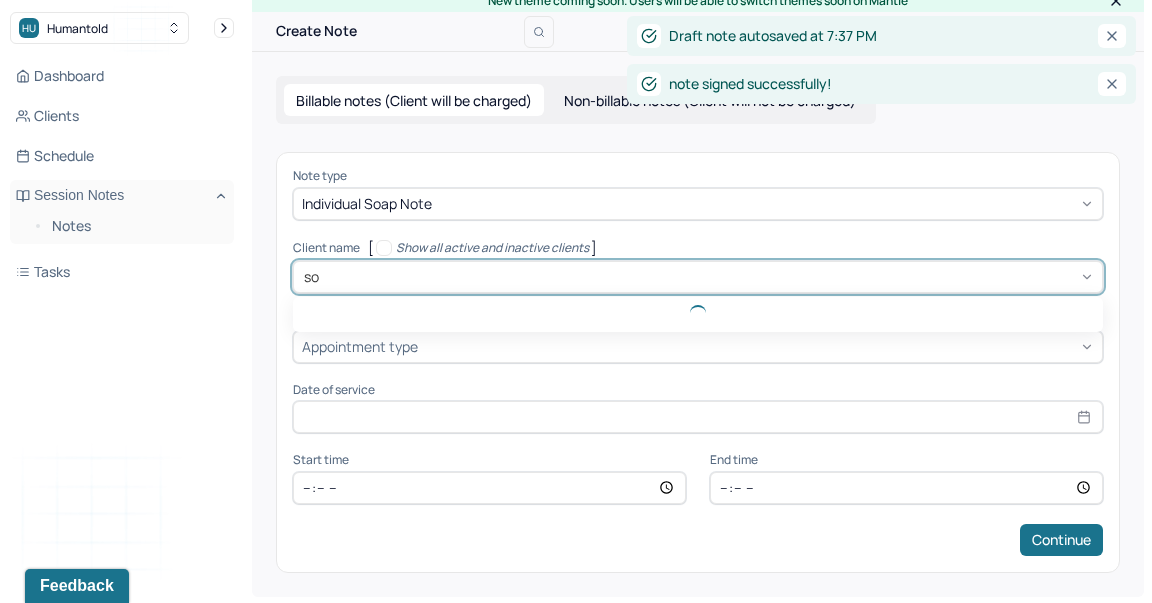 type on "s" 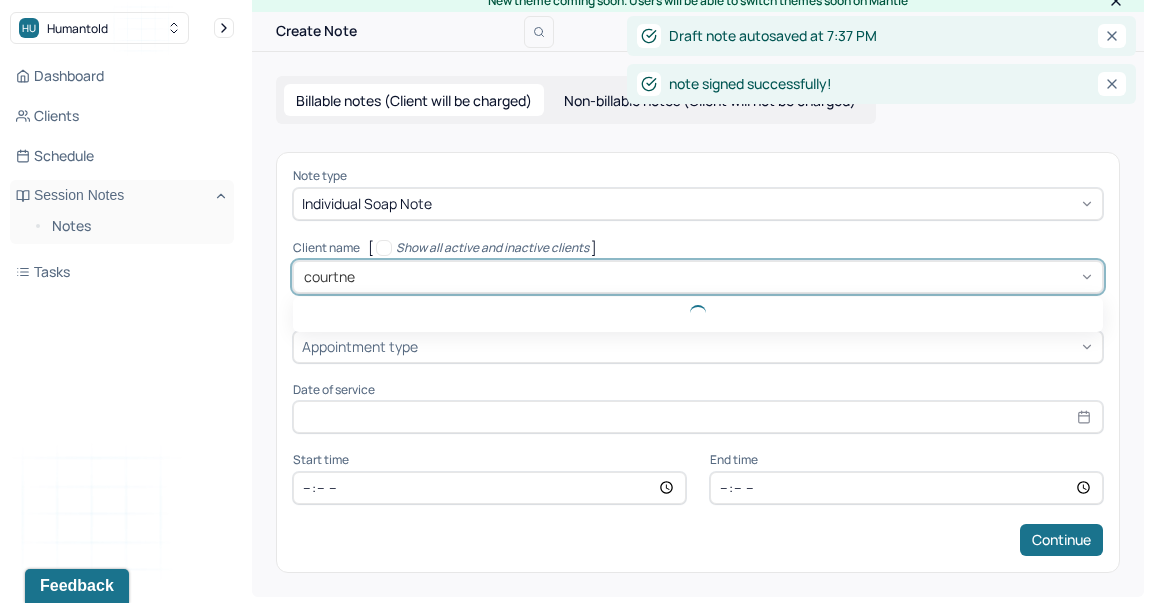 type on "[PERSON_NAME]" 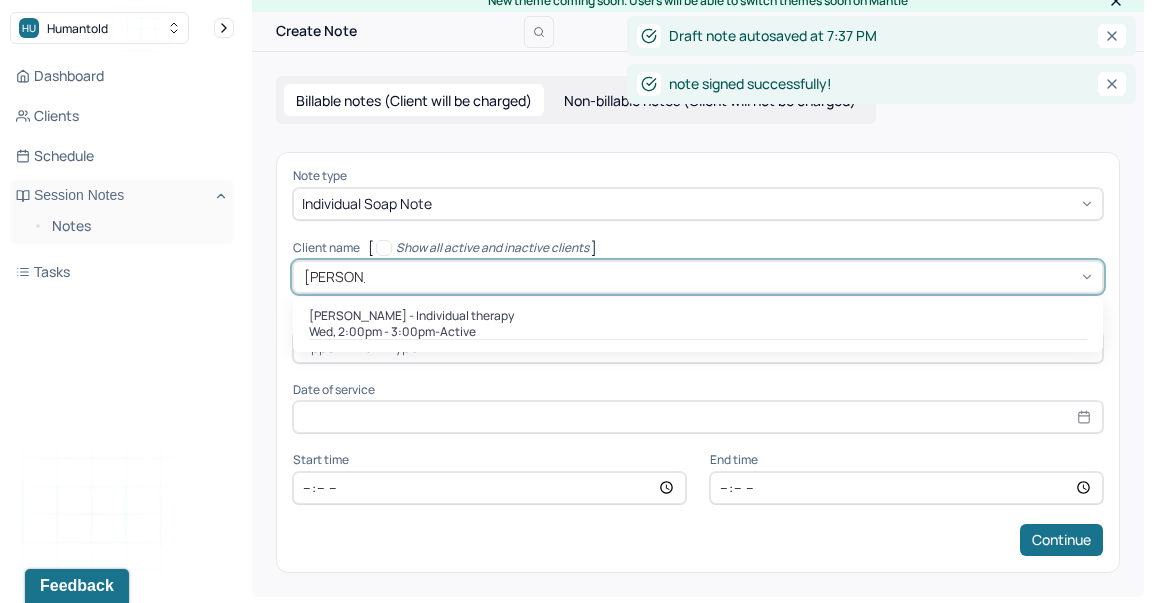 click on "[PERSON_NAME] - Individual therapy" at bounding box center (411, 316) 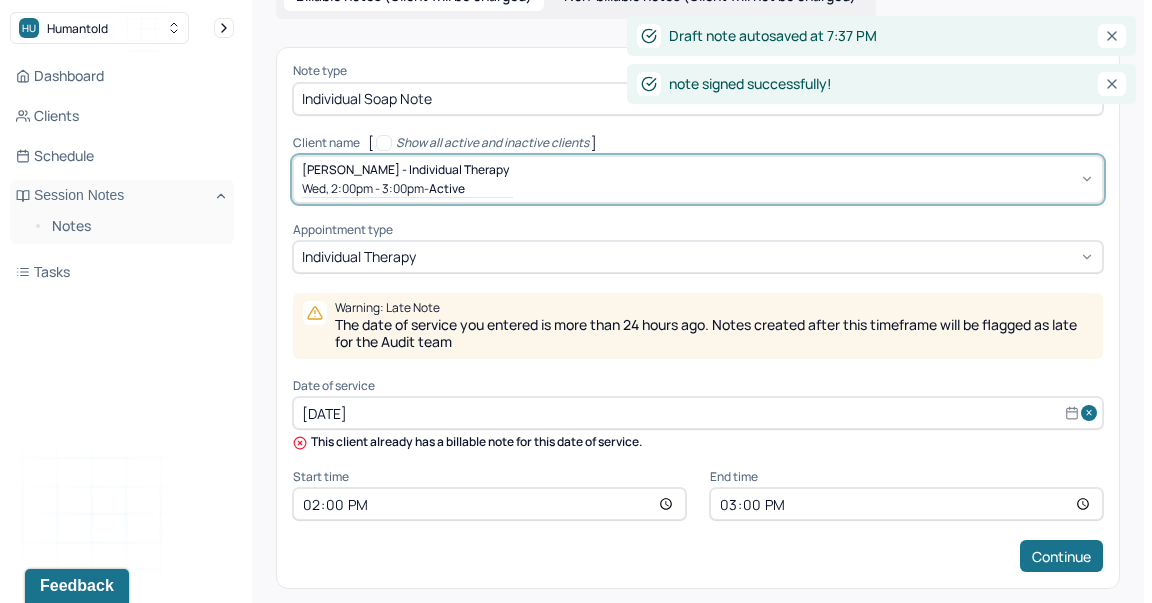 scroll, scrollTop: 137, scrollLeft: 0, axis: vertical 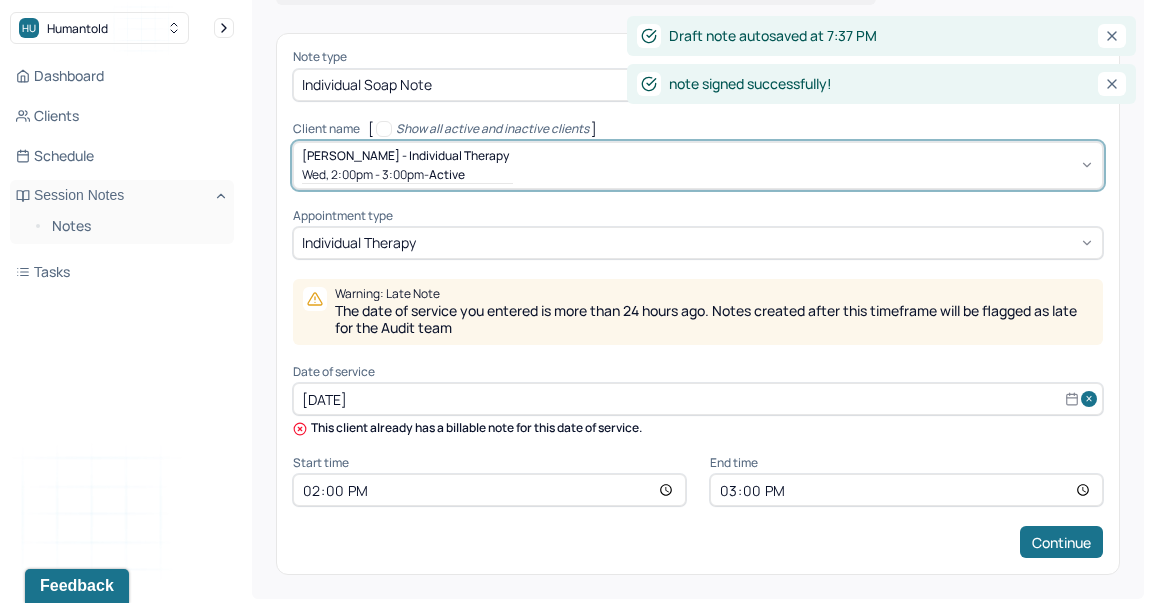 click on "[DATE]" at bounding box center [698, 399] 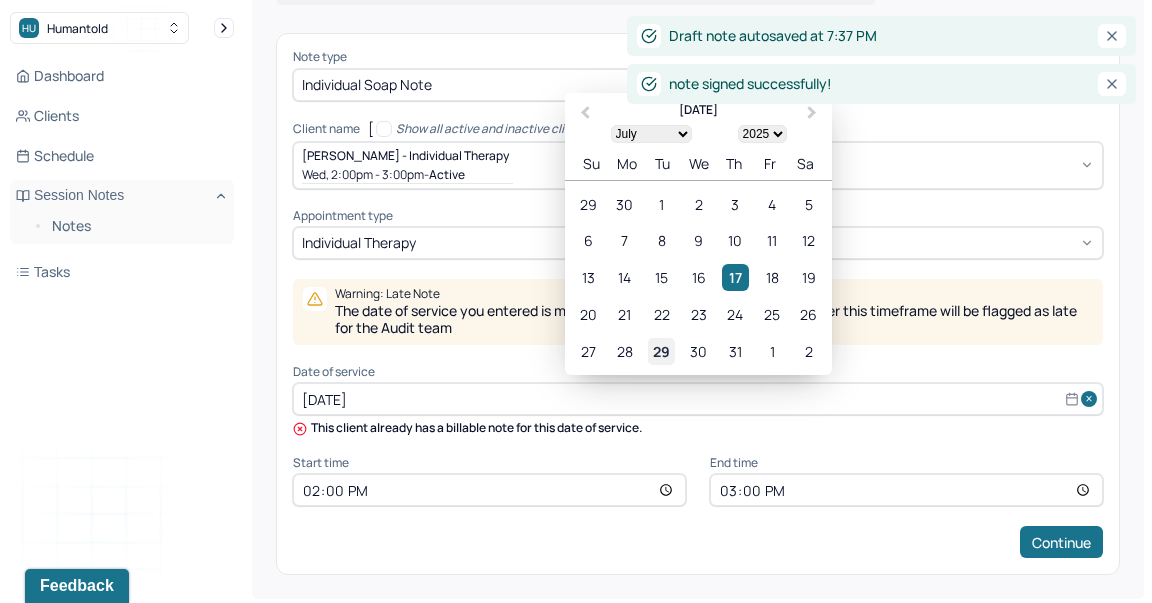 click on "29" at bounding box center [661, 351] 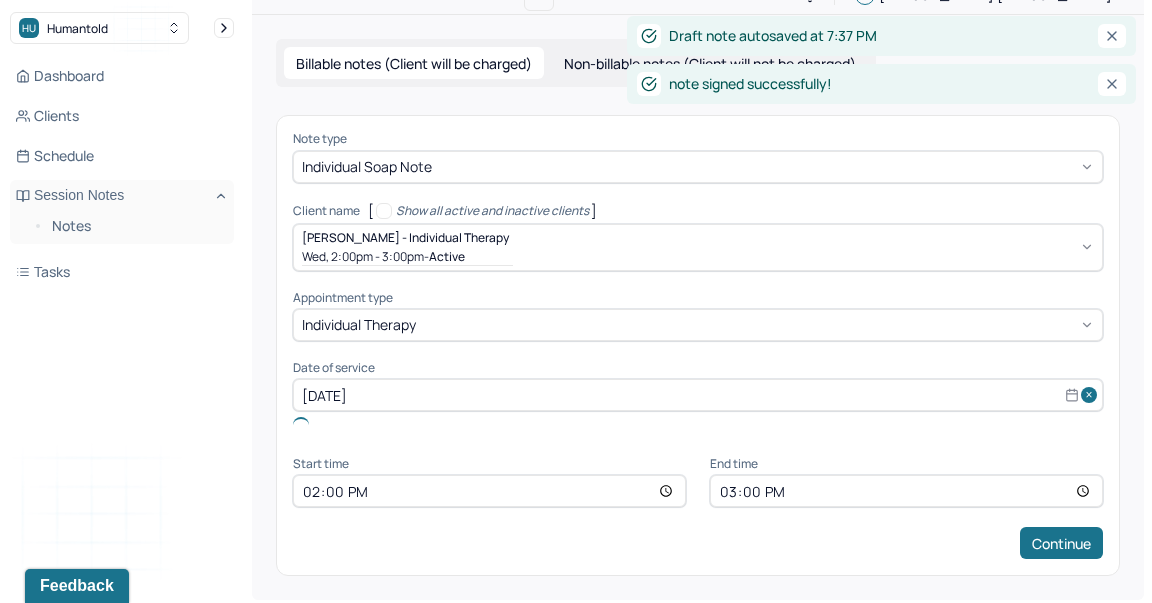 scroll, scrollTop: 30, scrollLeft: 0, axis: vertical 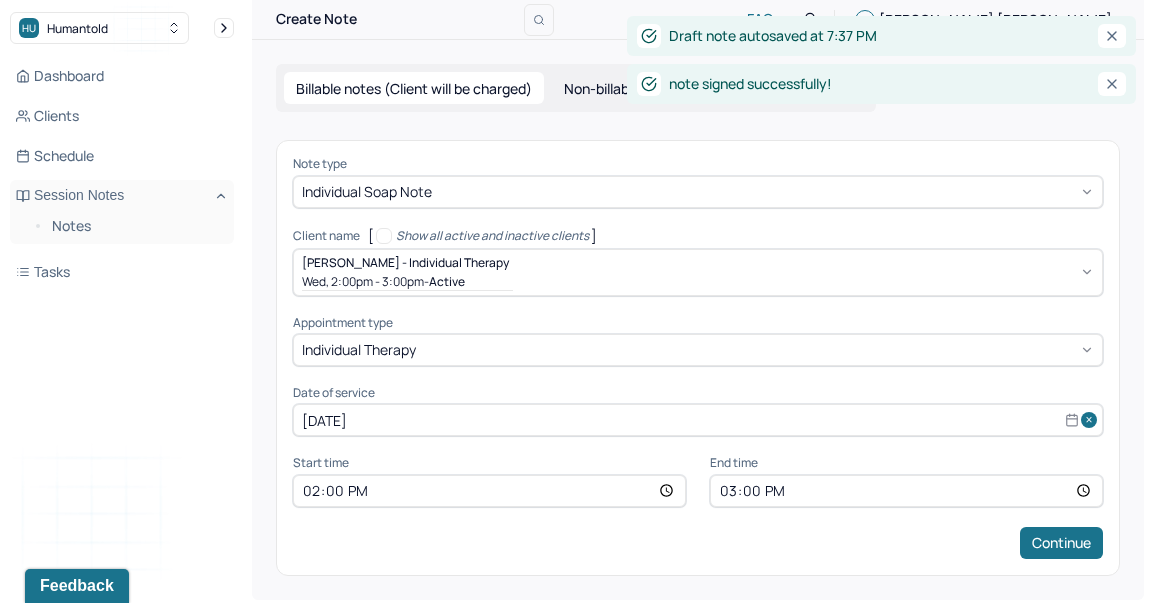 click on "14:00" at bounding box center [489, 491] 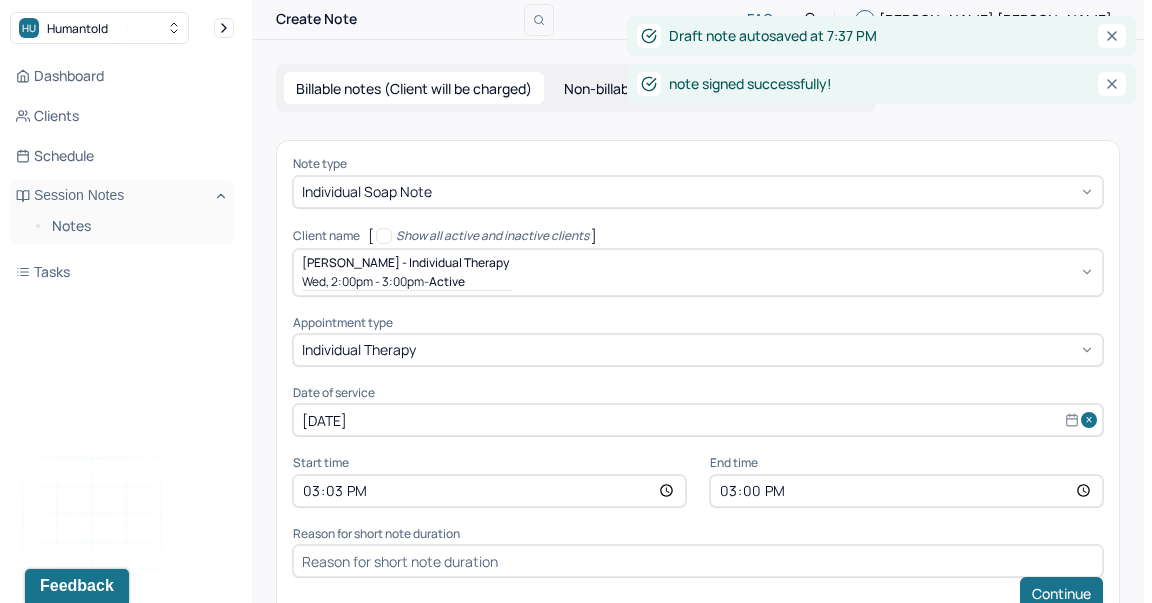 type on "15:30" 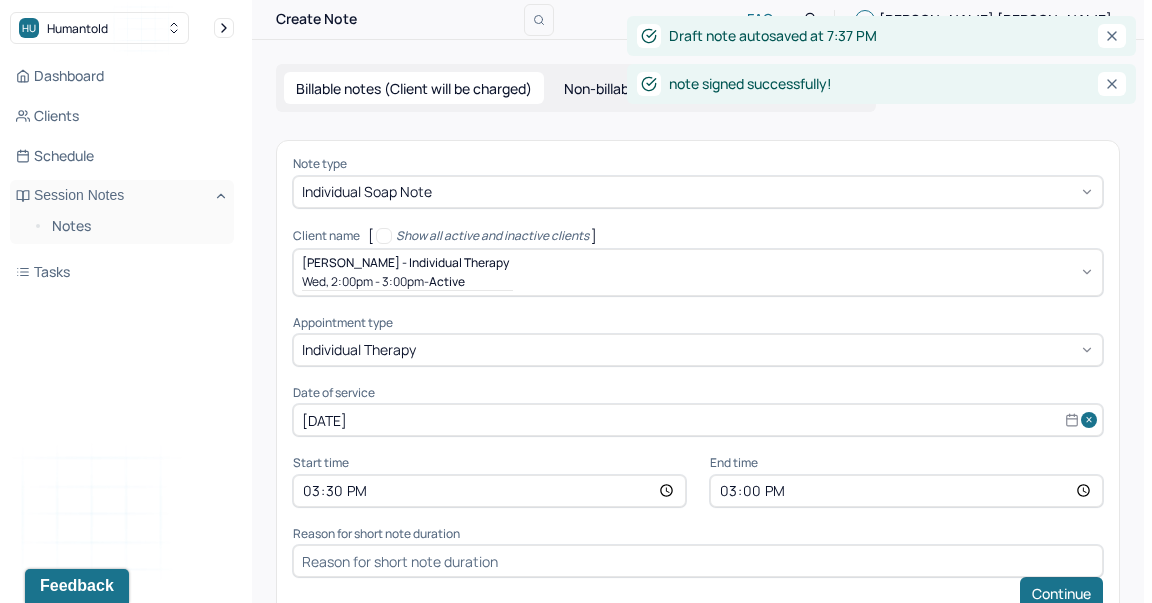 click on "15:00" at bounding box center [906, 491] 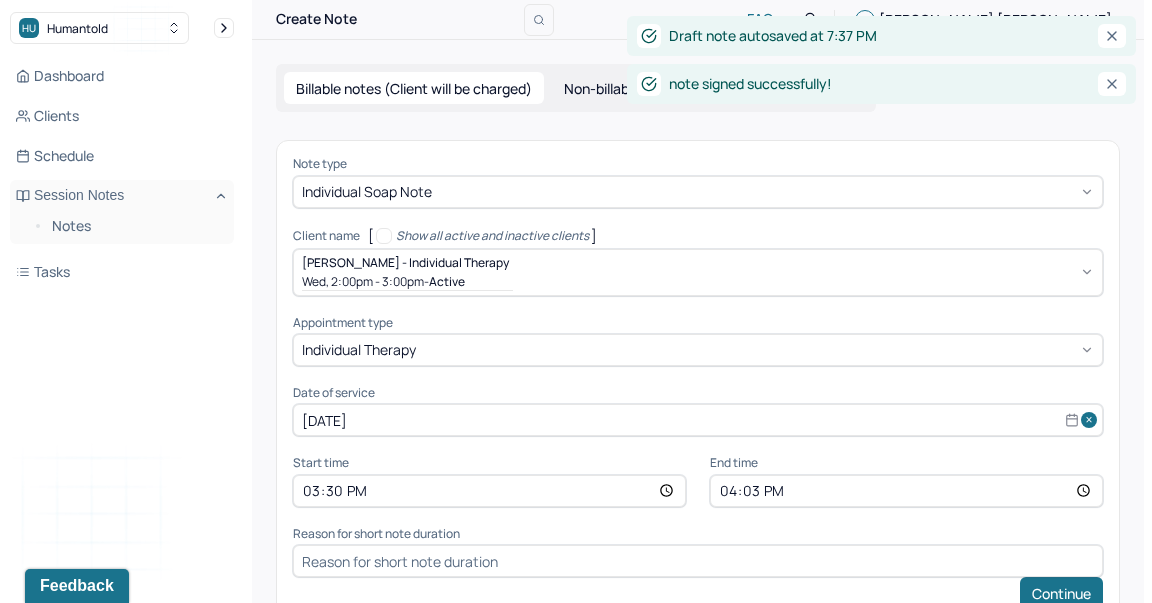 type on "16:30" 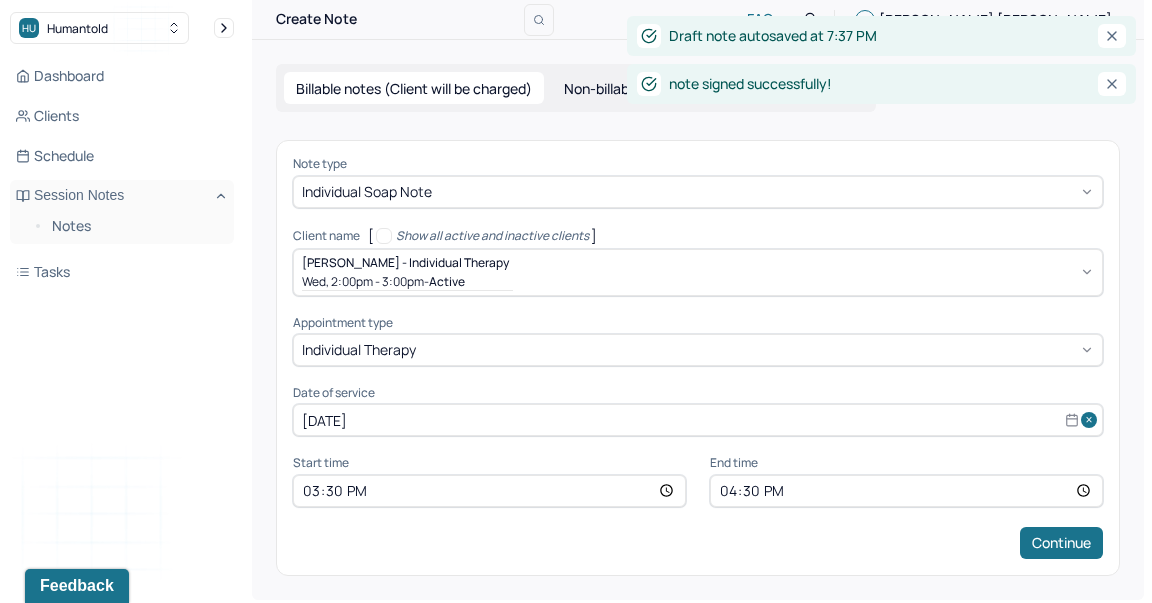 click on "Note type Individual soap note Client name [ Show all active and inactive clients ] [PERSON_NAME] - Individual therapy Wed, 2:00pm - 3:00pm  -  active Supervisee name [PERSON_NAME] Appointment type individual therapy Date of service [DATE] Start time 15:30 End time 16:30 Continue" at bounding box center (698, 357) 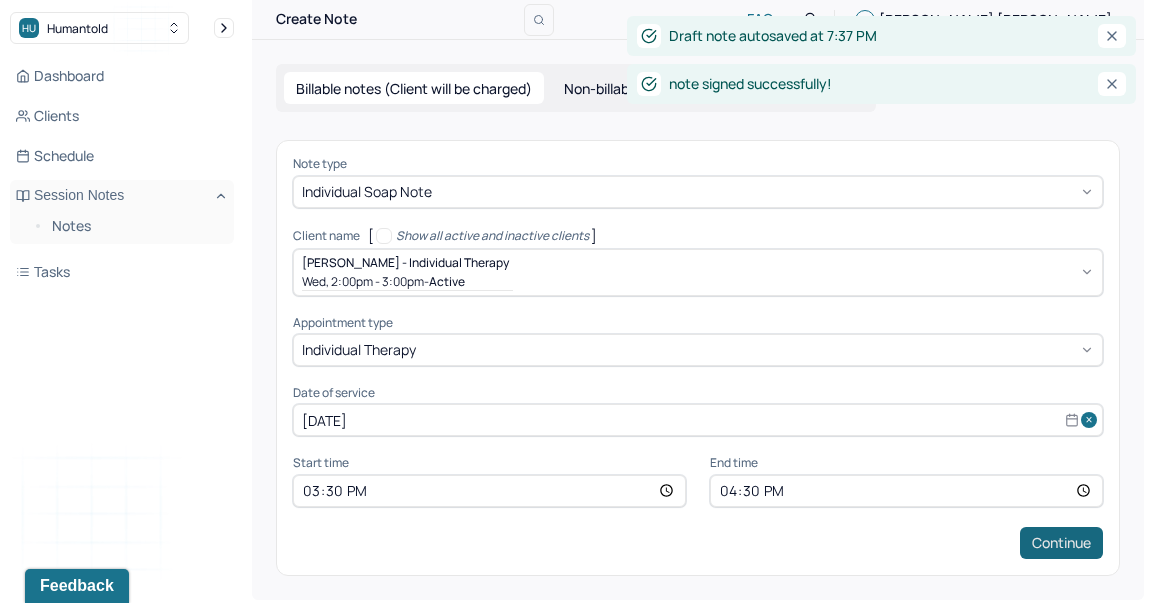 click on "Continue" at bounding box center (1061, 543) 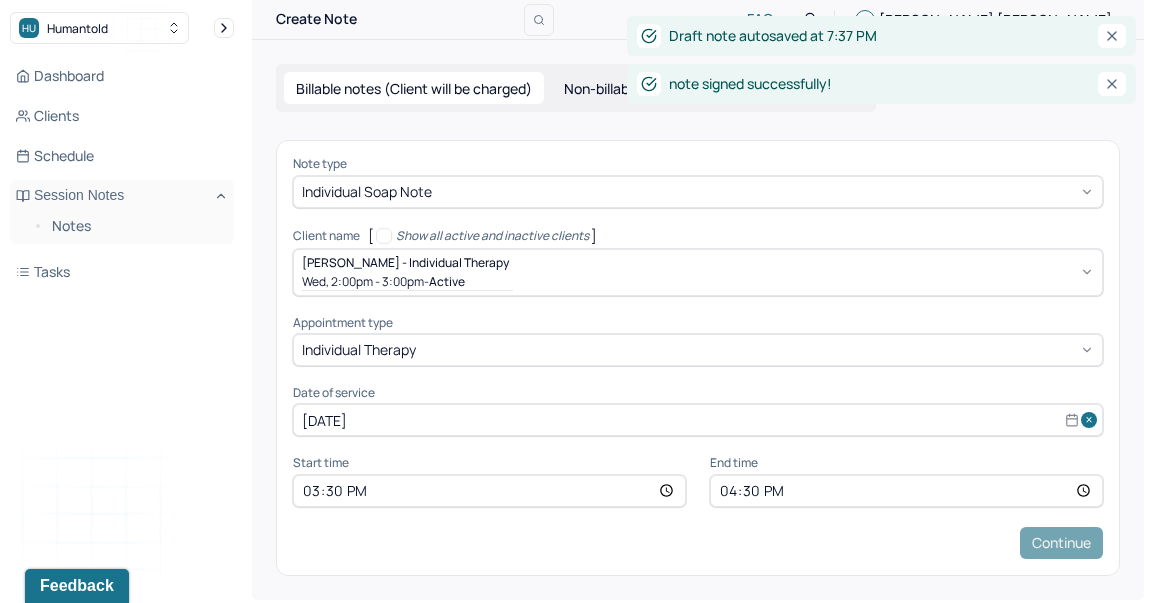 scroll, scrollTop: 0, scrollLeft: 0, axis: both 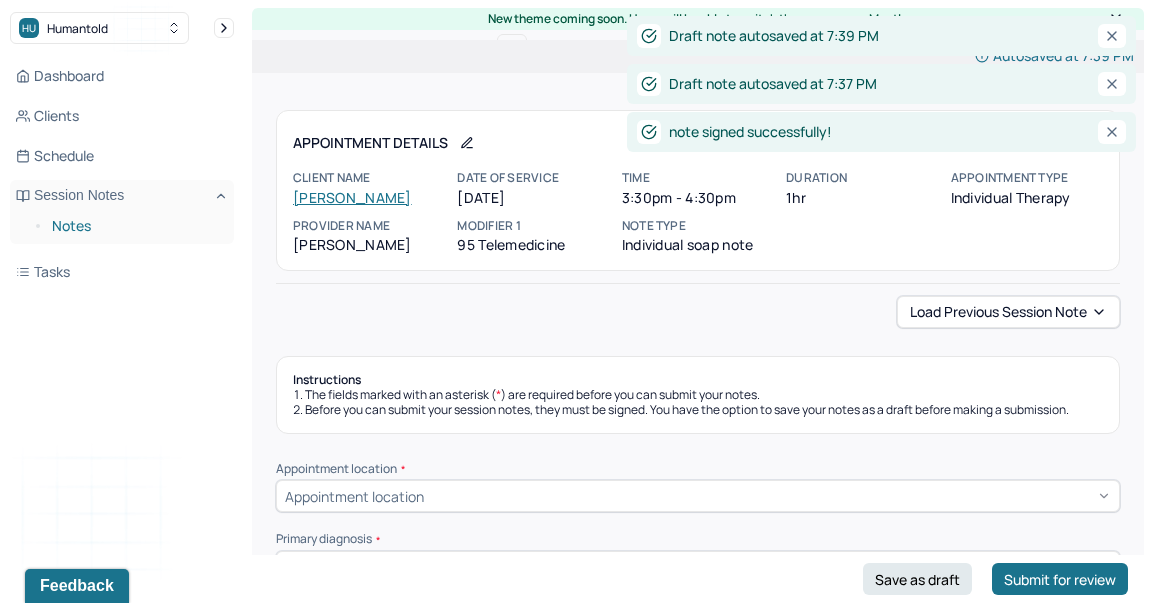 click on "Notes" at bounding box center (135, 226) 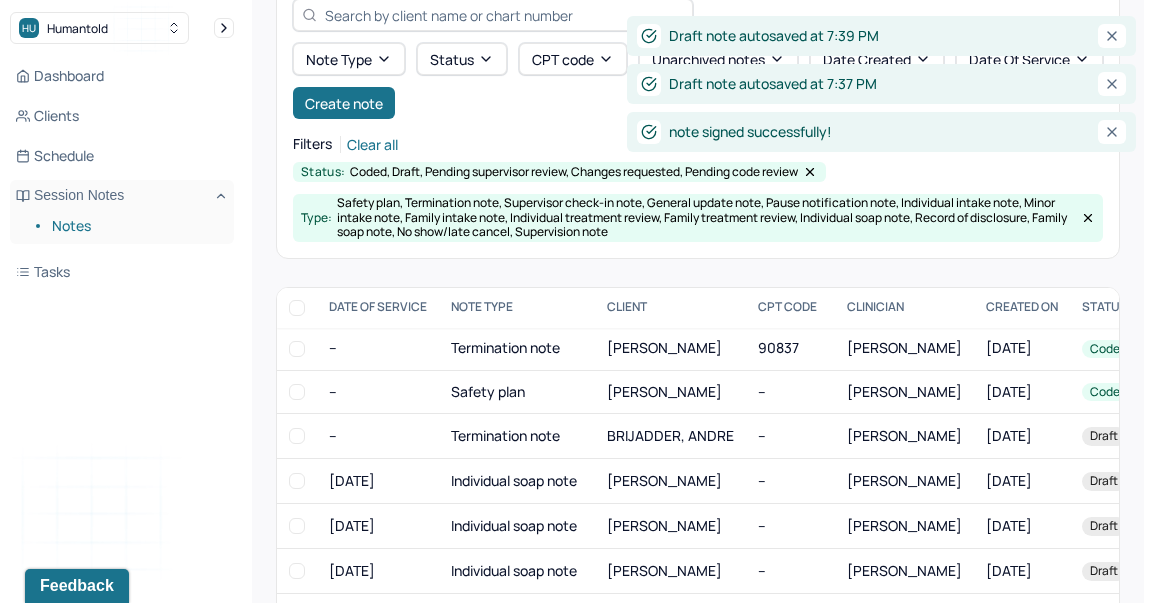 scroll, scrollTop: 159, scrollLeft: 0, axis: vertical 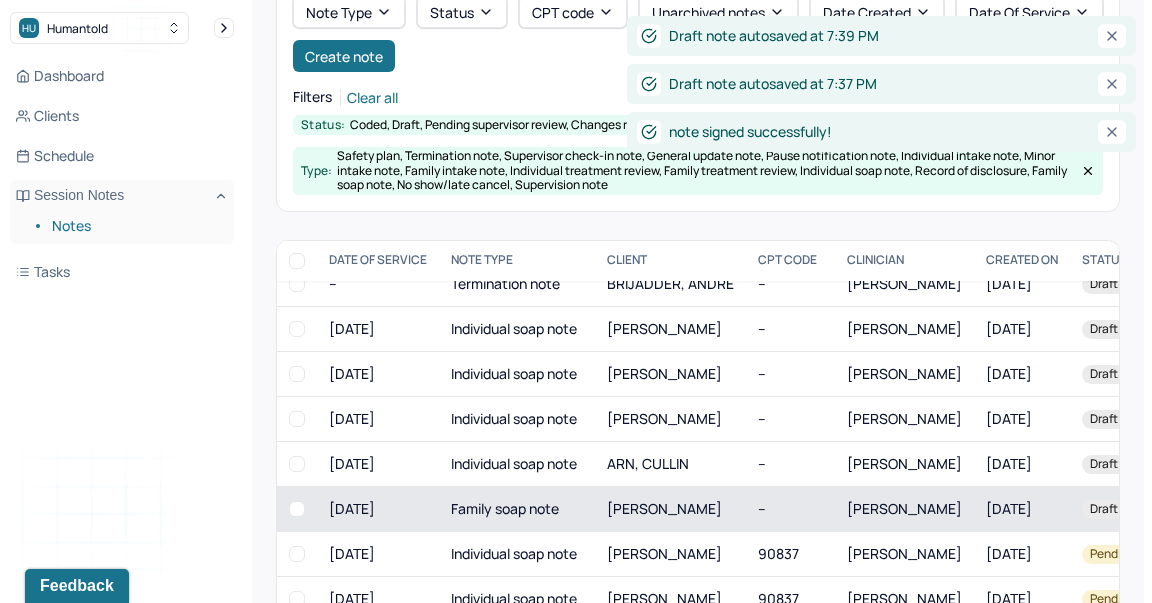 click on "Family soap note" at bounding box center (517, 509) 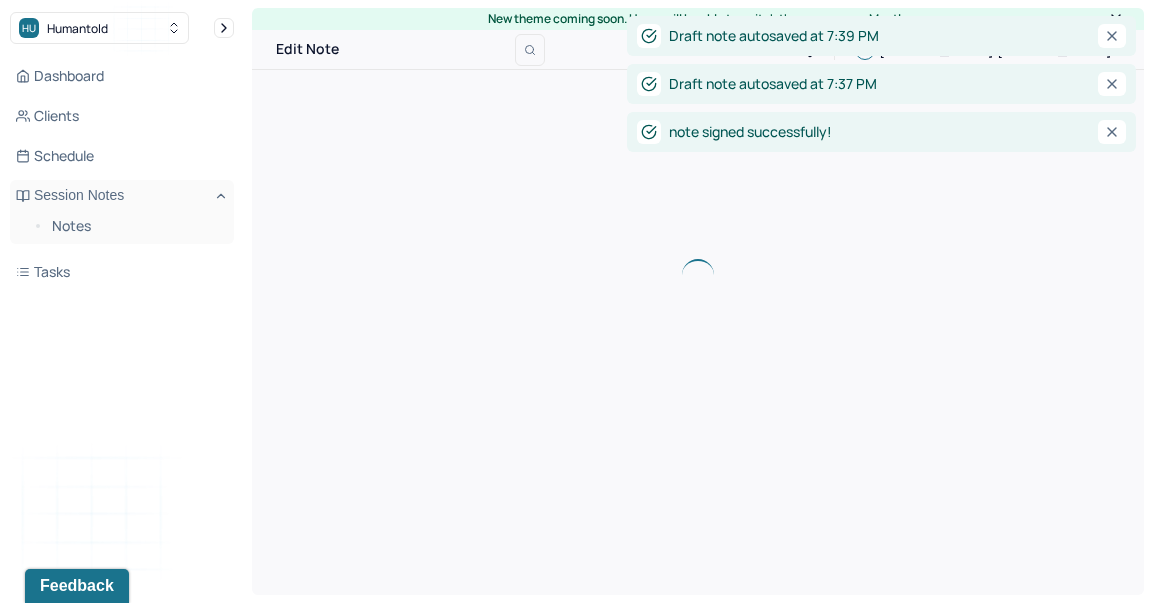 scroll, scrollTop: 0, scrollLeft: 0, axis: both 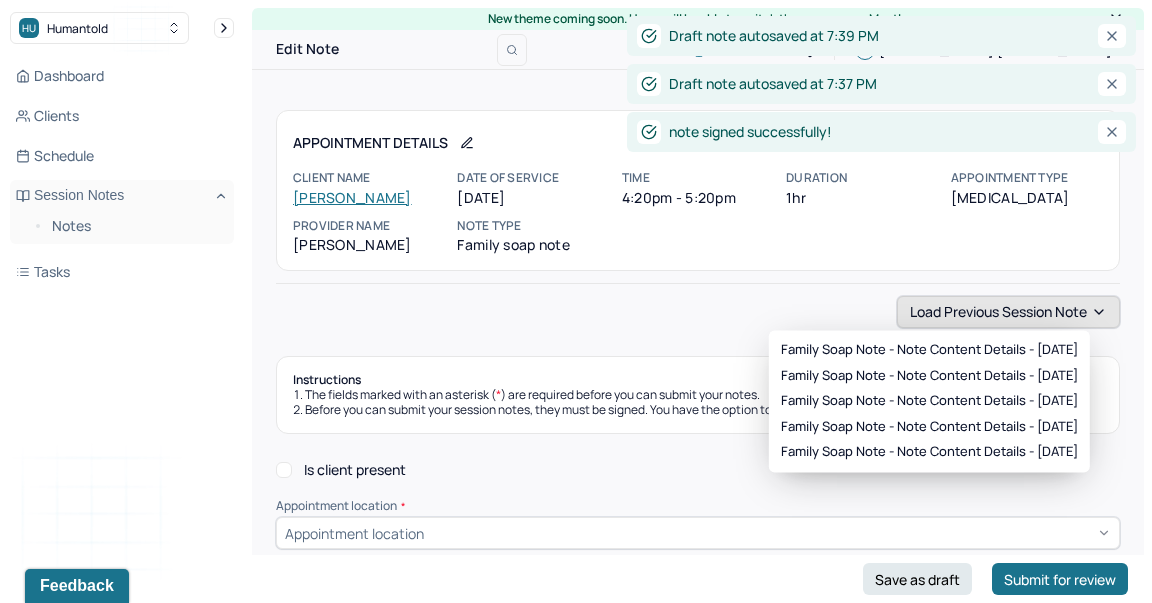 click on "Load previous session note" at bounding box center (1008, 312) 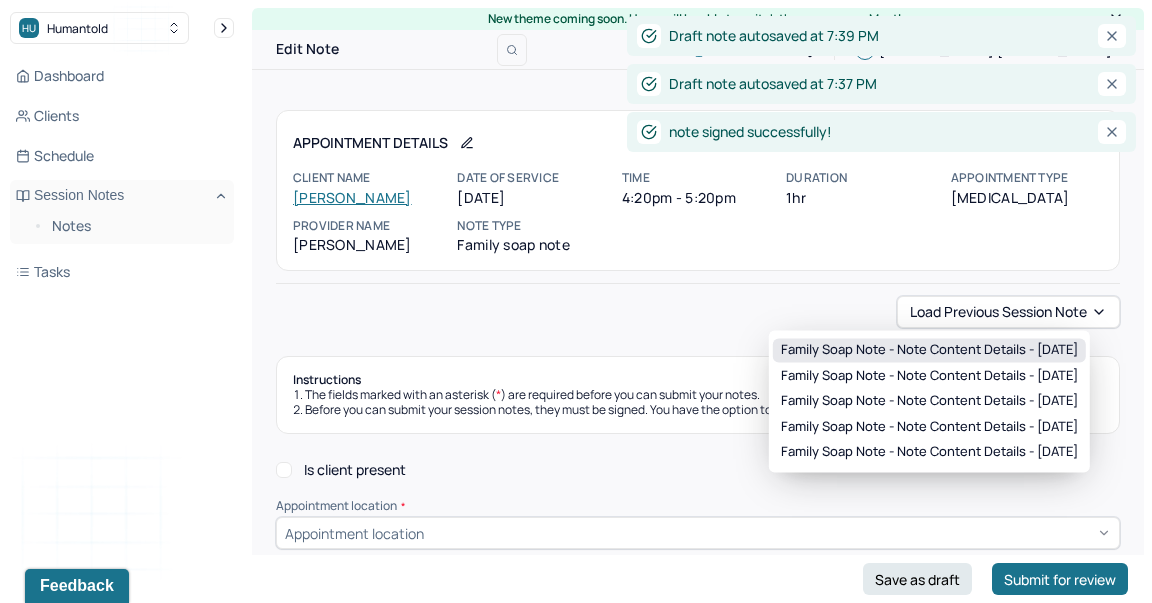 click on "Family soap note   - Note content Details -   [DATE]" at bounding box center [929, 350] 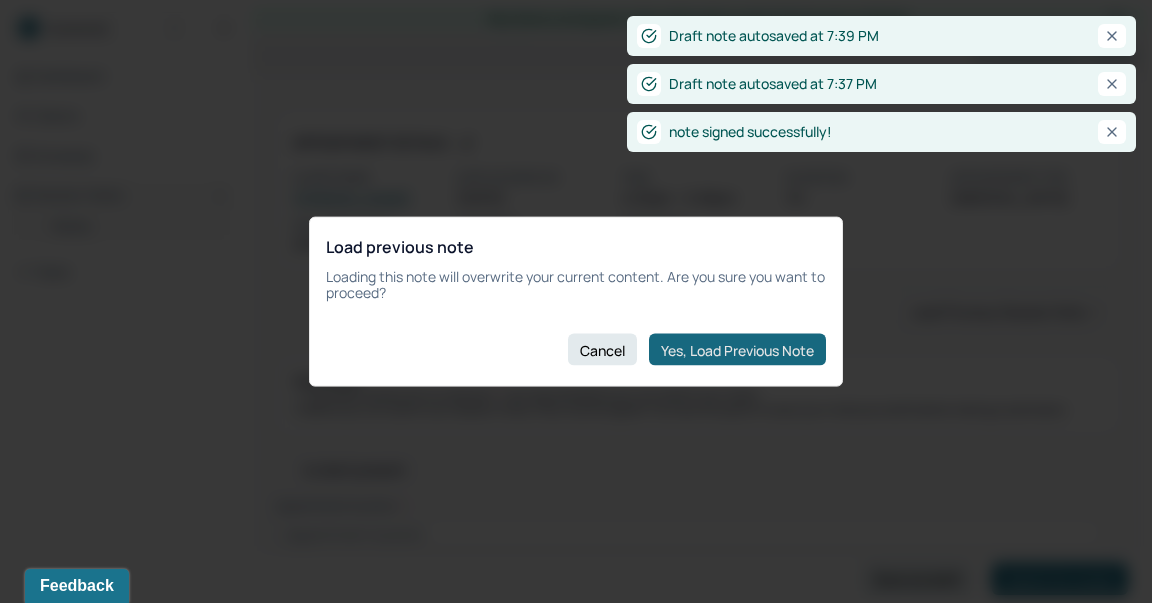 click on "Yes, Load Previous Note" at bounding box center [737, 350] 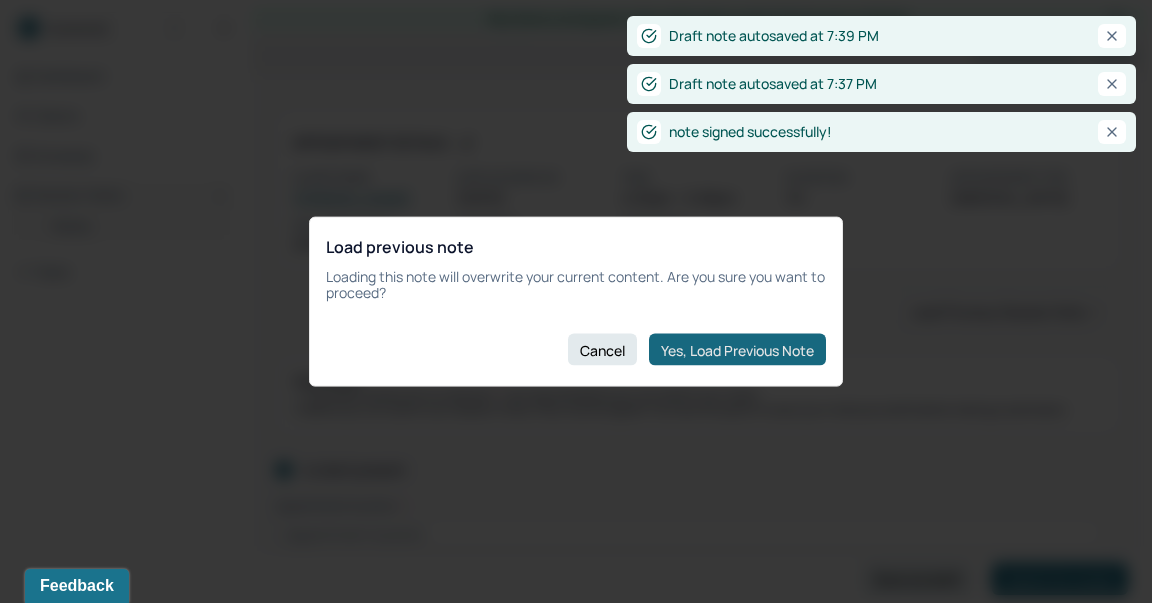 checkbox on "true" 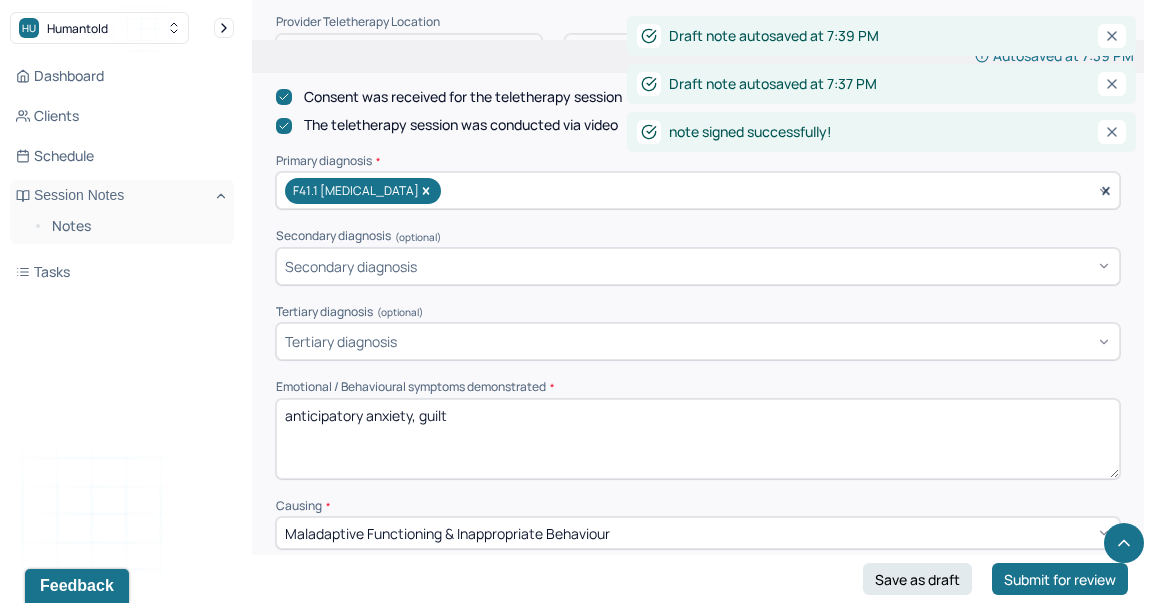 scroll, scrollTop: 625, scrollLeft: 0, axis: vertical 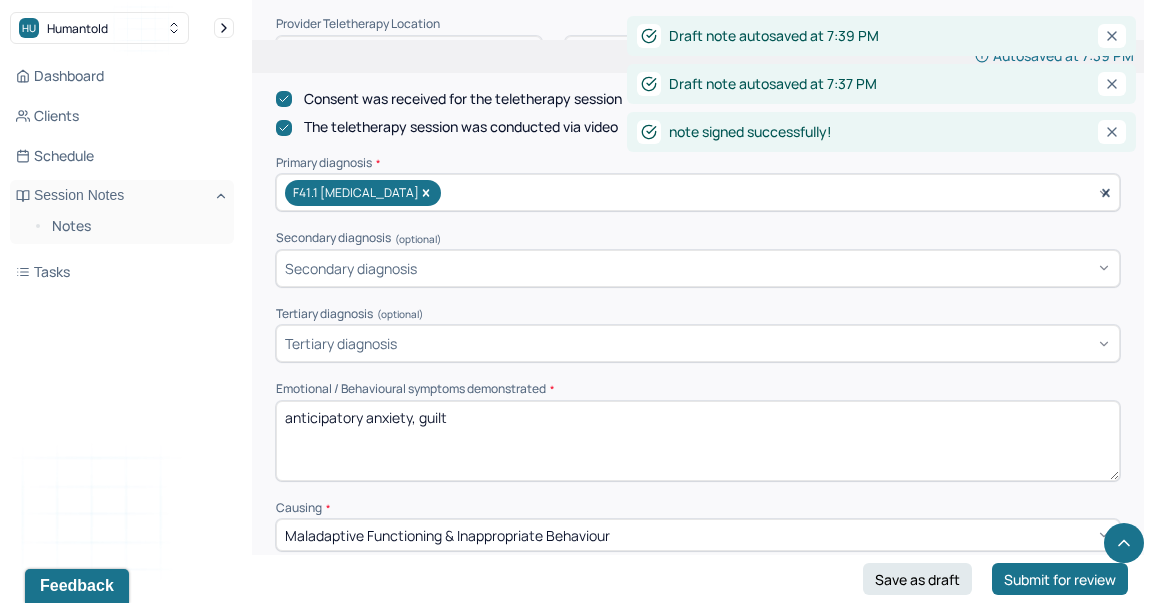 click on "anticipatory anxiety, guilt" at bounding box center (698, 441) 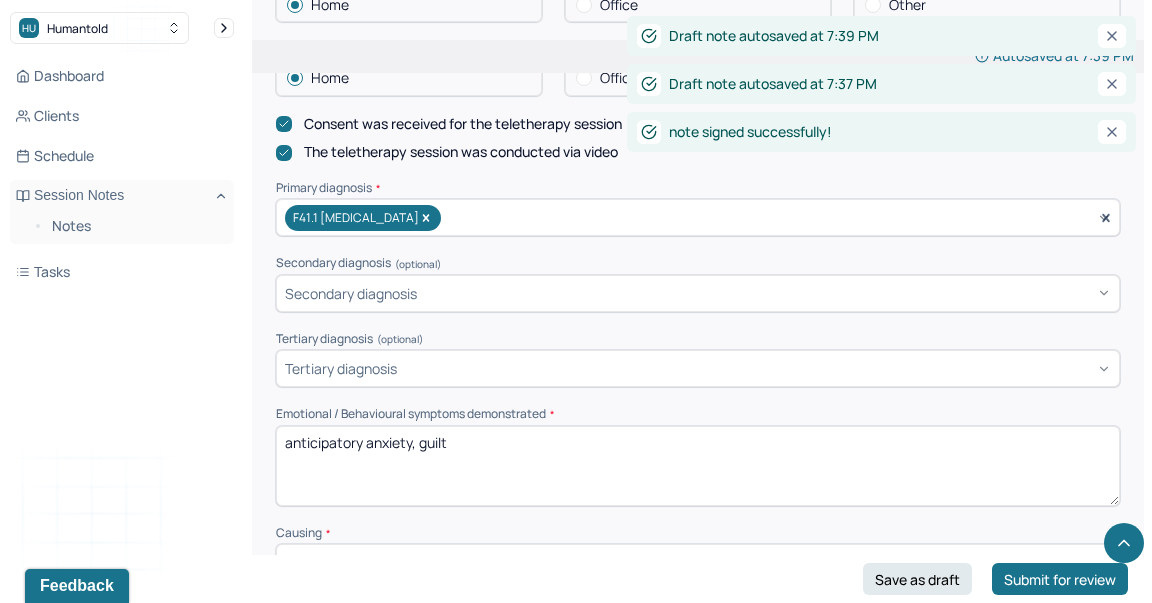 scroll, scrollTop: 602, scrollLeft: 0, axis: vertical 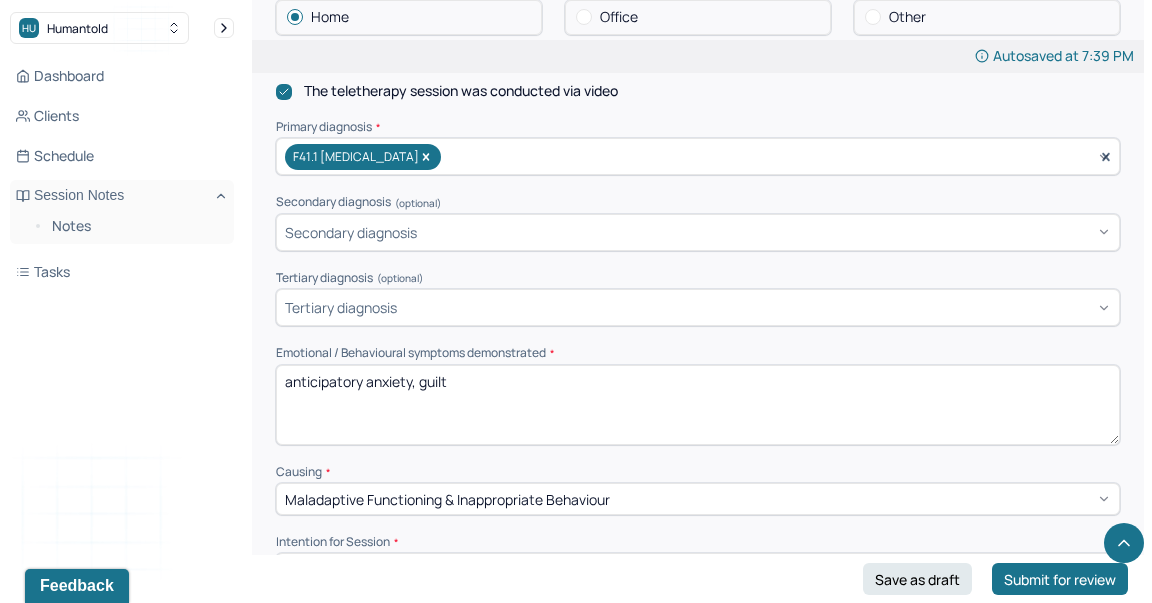 click on "anticipatory anxiety, guilt" at bounding box center [698, 405] 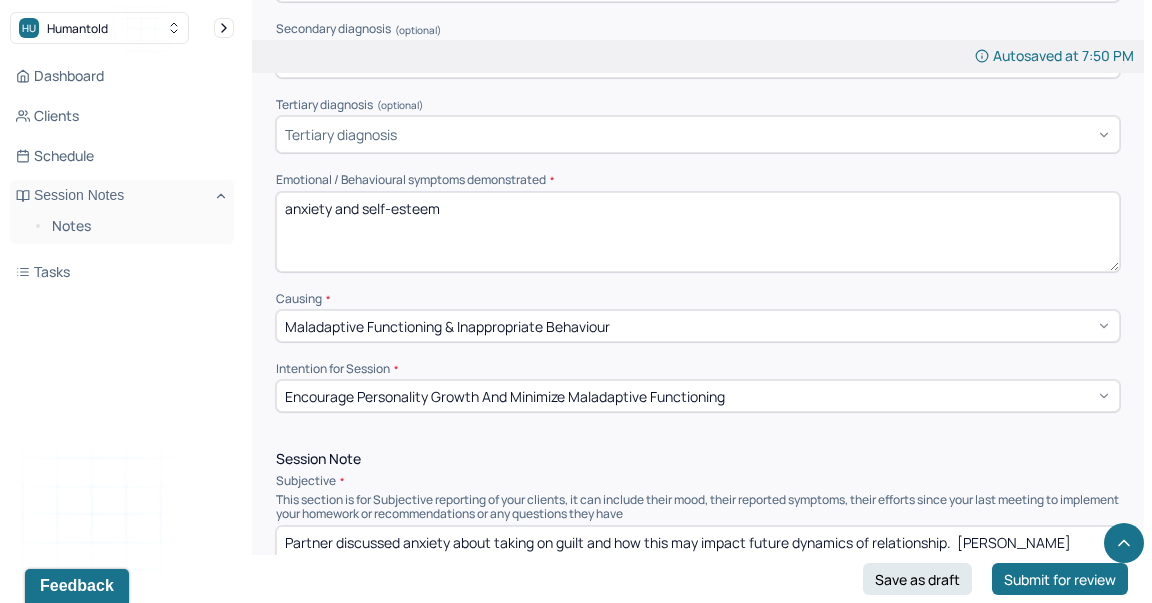 scroll, scrollTop: 883, scrollLeft: 0, axis: vertical 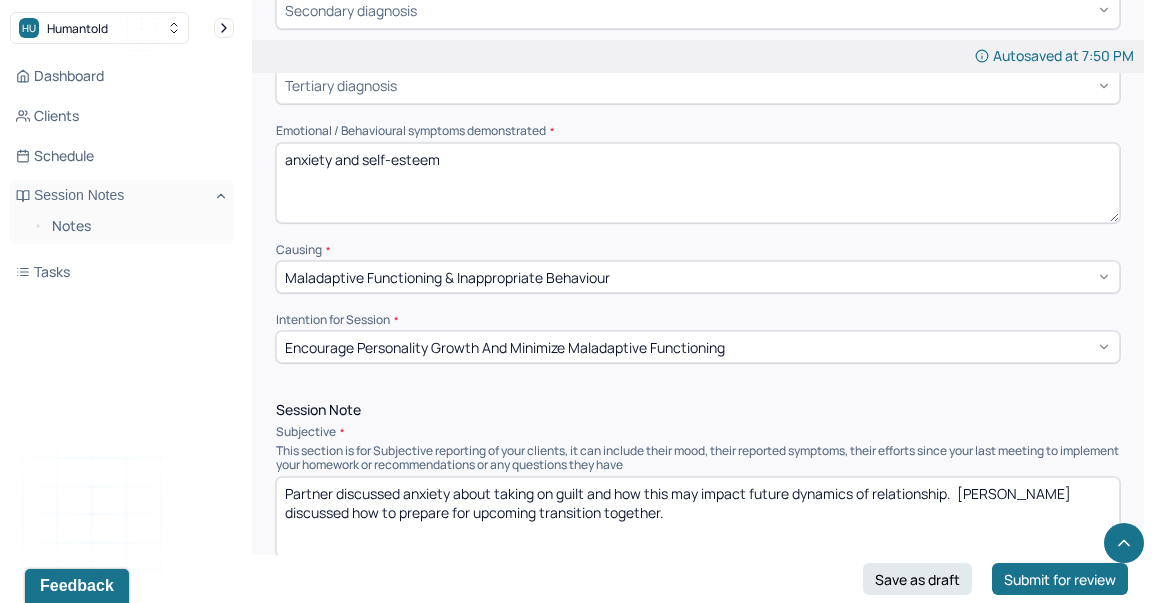 type on "anxiety and self-esteem" 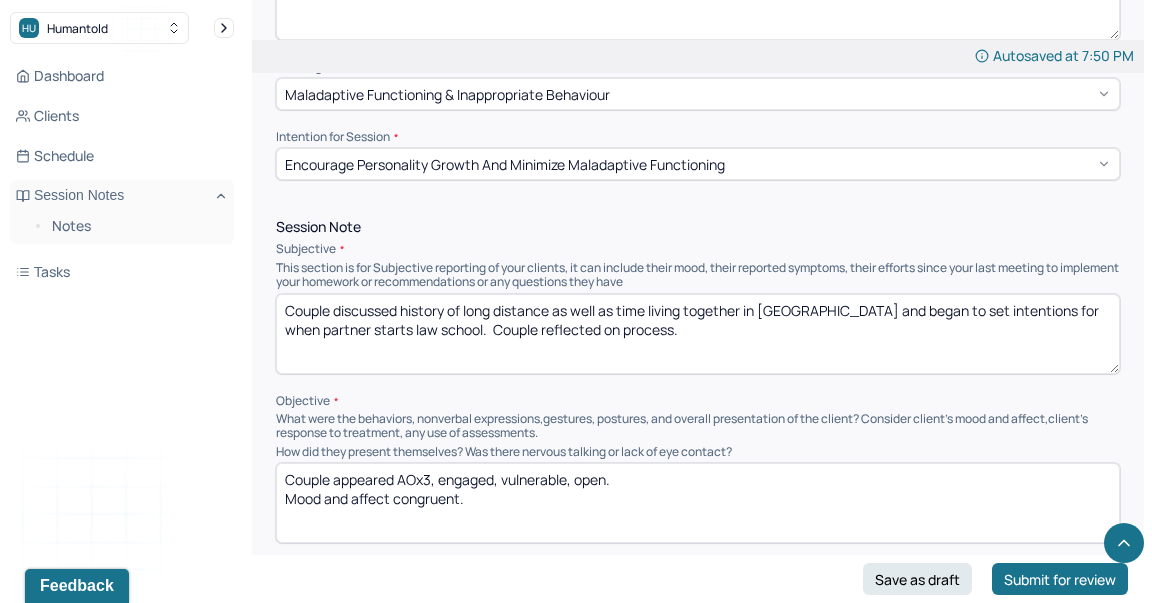 scroll, scrollTop: 1074, scrollLeft: 0, axis: vertical 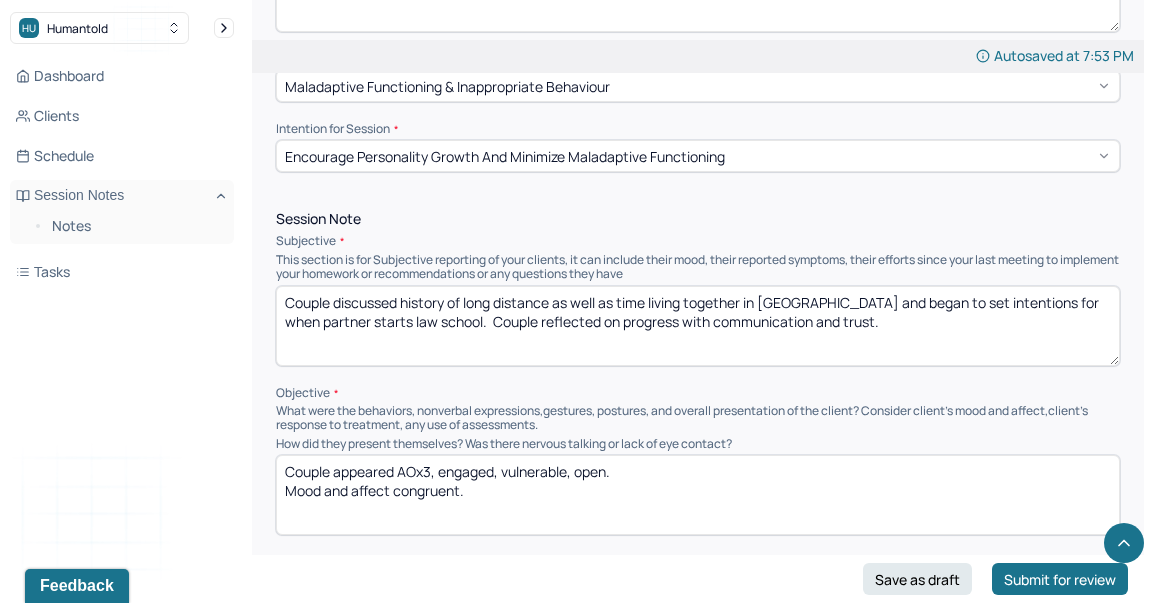 type on "Couple discussed history of long distance as well as time living together in [GEOGRAPHIC_DATA] and began to set intentions for when partner starts law school.  Couple reflected on progress with communication and trust." 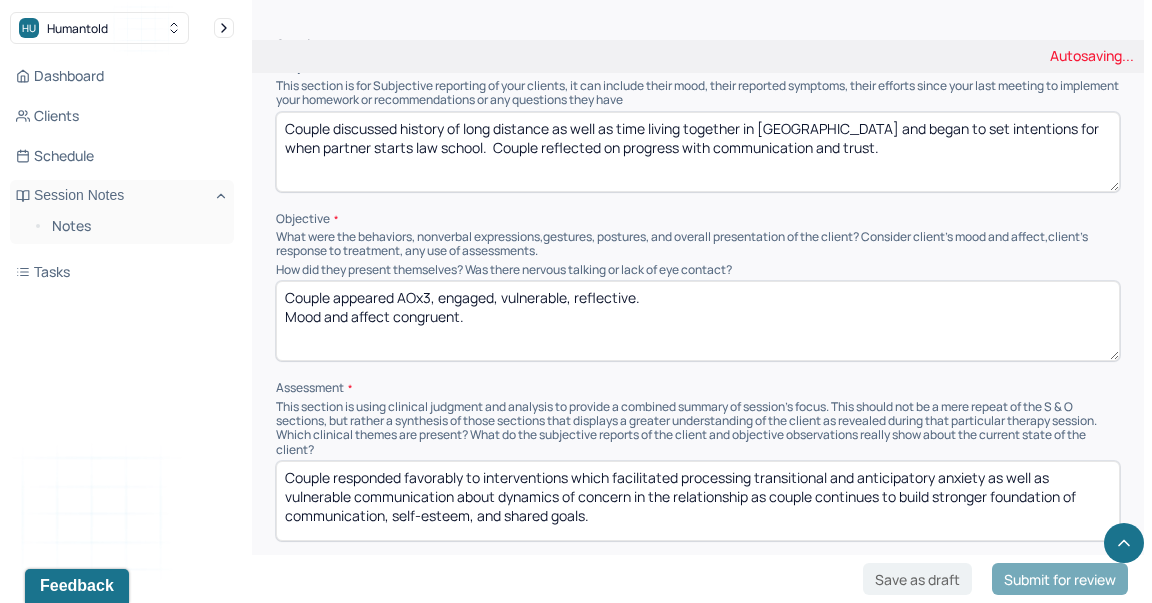 scroll, scrollTop: 1392, scrollLeft: 0, axis: vertical 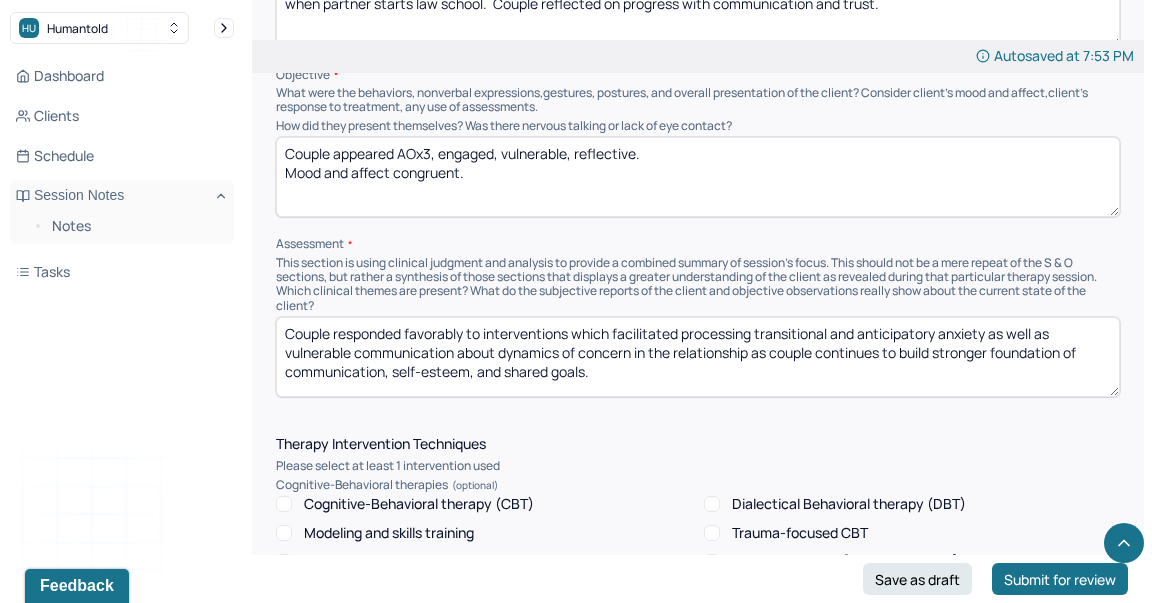 type on "Couple appeared AOx3, engaged, vulnerable, reflective.
Mood and affect congruent." 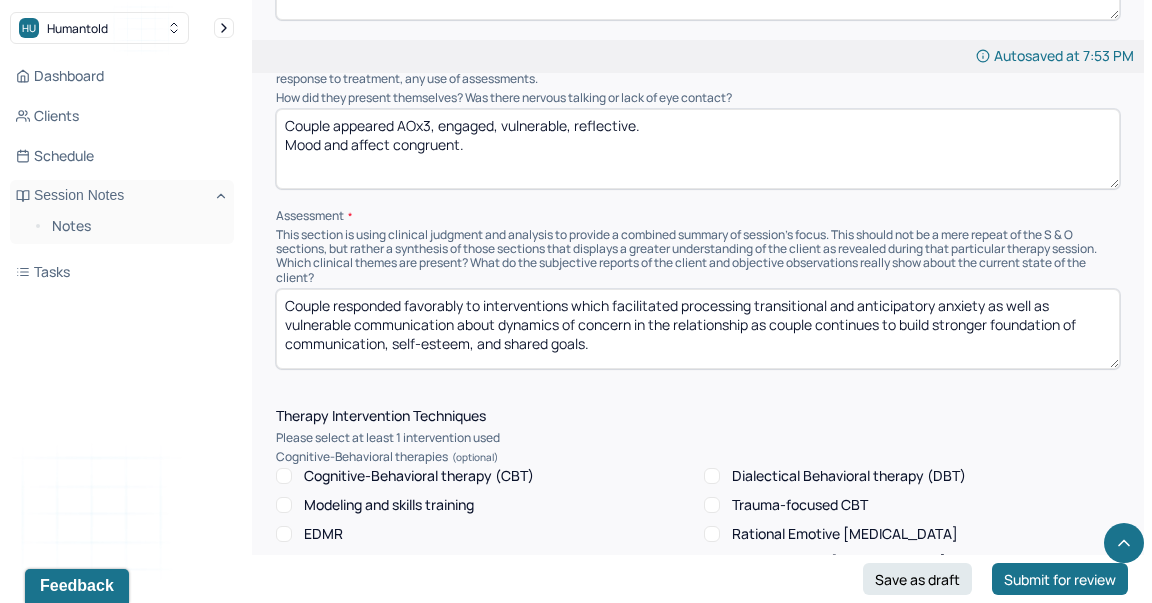 scroll, scrollTop: 1428, scrollLeft: 0, axis: vertical 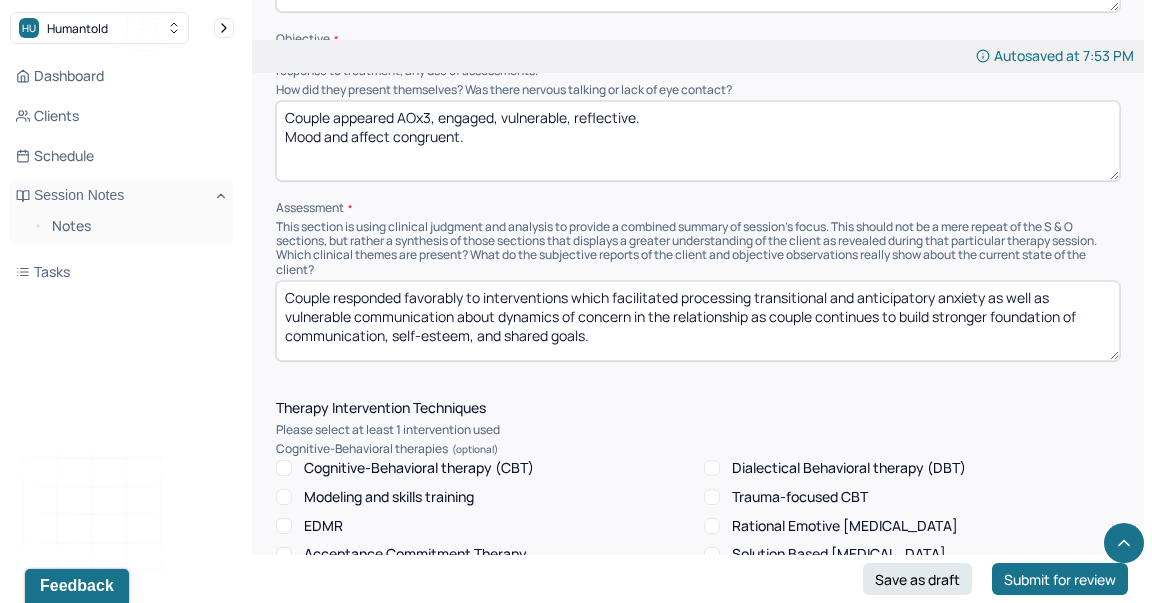 click on "Couple responded favorably to interventions which facilitated processing transitional and anticipatory anxiety as well as vulnerable communication about dynamics of concern in the relationship as couple continues to build stronger foundation of communication, self-esteem, and shared goals." at bounding box center (698, 321) 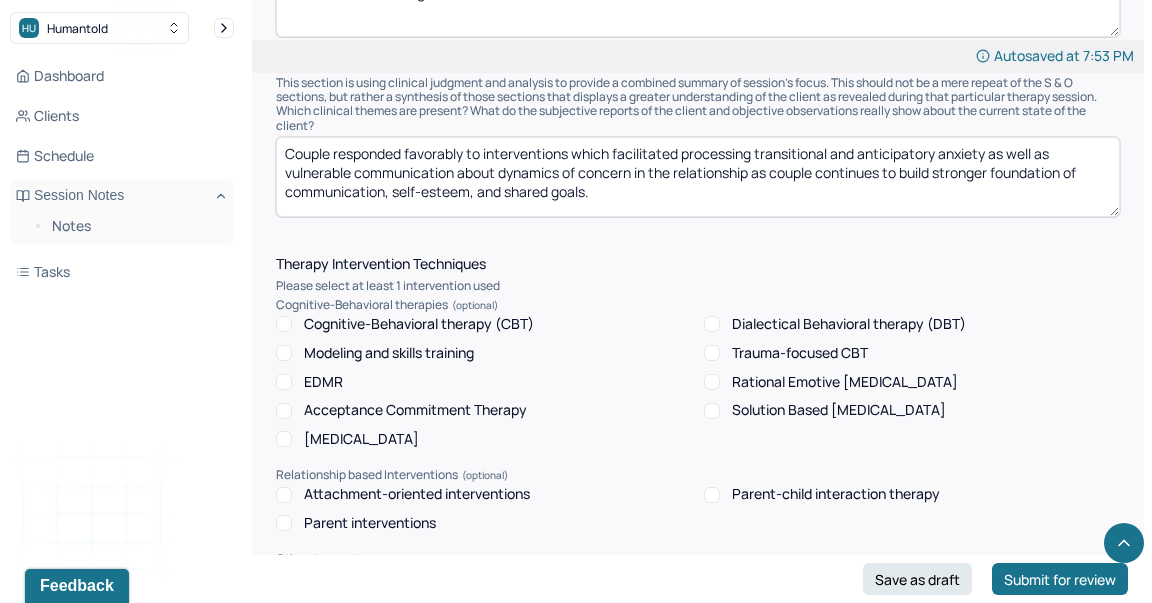 scroll, scrollTop: 1571, scrollLeft: 0, axis: vertical 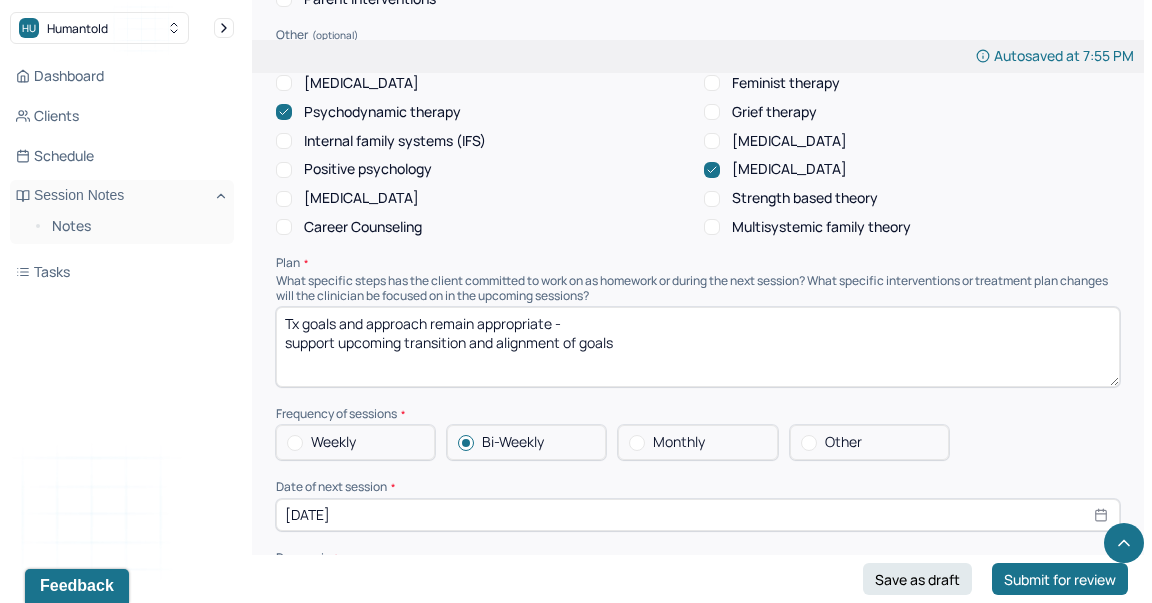 type on "Couple responded favorably to interventions which facilitated progress with reinforcing communication and progress, as couple begins to set goals and intentions for next transition together." 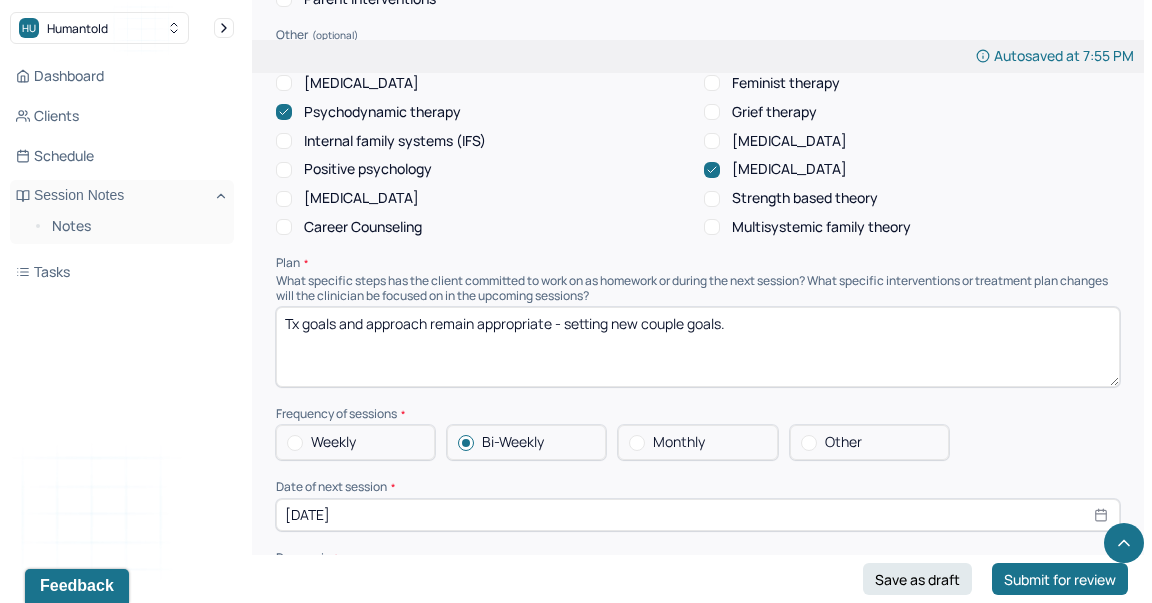 type on "Tx goals and approach remain appropriate - setting new couple goals." 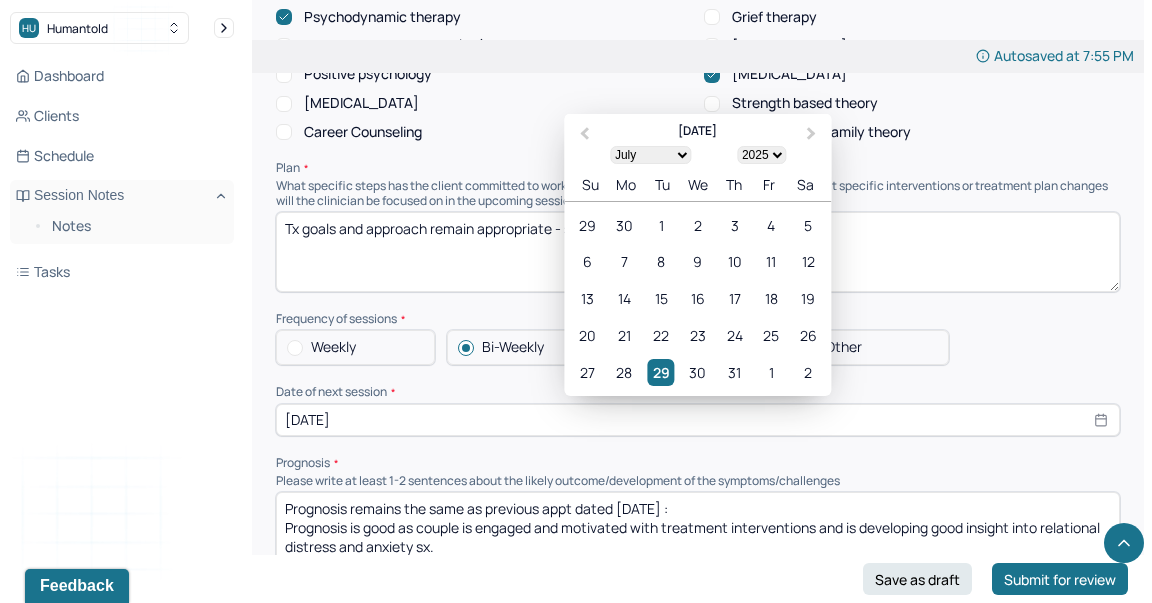 scroll, scrollTop: 2193, scrollLeft: 0, axis: vertical 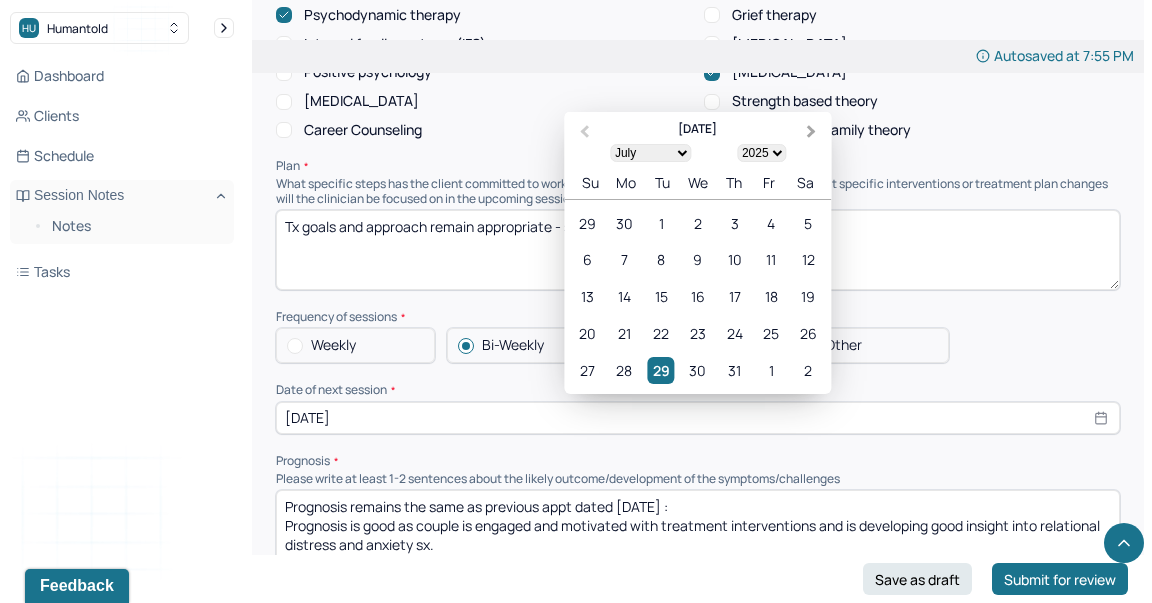 click on "Next Month" at bounding box center [811, 131] 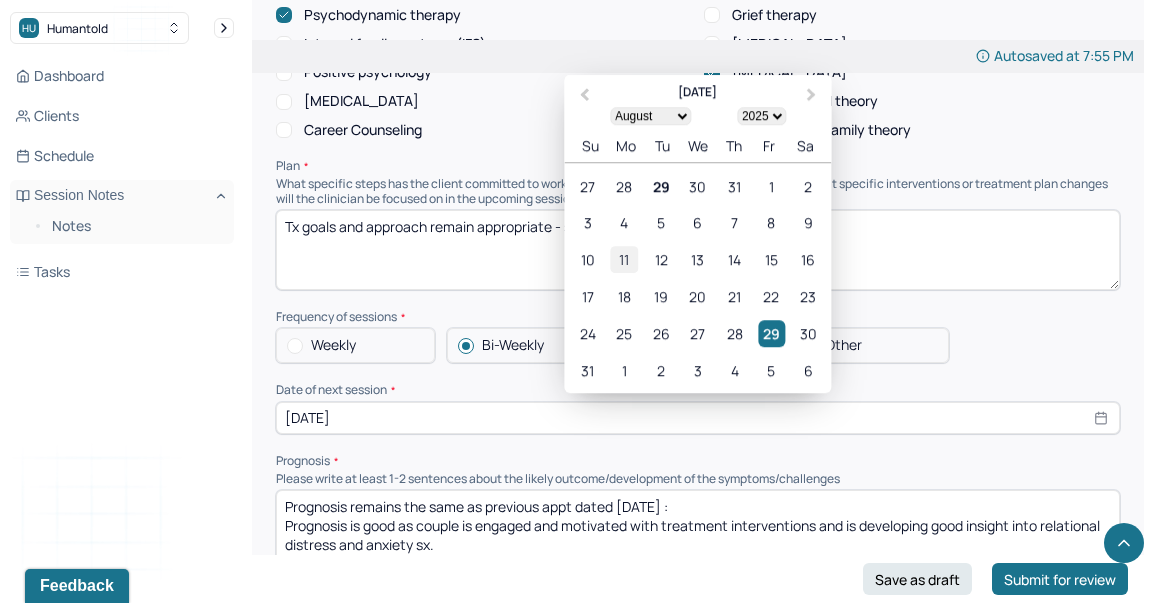 click on "11" at bounding box center [624, 259] 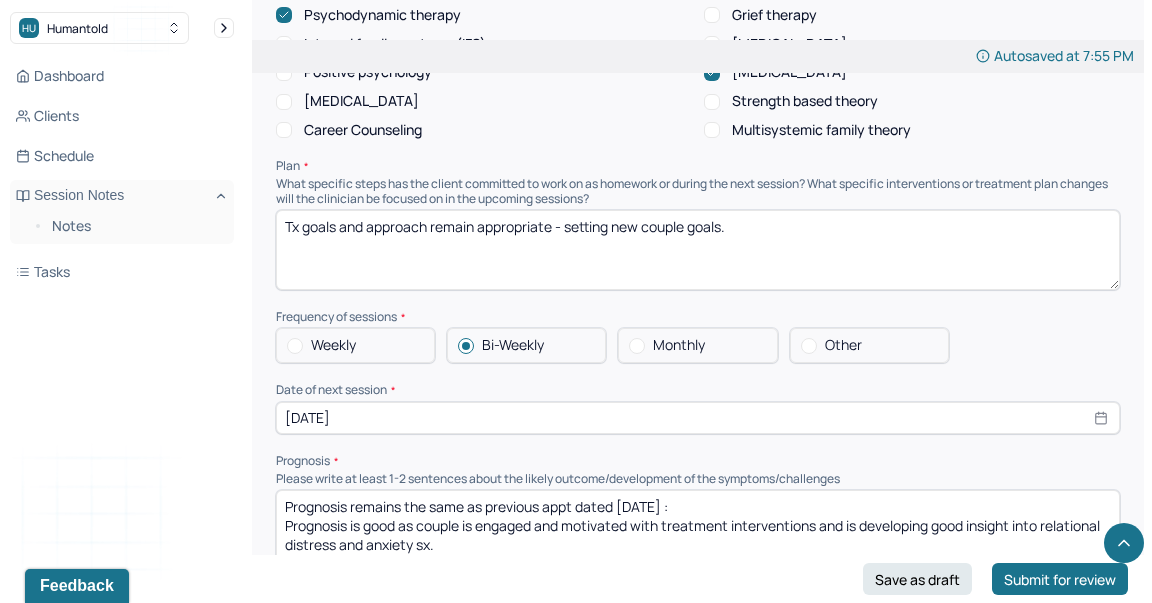 click on "[DATE]" at bounding box center (698, 418) 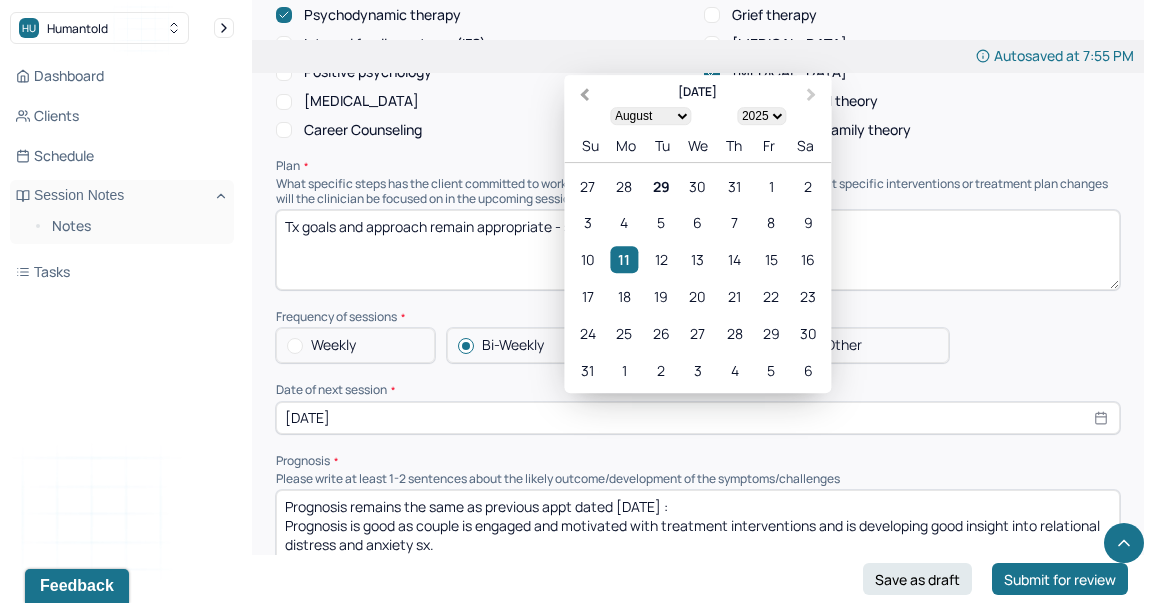 click on "Previous Month" at bounding box center [582, 96] 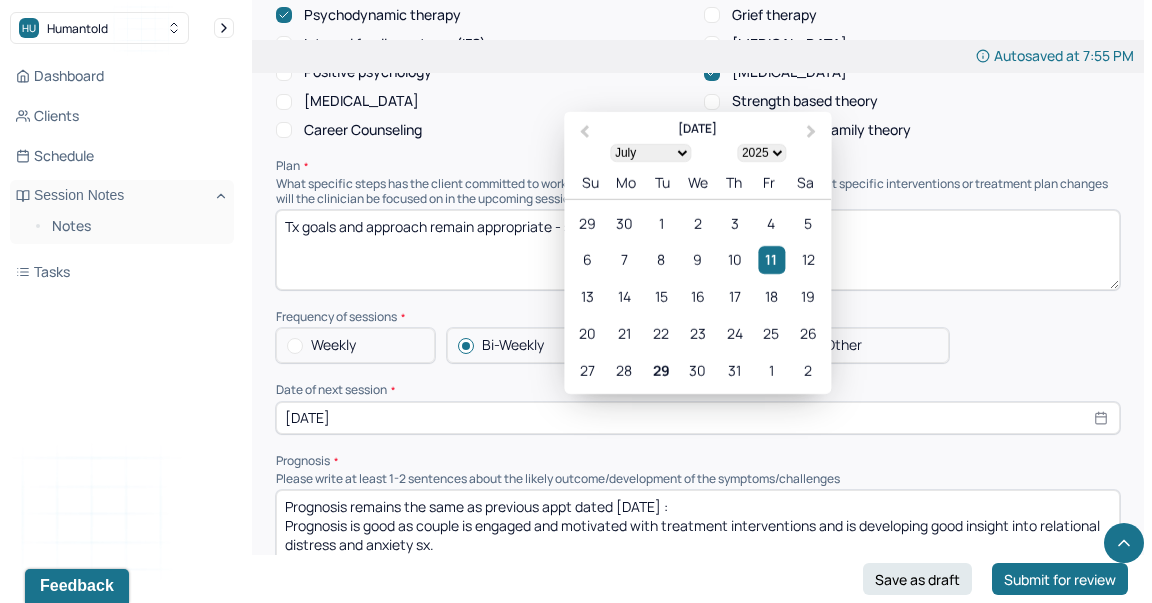 click on "Therapy Intervention Techniques Please select at least 1 intervention used Cognitive-Behavioral therapies Cognitive-Behavioral therapy (CBT) Dialectical Behavioral therapy (DBT) Modeling and skills training Trauma-focused CBT EDMR Rational Emotive [MEDICAL_DATA] Acceptance Commitment Therapy Solution Based [MEDICAL_DATA] [MEDICAL_DATA] Relationship based Interventions Attachment-oriented interventions Parent-child interaction therapy Parent interventions Other Client centered therapy/ Humanism [MEDICAL_DATA] [MEDICAL_DATA] Feminist therapy Psychodynamic therapy Grief therapy Internal family systems (IFS) [MEDICAL_DATA] Positive psychology [MEDICAL_DATA] [MEDICAL_DATA] Strength based theory Career Counseling Multisystemic family theory Plan What specific steps has the client committed to work on as homework or during the next session? What specific interventions or treatment plan changes will the clinician be focused on in the upcoming sessions? Frequency of sessions Weekly Other" at bounding box center (698, 162) 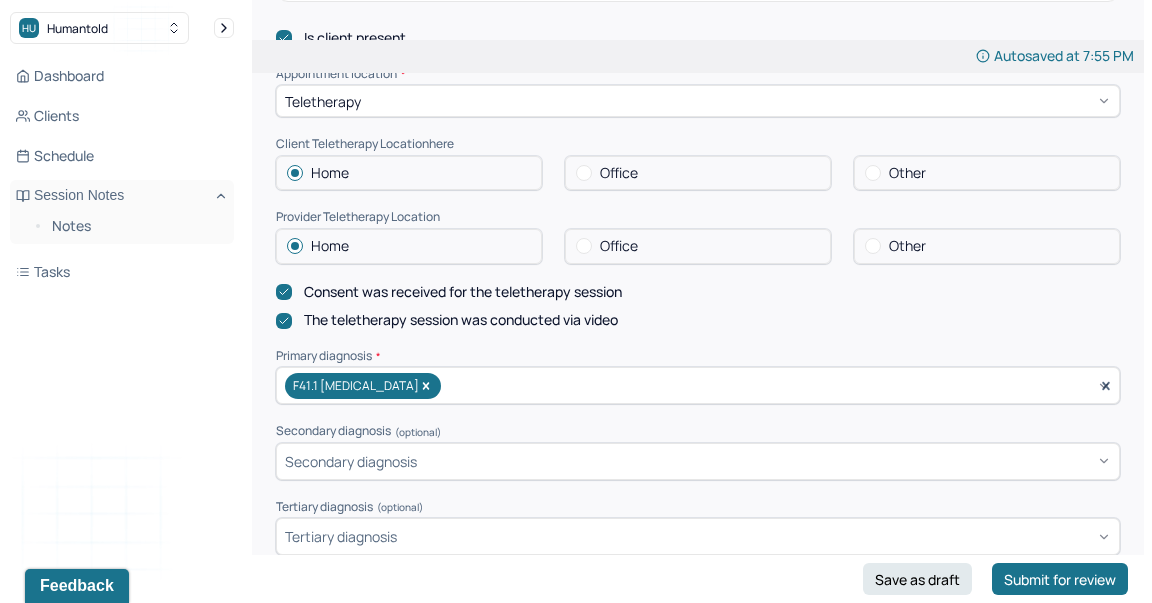 scroll, scrollTop: 0, scrollLeft: 0, axis: both 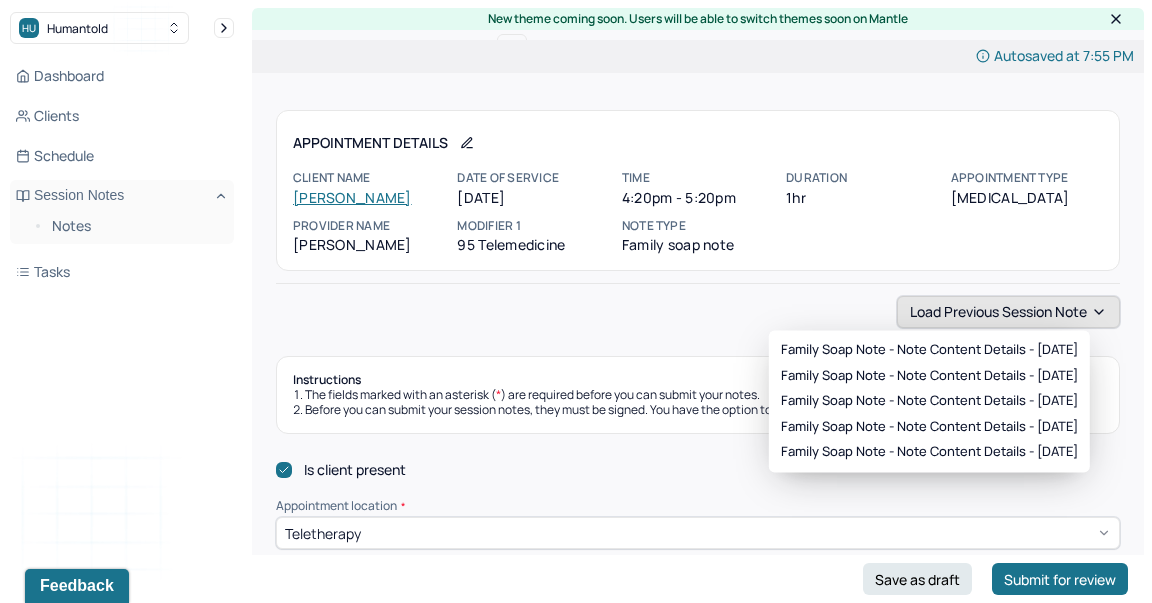 click on "Load previous session note" at bounding box center (1008, 312) 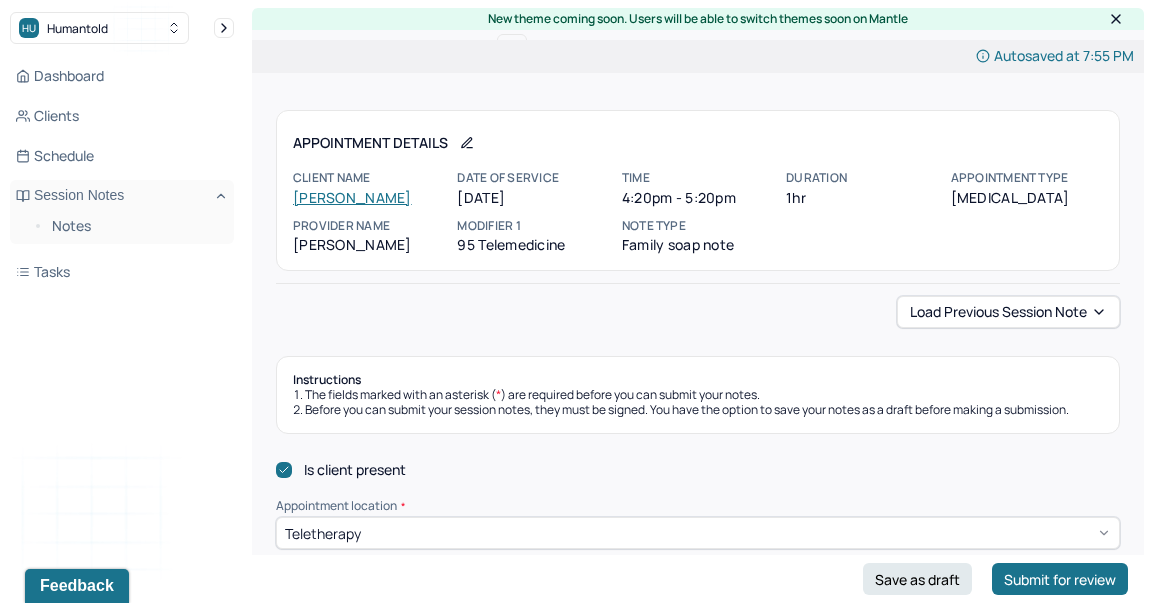 click on "Instructions The fields marked with an asterisk ( * ) are required before you can submit your notes. Before you can submit your session notes, they must be signed. You have the option to save your notes as a draft before making a submission." at bounding box center (698, 395) 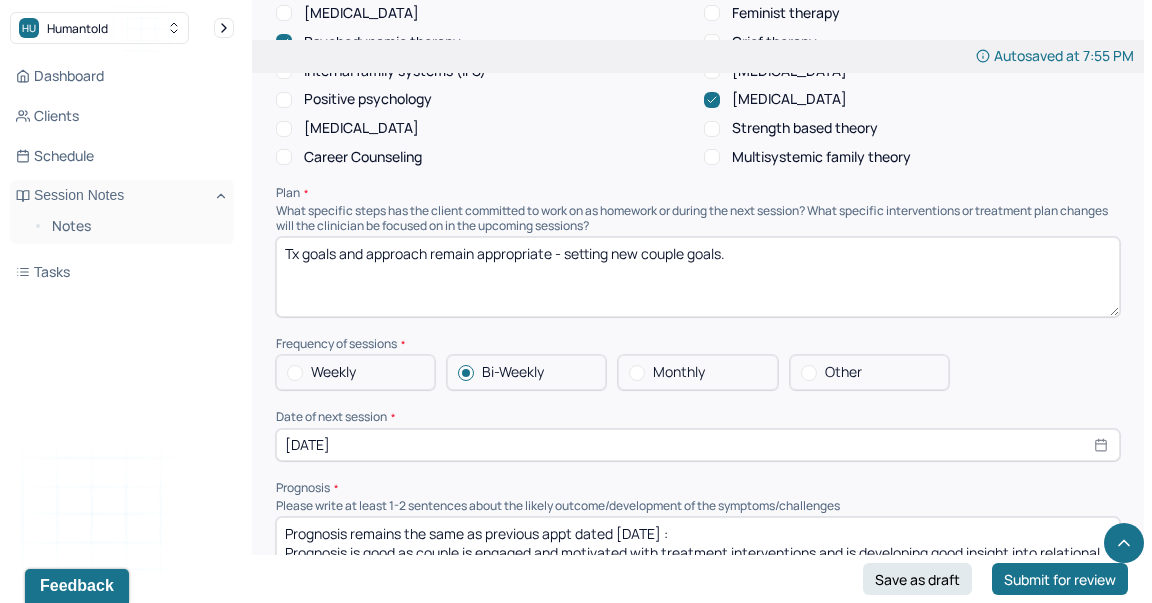 scroll, scrollTop: 2256, scrollLeft: 0, axis: vertical 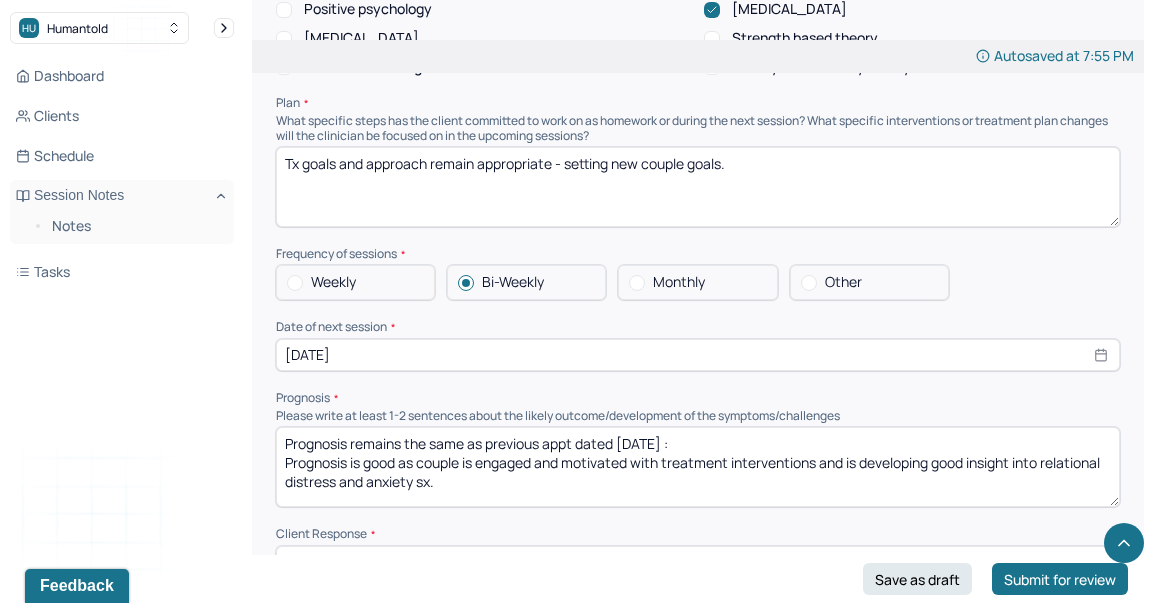 click on "Prognosis remains the same as previous appt dated [DATE] :
Prognosis is good as couple is engaged and motivated with treatment interventions and is developing good insight into relational distress and anxiety sx." at bounding box center [698, 467] 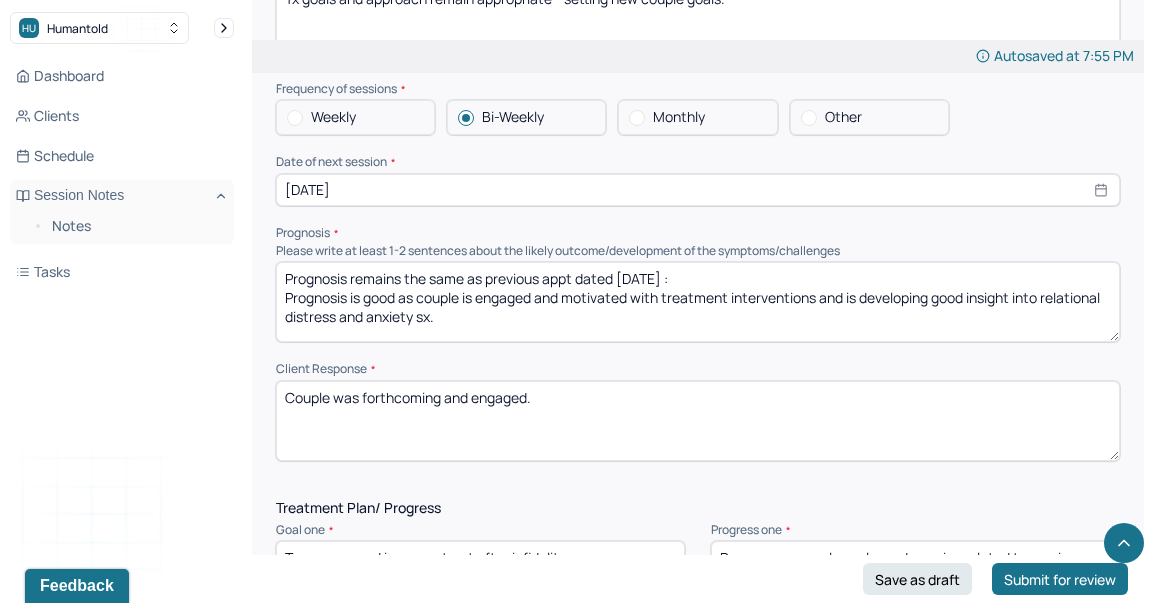 scroll, scrollTop: 2661, scrollLeft: 0, axis: vertical 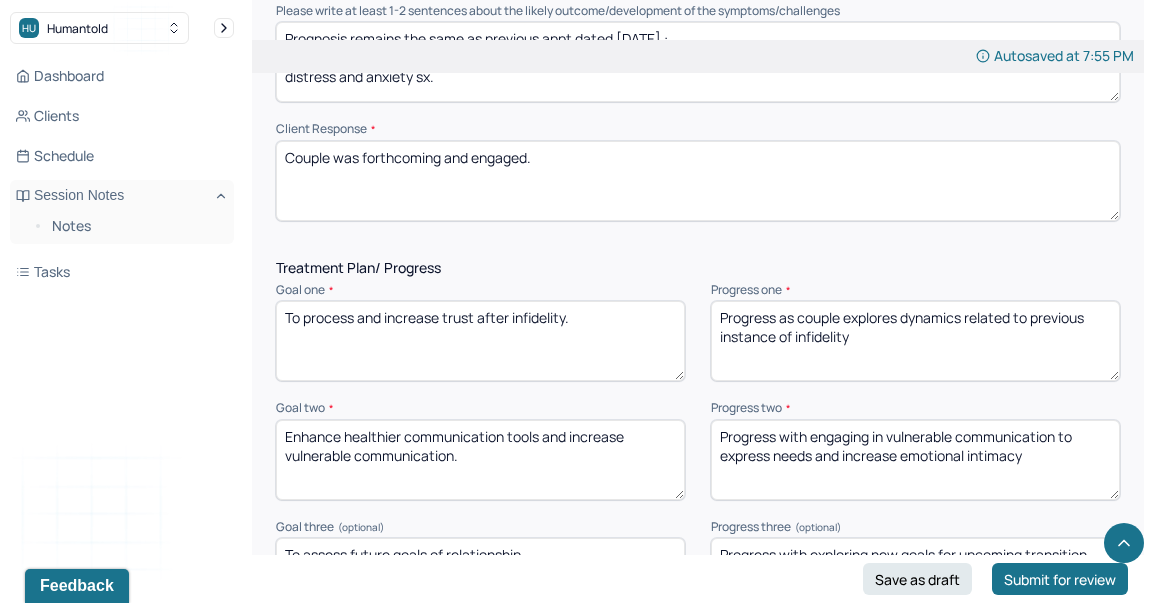 type on "Prognosis remains the same as previous appt dated [DATE] :
Prognosis is good as couple is engaged and motivated with treatment interventions and is developing good insight into relational distress and anxiety sx." 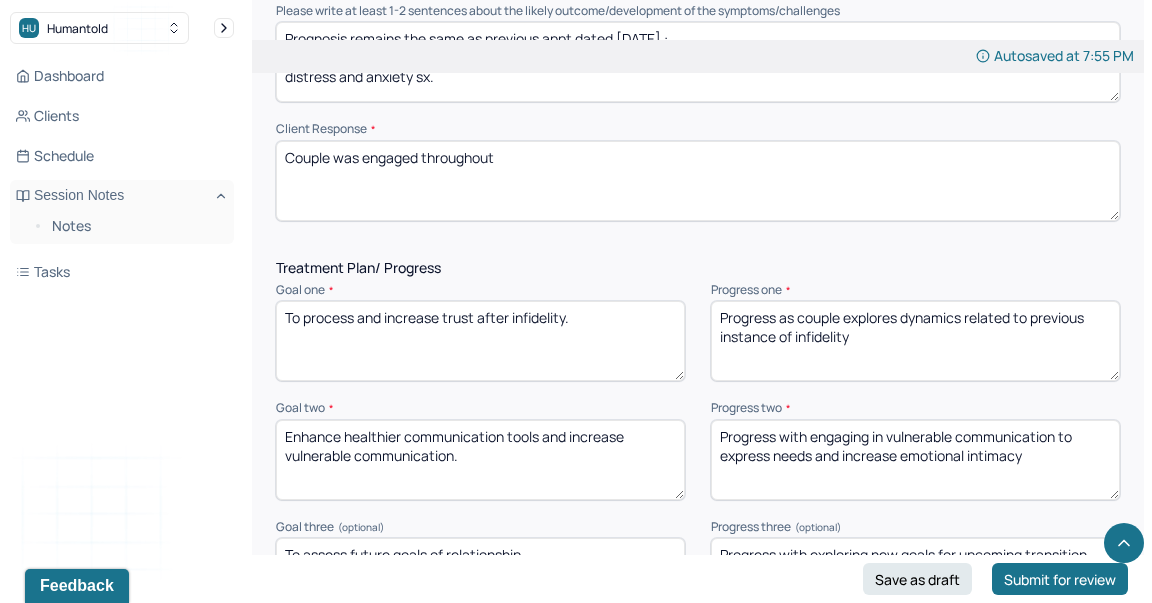 type on "Couple was engaged throughout" 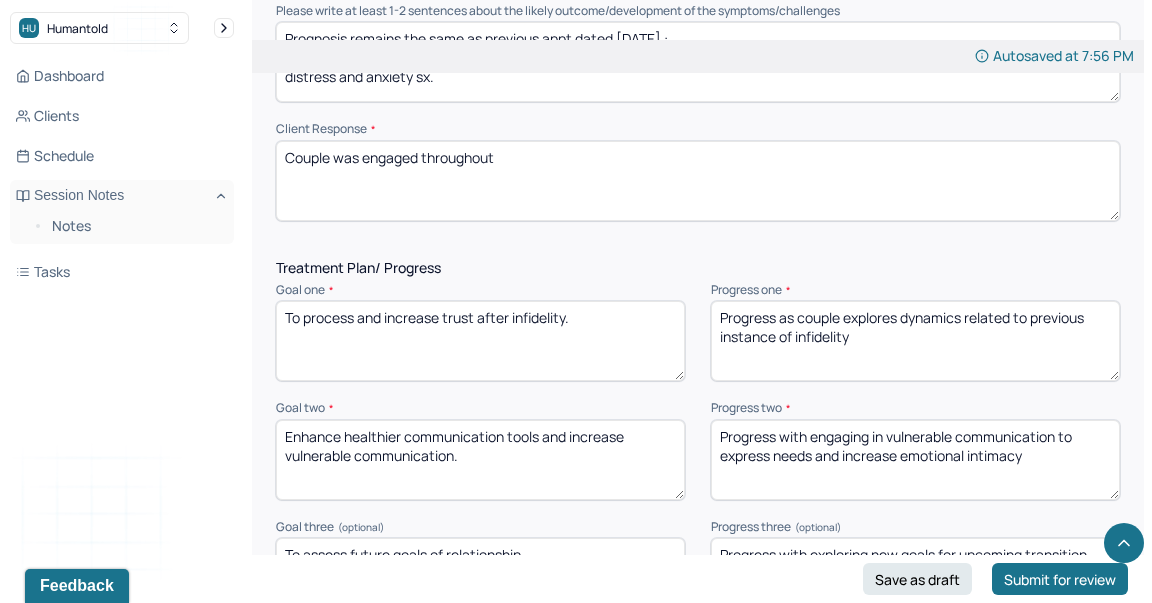 click on "Progress as couple explores dynamics related to previous instance of infidelity" at bounding box center [915, 341] 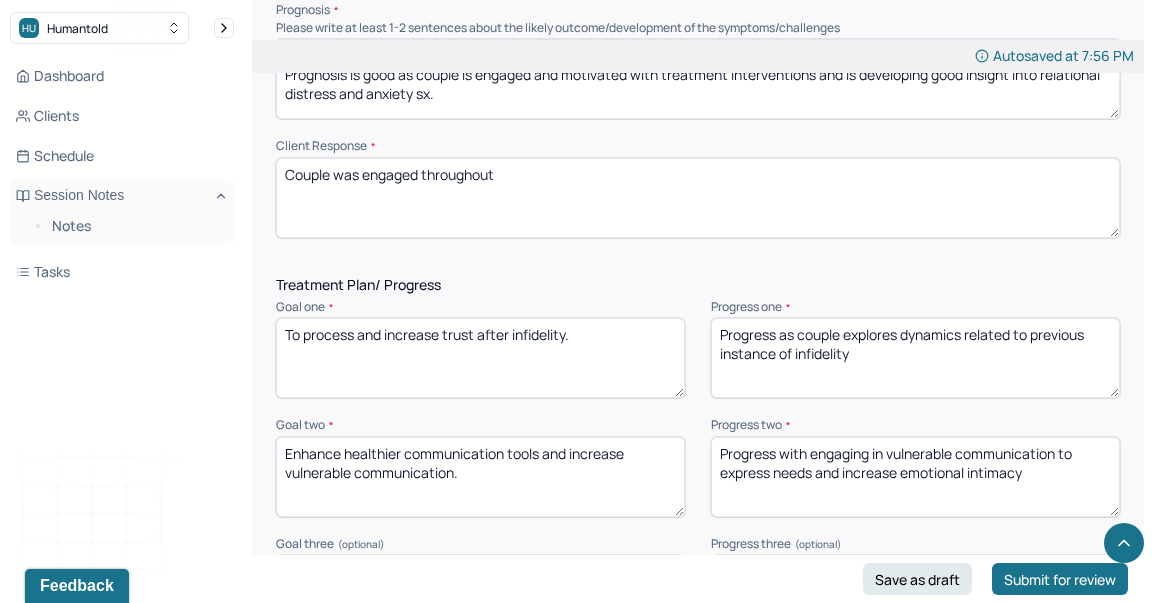 scroll, scrollTop: 2651, scrollLeft: 0, axis: vertical 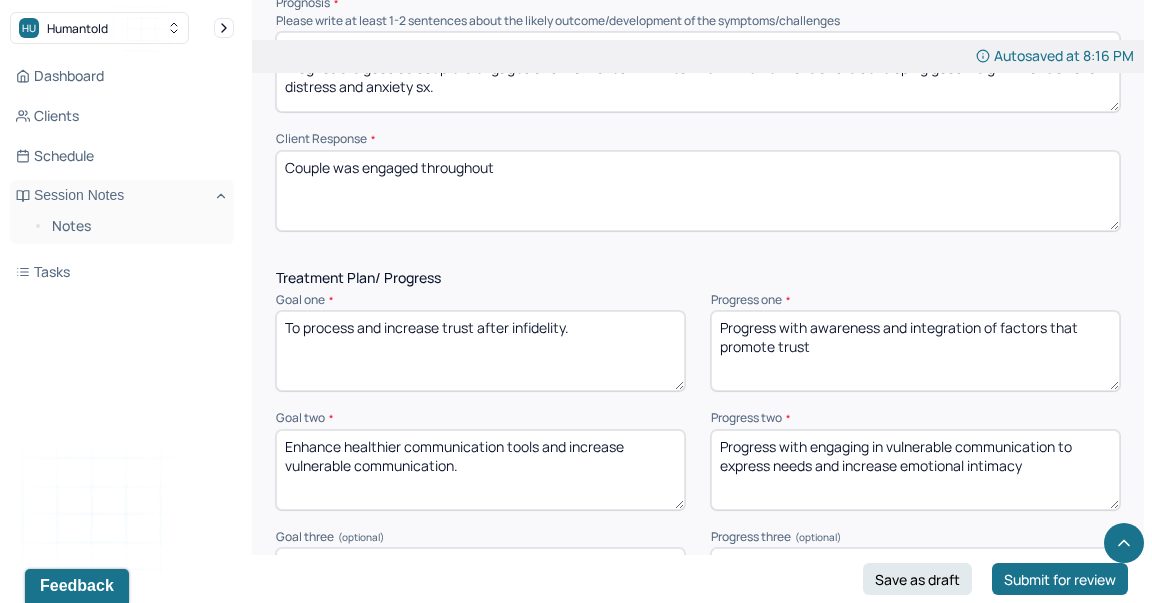 type on "Progress with awareness and integration of factors that promote trust" 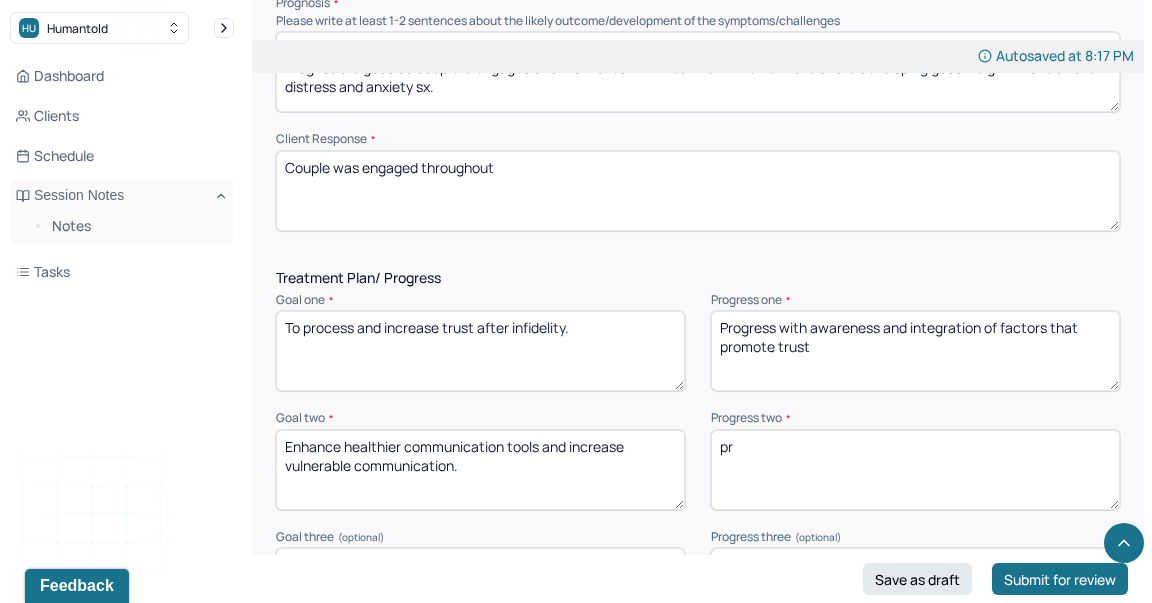 type on "p" 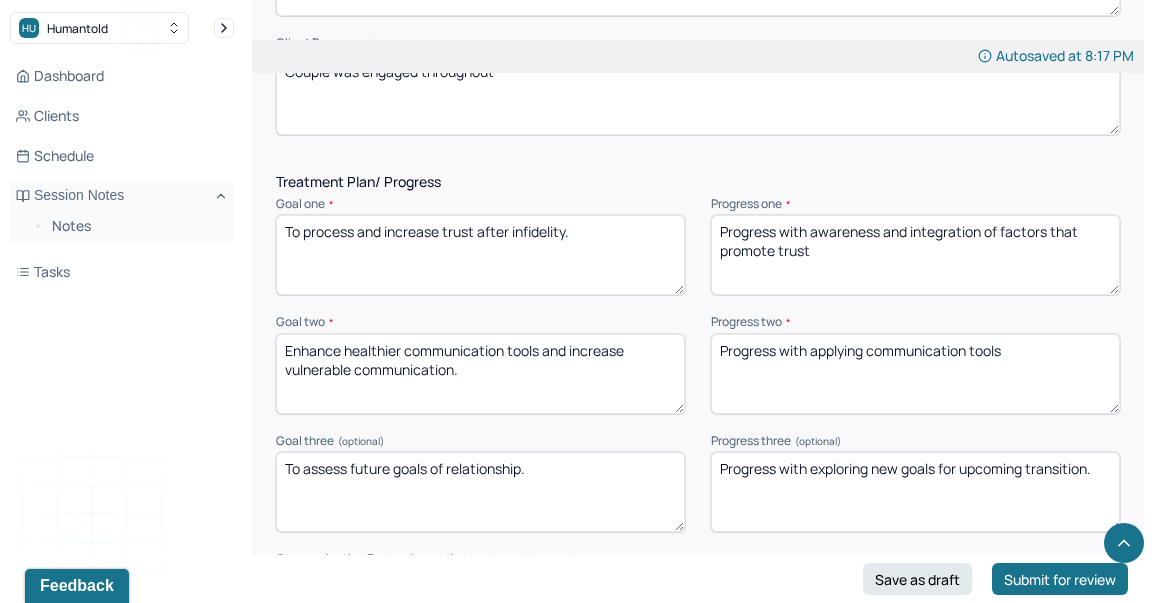 scroll, scrollTop: 2749, scrollLeft: 0, axis: vertical 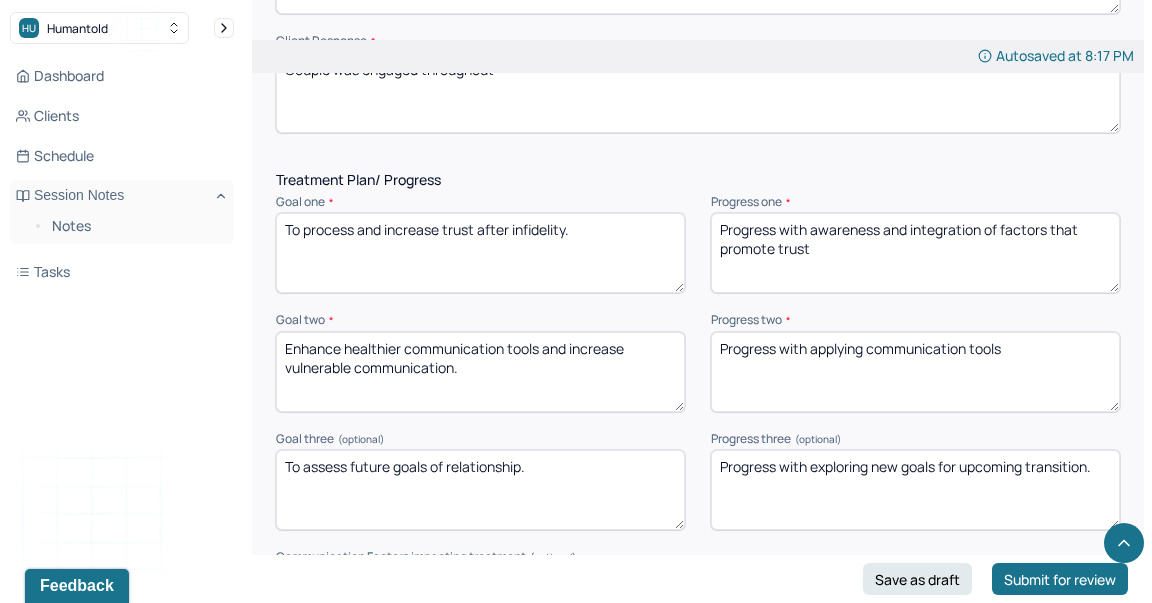 type on "Progress with applying communication tools" 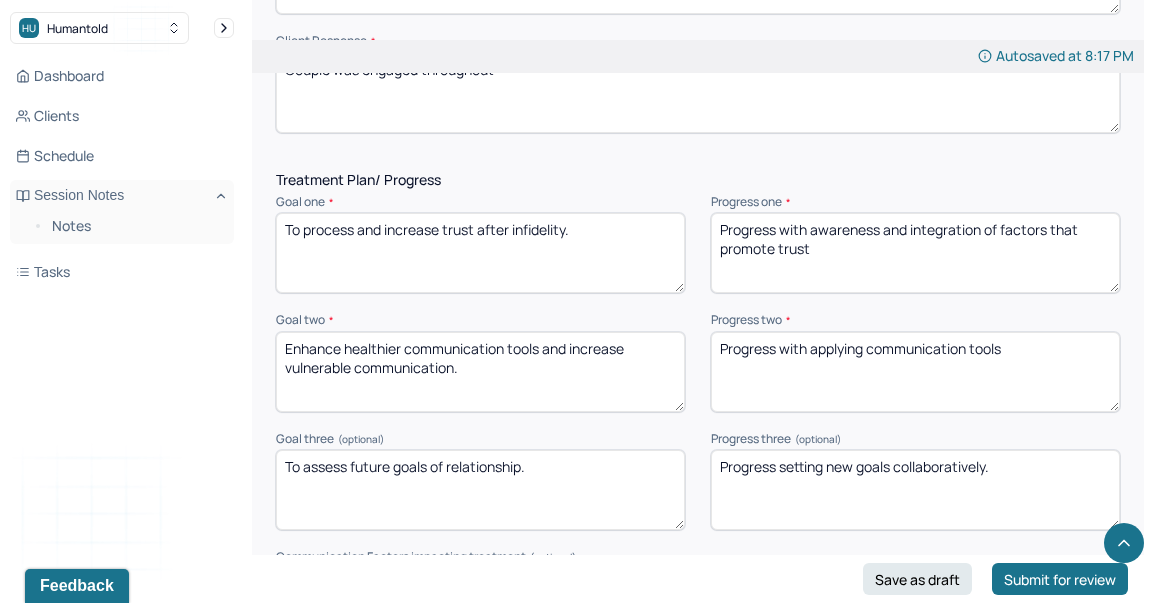 scroll, scrollTop: 3253, scrollLeft: 0, axis: vertical 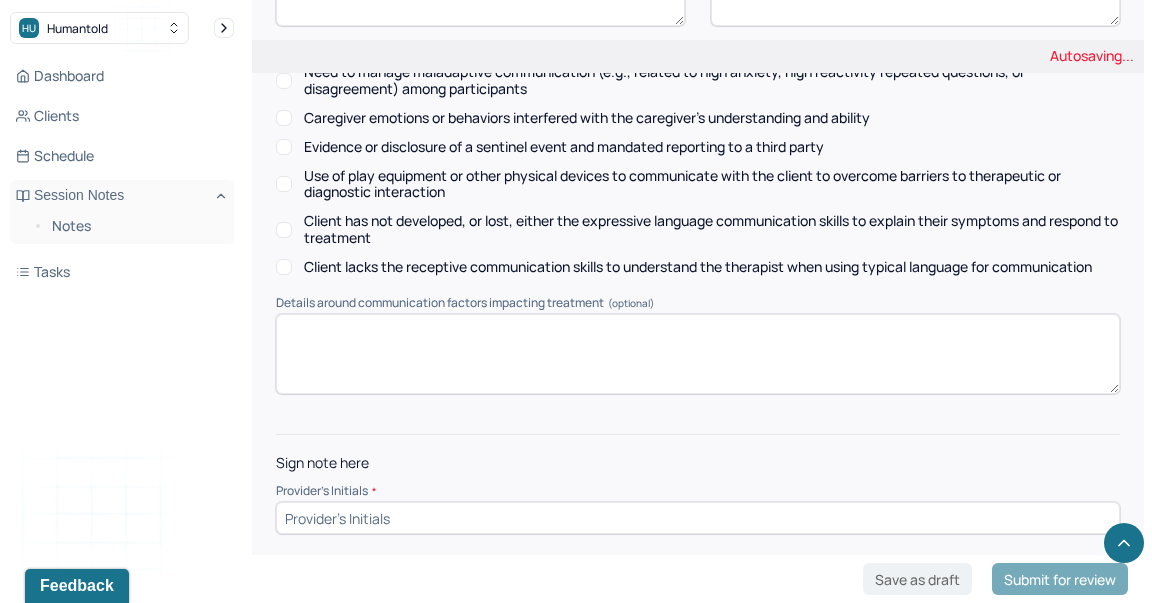 type on "Progress setting new goals collaboratively." 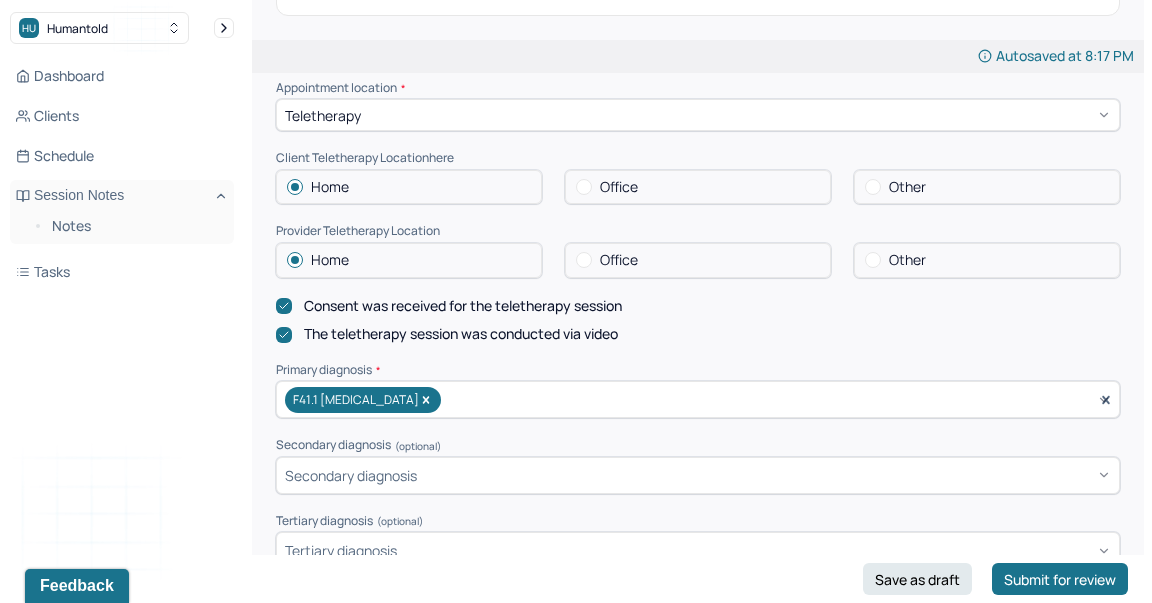 scroll, scrollTop: 403, scrollLeft: 0, axis: vertical 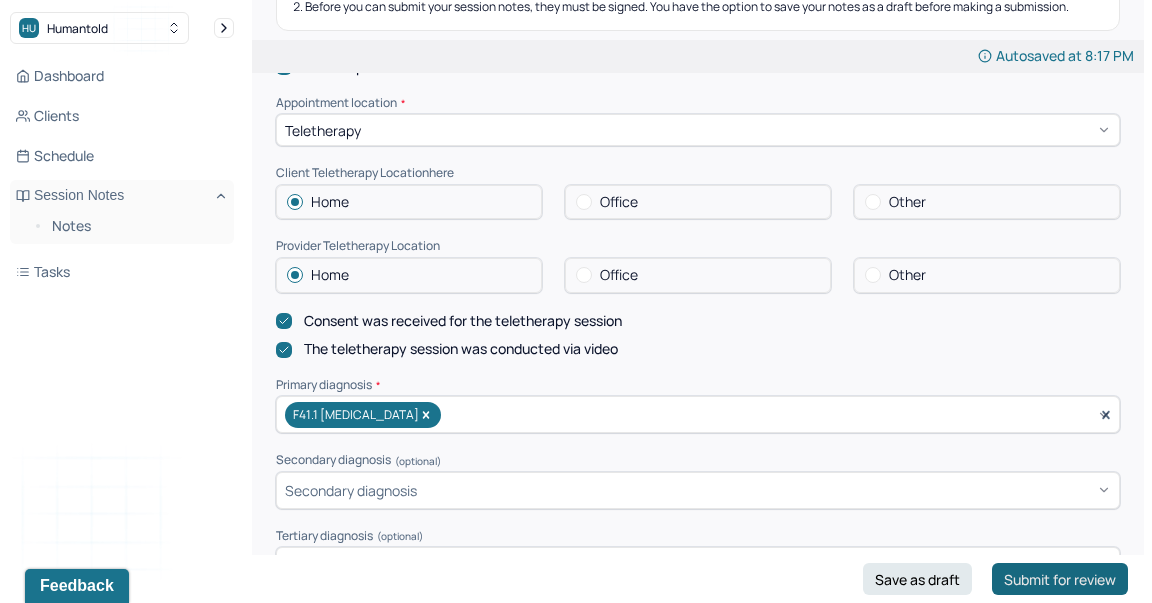 type on "KR" 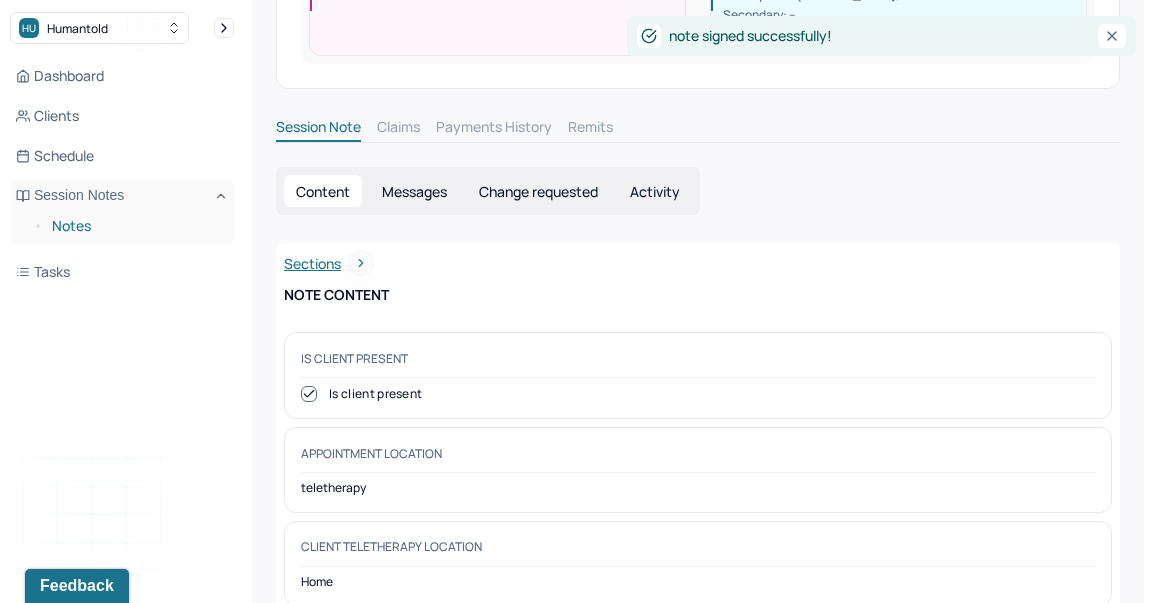 click on "Notes" at bounding box center [135, 226] 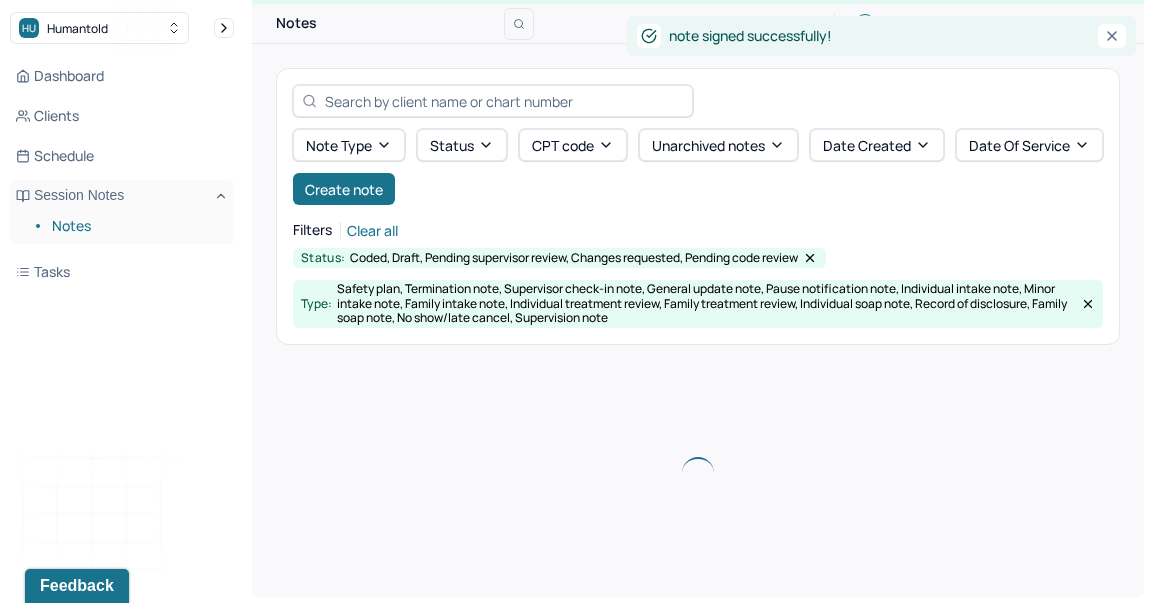 scroll, scrollTop: 308, scrollLeft: 0, axis: vertical 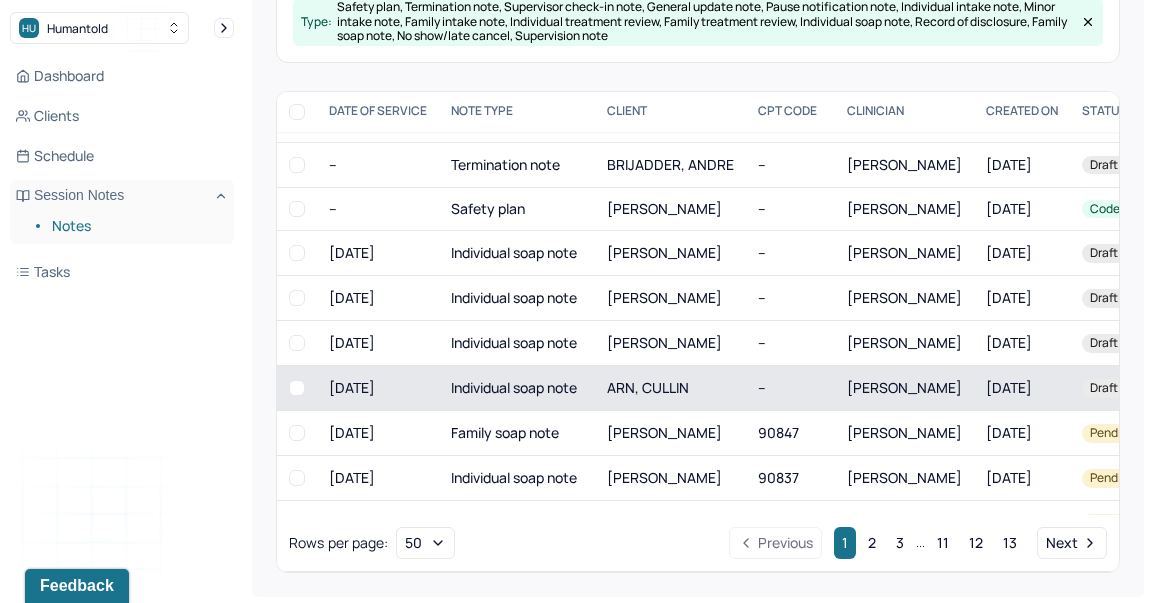 click on "--" at bounding box center (790, 388) 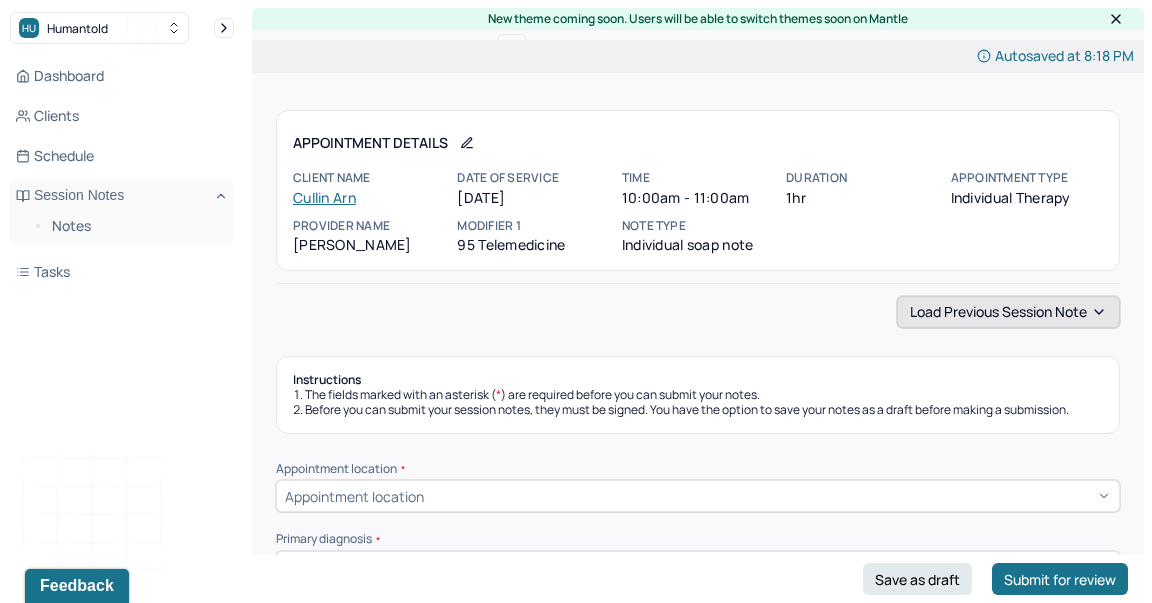 click on "Load previous session note" at bounding box center (1008, 312) 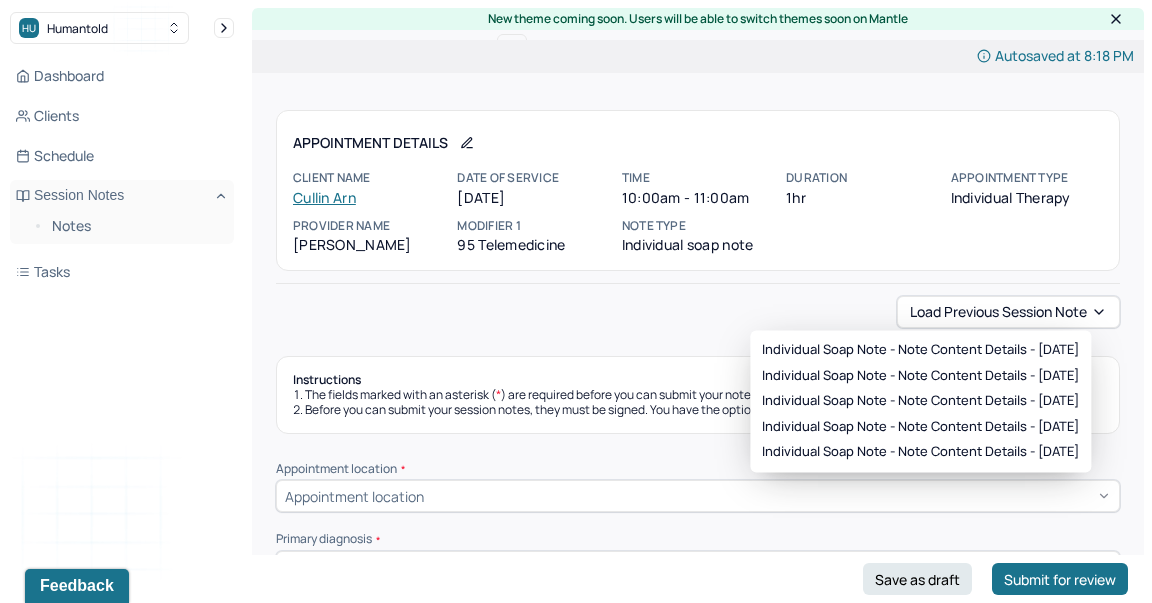 click on "Individual soap note   - Note content Details -   [DATE] Individual soap note   - Note content Details -   [DATE] Individual soap note   - Note content Details -   [DATE] Individual soap note   - Note content Details -   [DATE] Individual soap note   - Note content Details -   [DATE]" at bounding box center (920, 401) 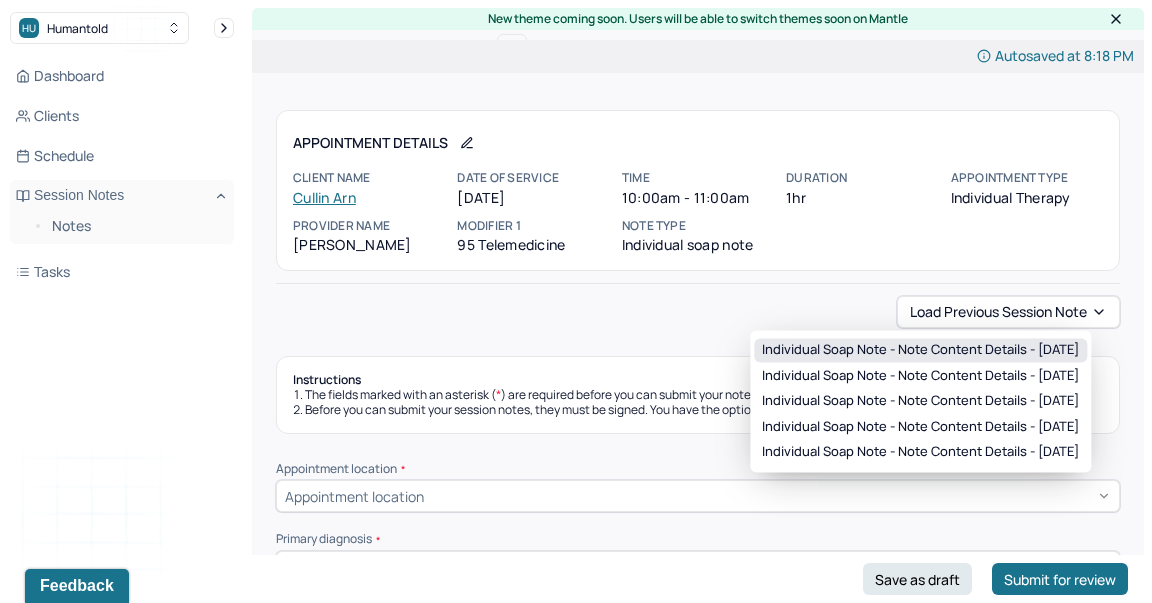 click on "Individual soap note   - Note content Details -   [DATE]" at bounding box center (920, 350) 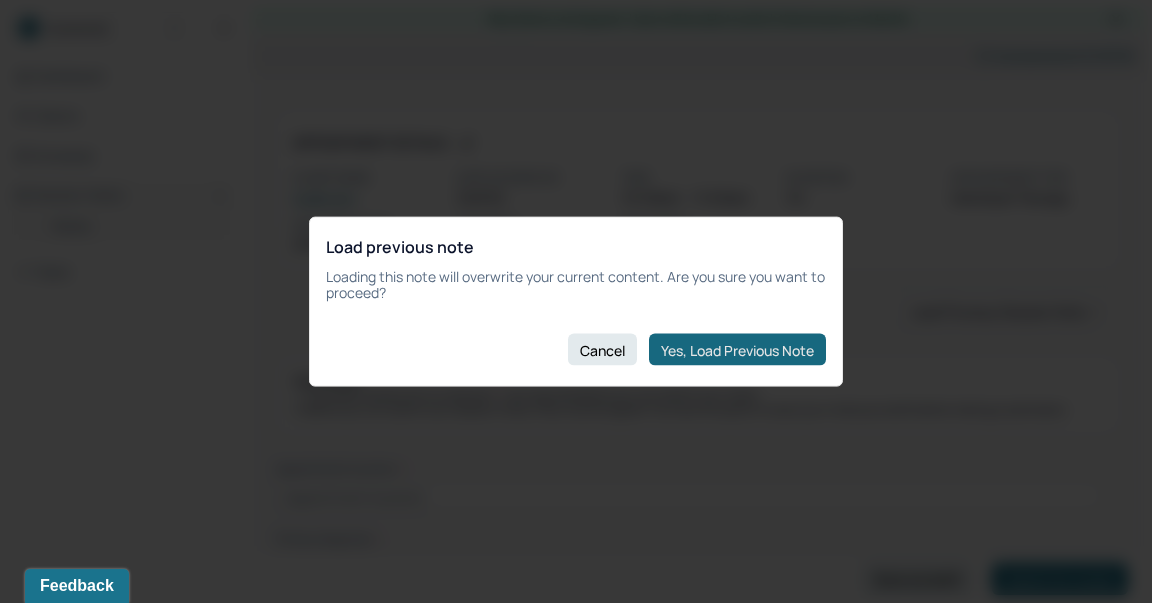click on "Yes, Load Previous Note" at bounding box center (737, 350) 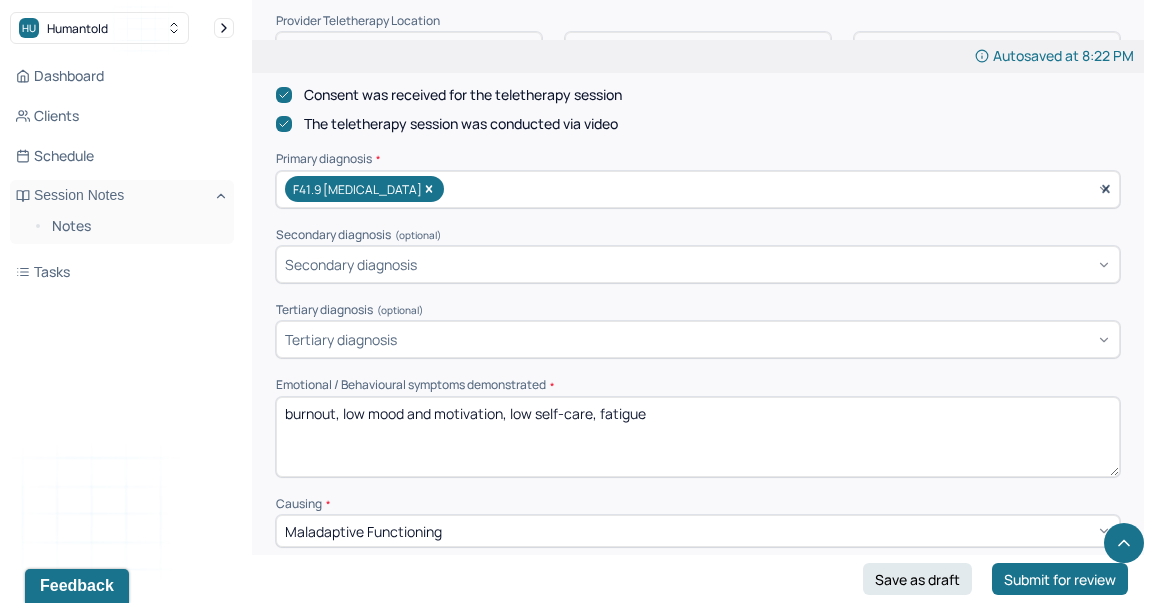 scroll, scrollTop: 640, scrollLeft: 0, axis: vertical 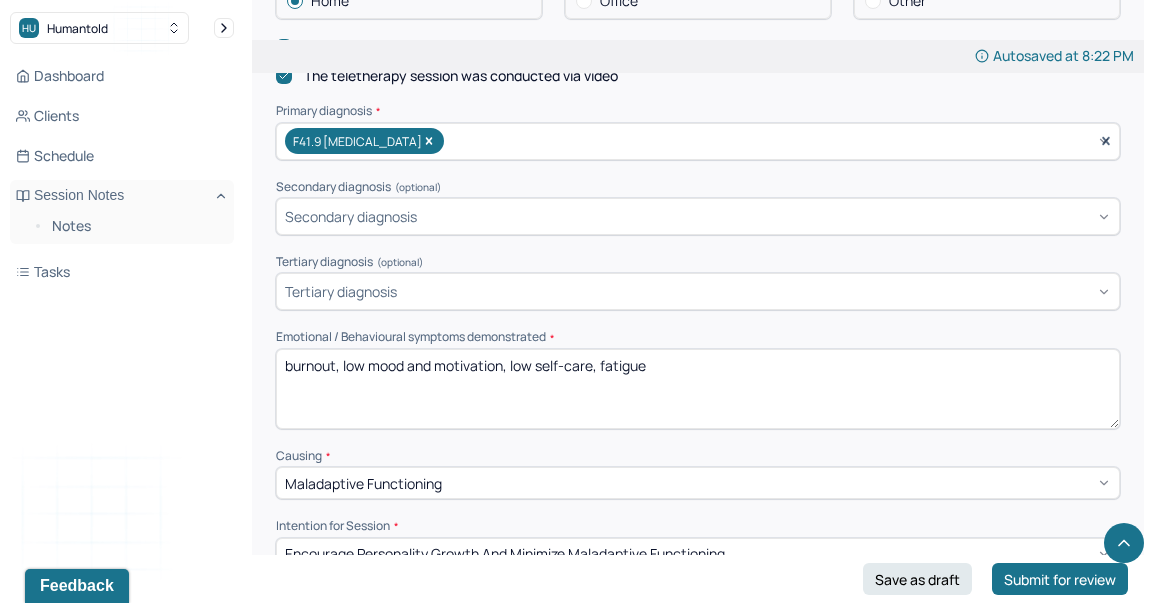 click on "burnout, low mood and motivation, low self-care, fatigue" at bounding box center (698, 389) 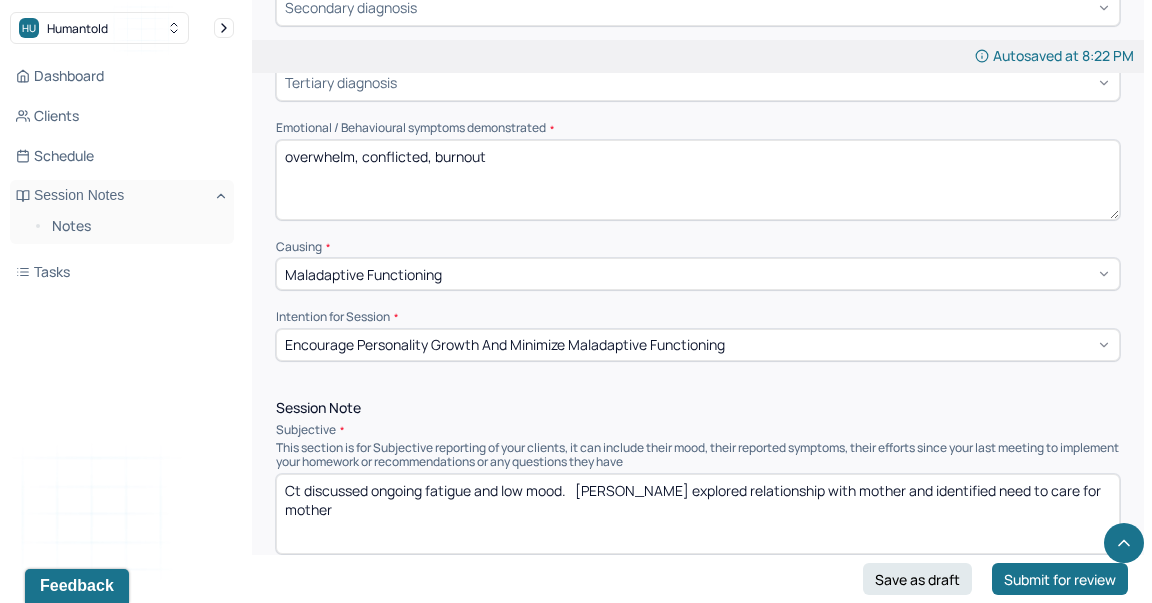 scroll, scrollTop: 864, scrollLeft: 0, axis: vertical 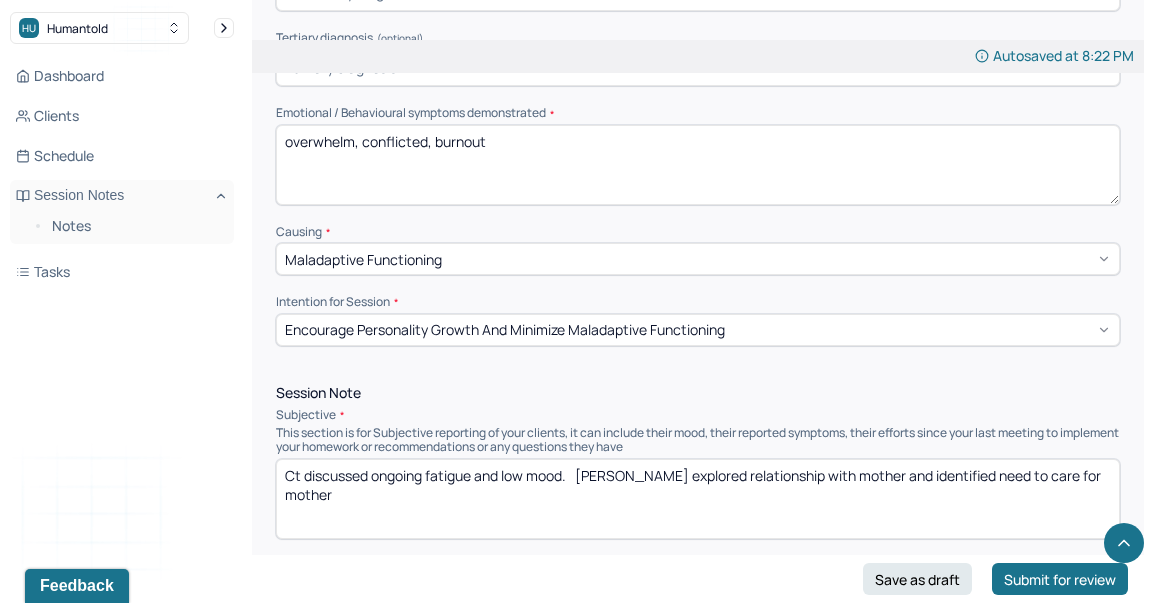 type on "overwhelm, conflicted, burnout" 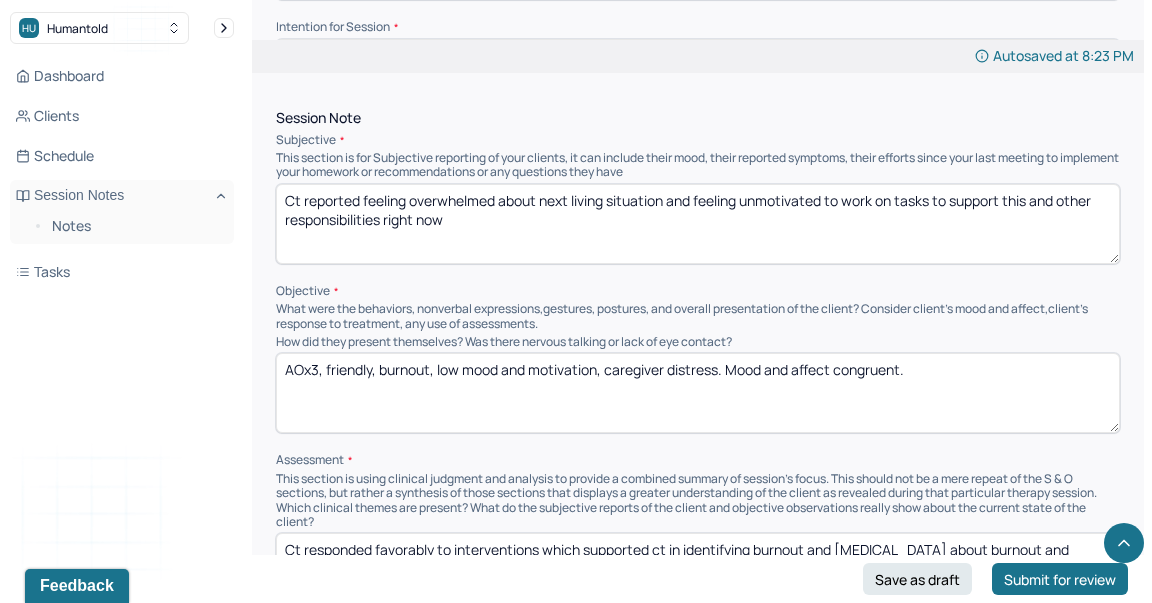 scroll, scrollTop: 1234, scrollLeft: 0, axis: vertical 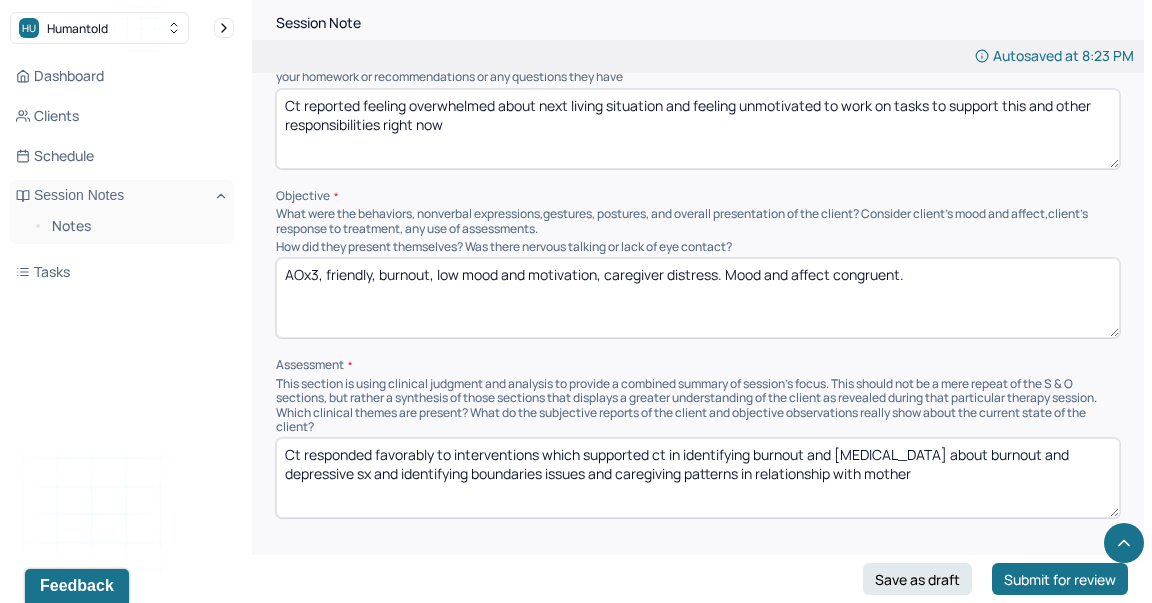 type on "Ct reported feeling overwhelmed about next living situation and feeling unmotivated to work on tasks to support this and other responsibilities right now" 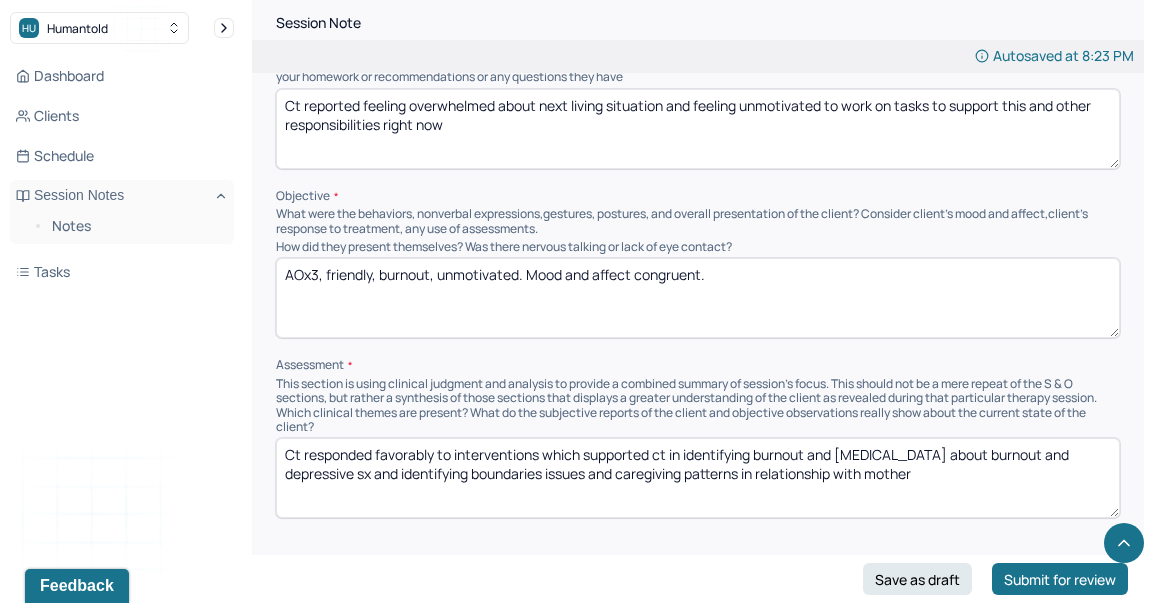 type on "AOx3, friendly, burnout, unmotivated. Mood and affect congruent." 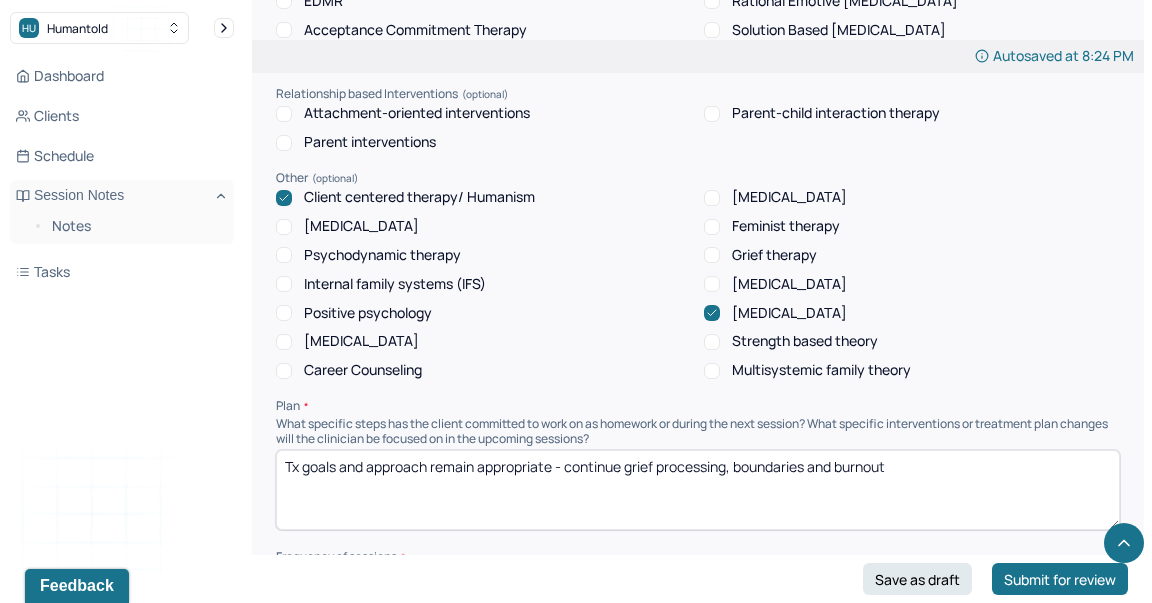 scroll, scrollTop: 2025, scrollLeft: 0, axis: vertical 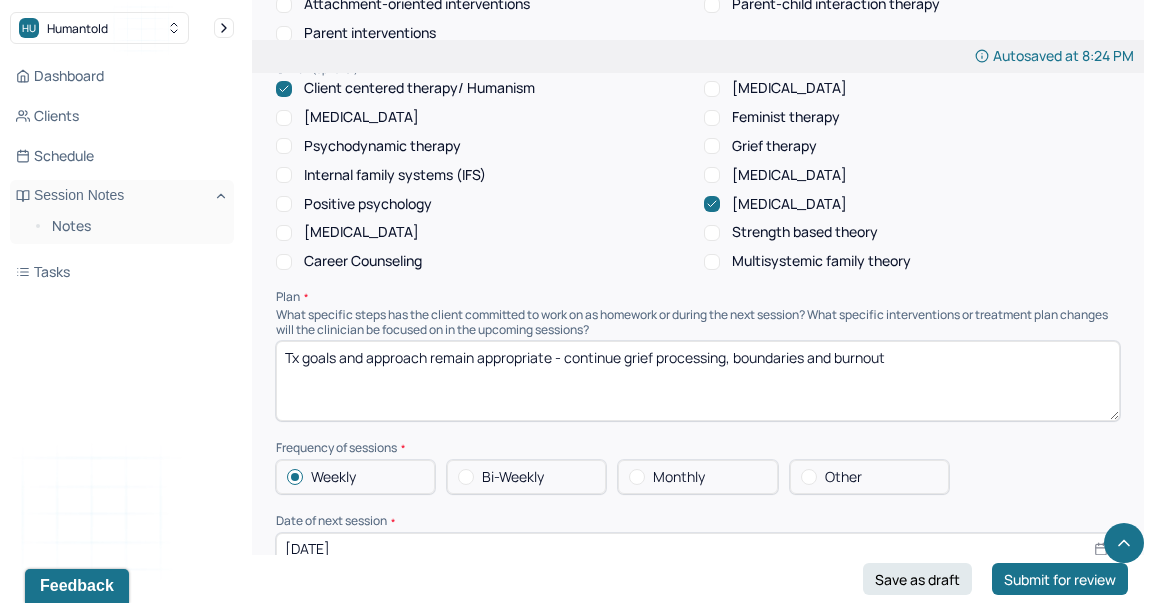 type on "Ct responded favorably to interventions which supported ct in breaking down needs and goals to more tangible tasks and creating list as well as identifying barriers, in order to support improved executive functioning and management of anxiety that triggers [MEDICAL_DATA] patterns" 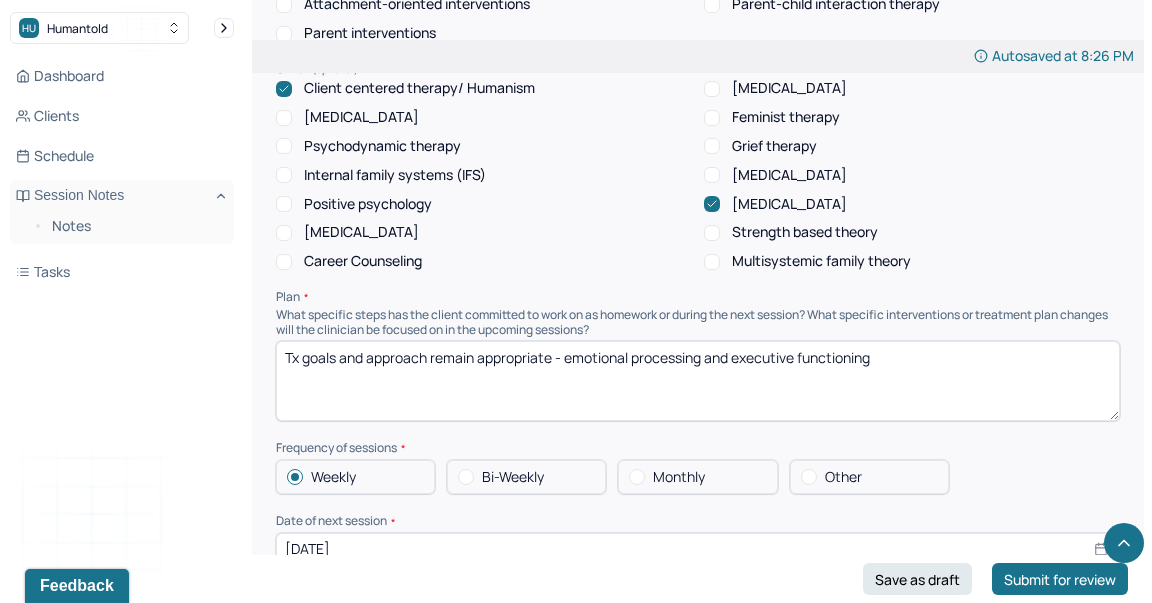 drag, startPoint x: 706, startPoint y: 349, endPoint x: 569, endPoint y: 356, distance: 137.17871 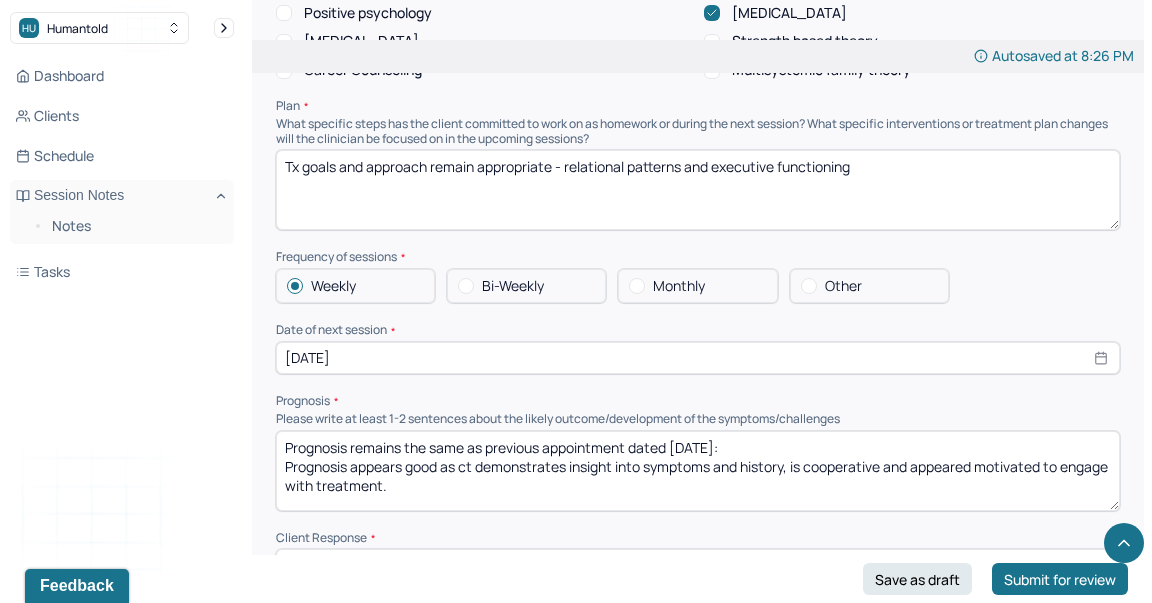 scroll, scrollTop: 2228, scrollLeft: 0, axis: vertical 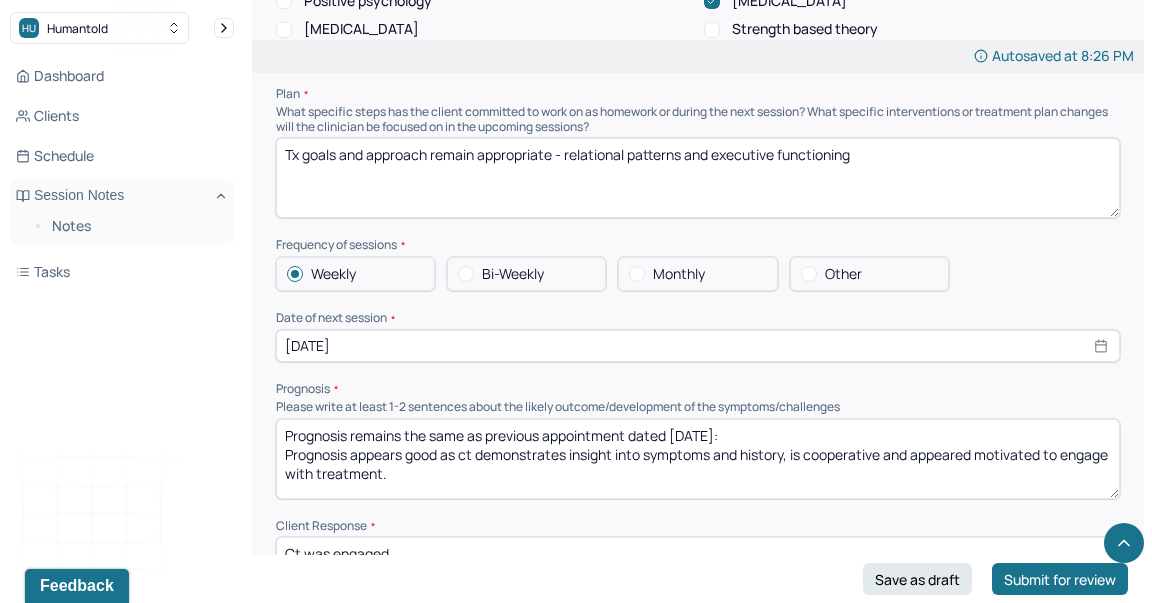type on "Tx goals and approach remain appropriate - relational patterns and executive functioning" 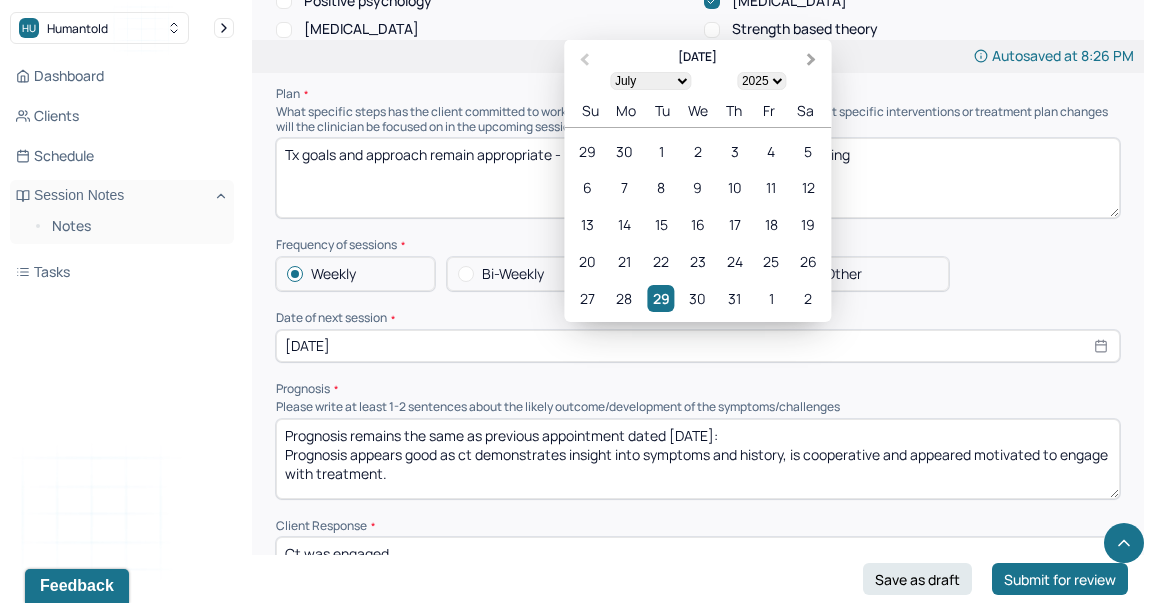 click on "Next Month" at bounding box center (813, 61) 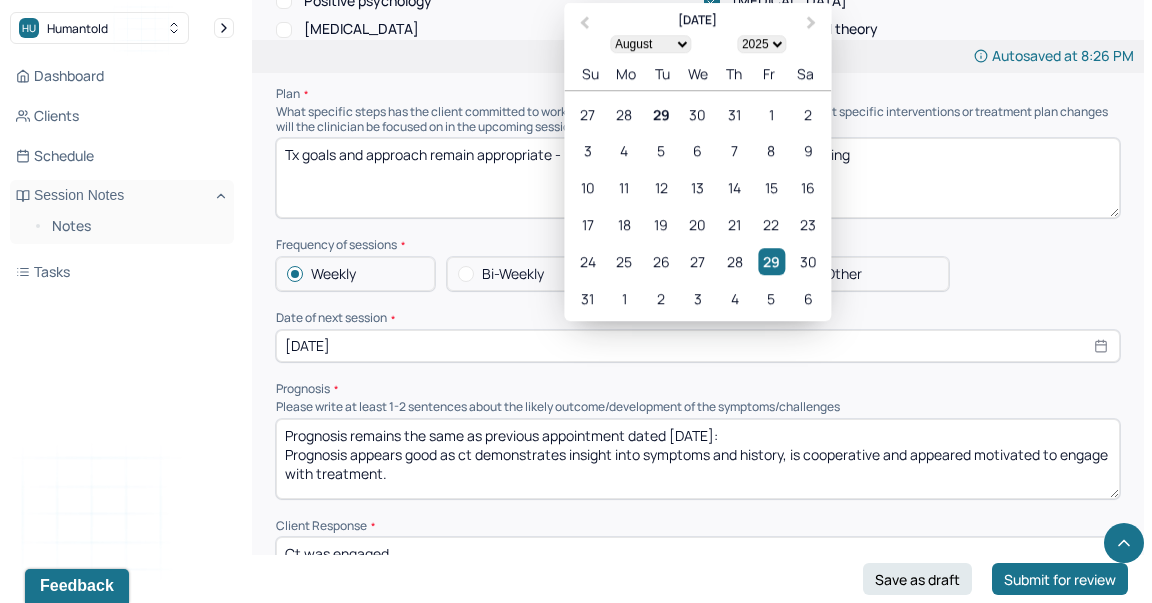 click on "5" at bounding box center (661, 150) 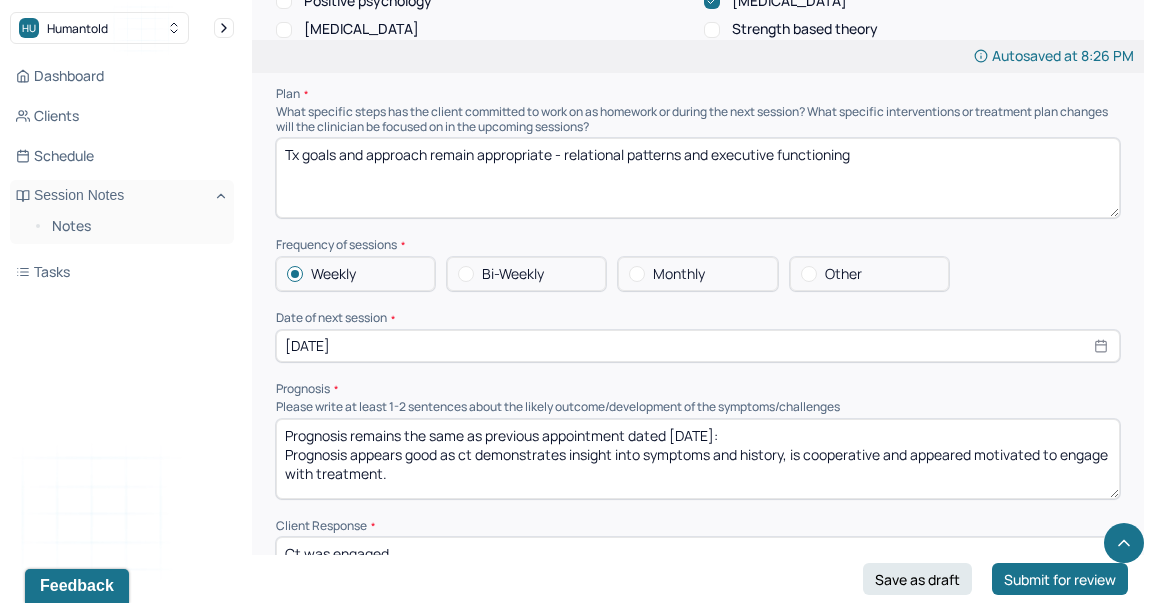 click on "Prognosis remains the same as previous appointment dated [DATE]:
Prognosis appears good as ct demonstrates insight into symptoms and history, is cooperative and appeared motivated to engage with treatment." at bounding box center [698, 459] 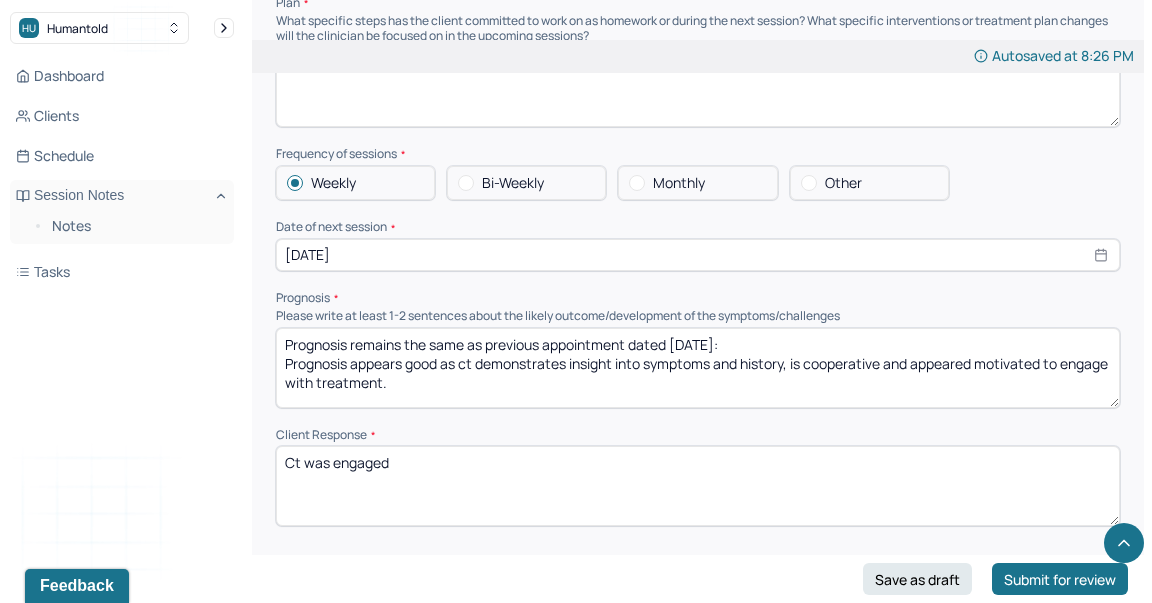 scroll, scrollTop: 2330, scrollLeft: 0, axis: vertical 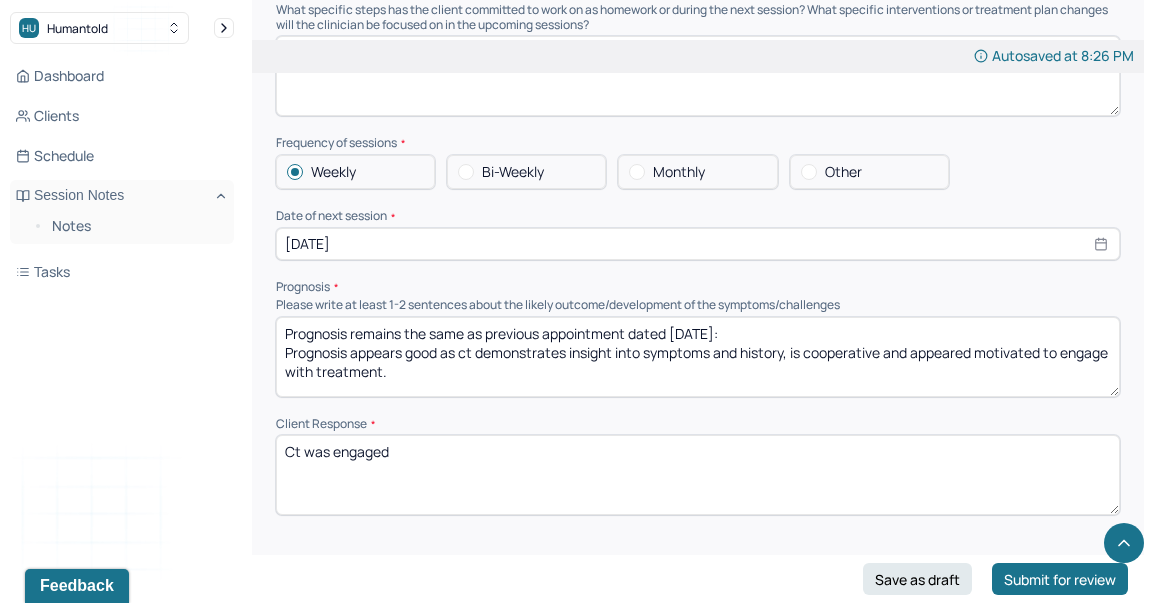 type on "Prognosis remains the same as previous appointment dated [DATE]:
Prognosis appears good as ct demonstrates insight into symptoms and history, is cooperative and appeared motivated to engage with treatment." 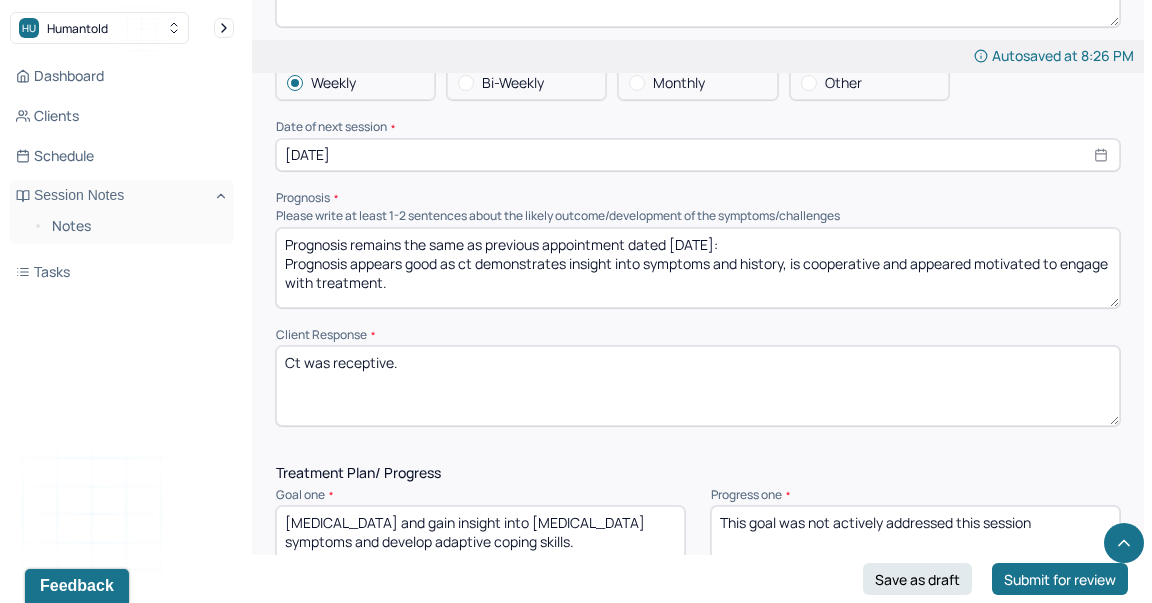scroll, scrollTop: 2422, scrollLeft: 0, axis: vertical 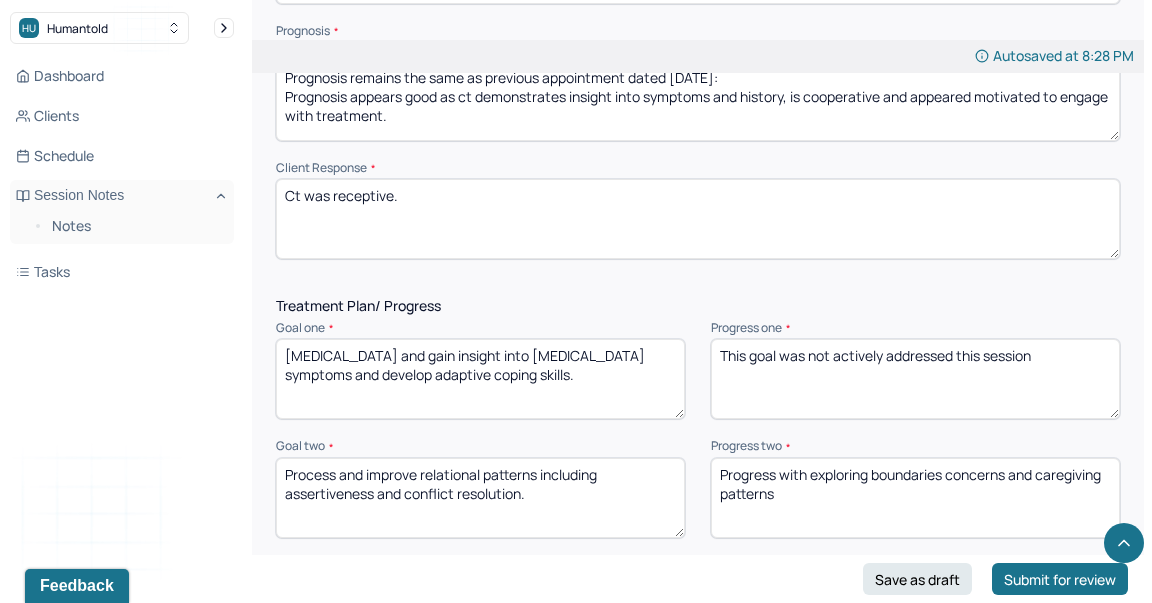 type on "Ct was receptive." 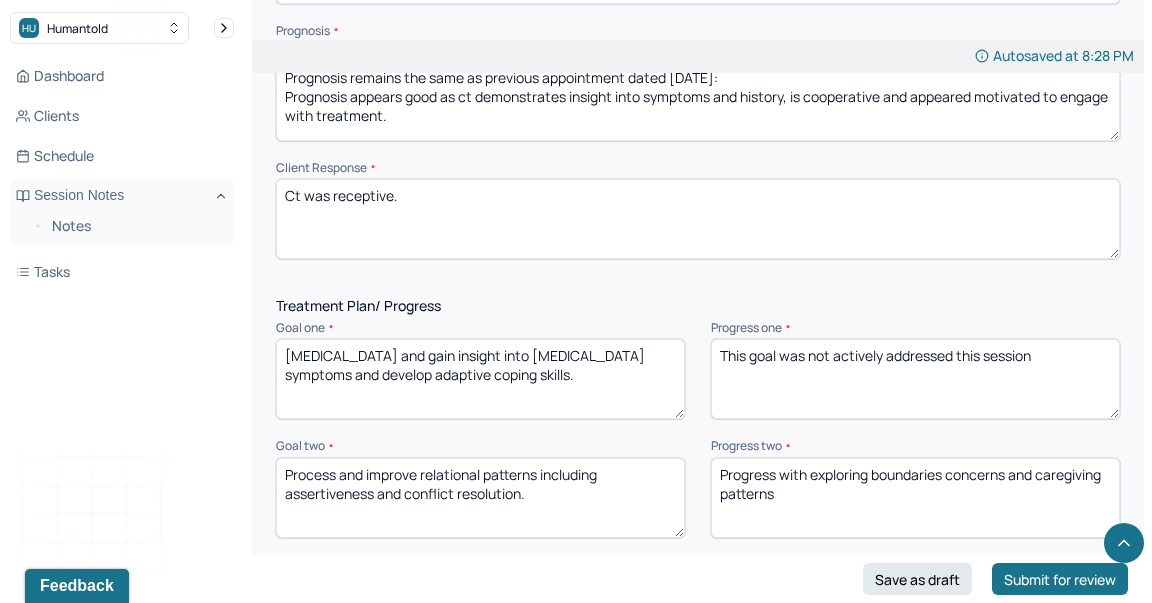 click on "This goal was not actively addressed this session" at bounding box center (915, 379) 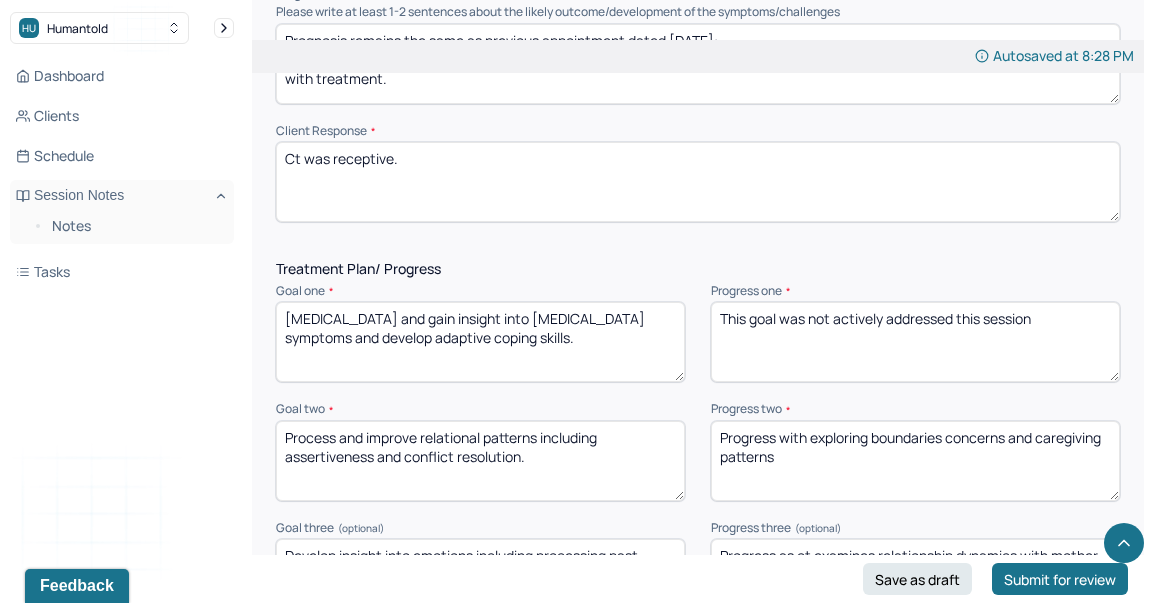 scroll, scrollTop: 2626, scrollLeft: 0, axis: vertical 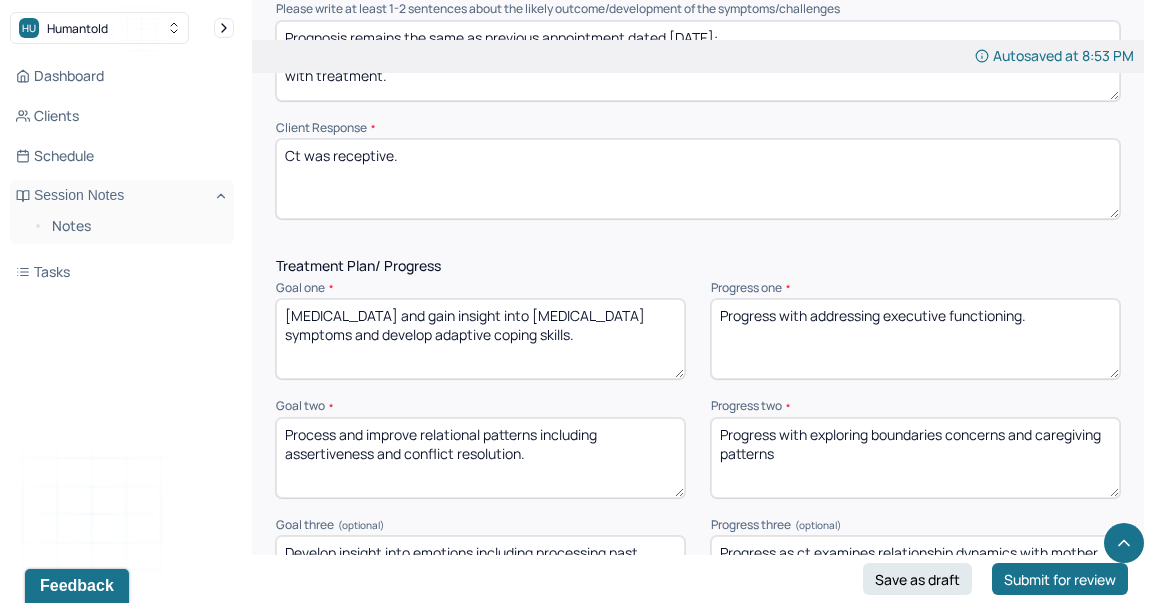 type on "Progress with addressing executive functioning." 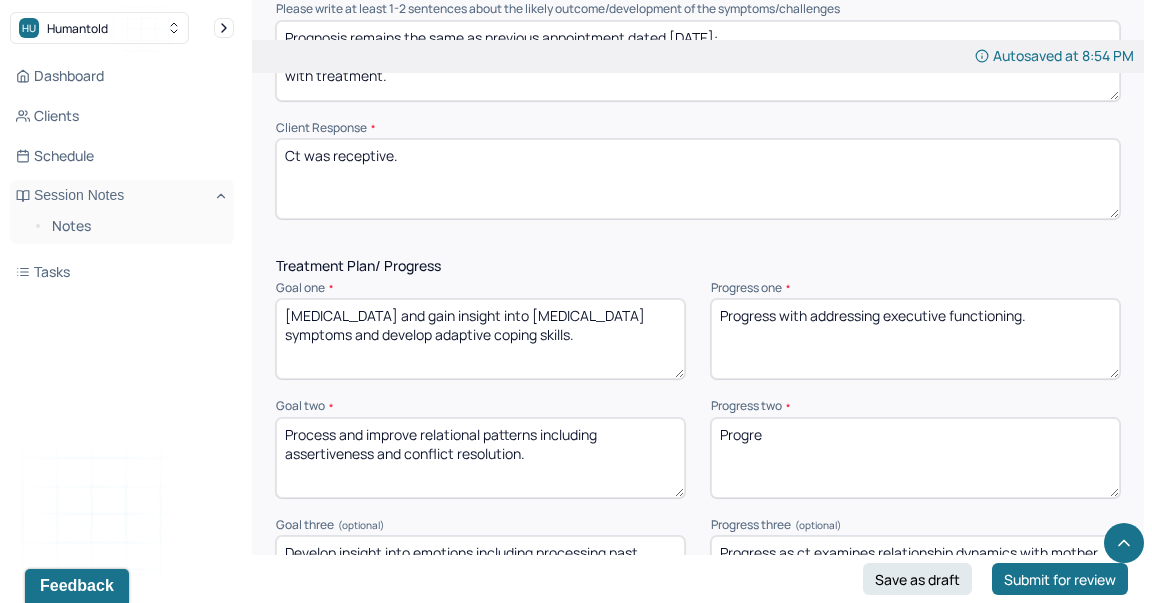 type on "T" 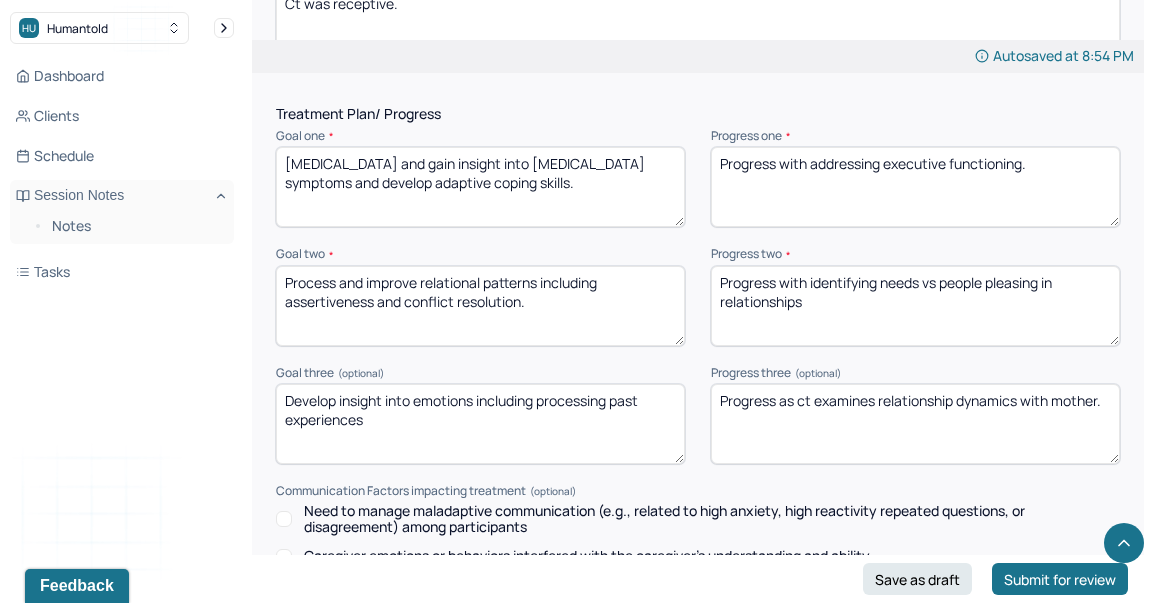 scroll, scrollTop: 2892, scrollLeft: 0, axis: vertical 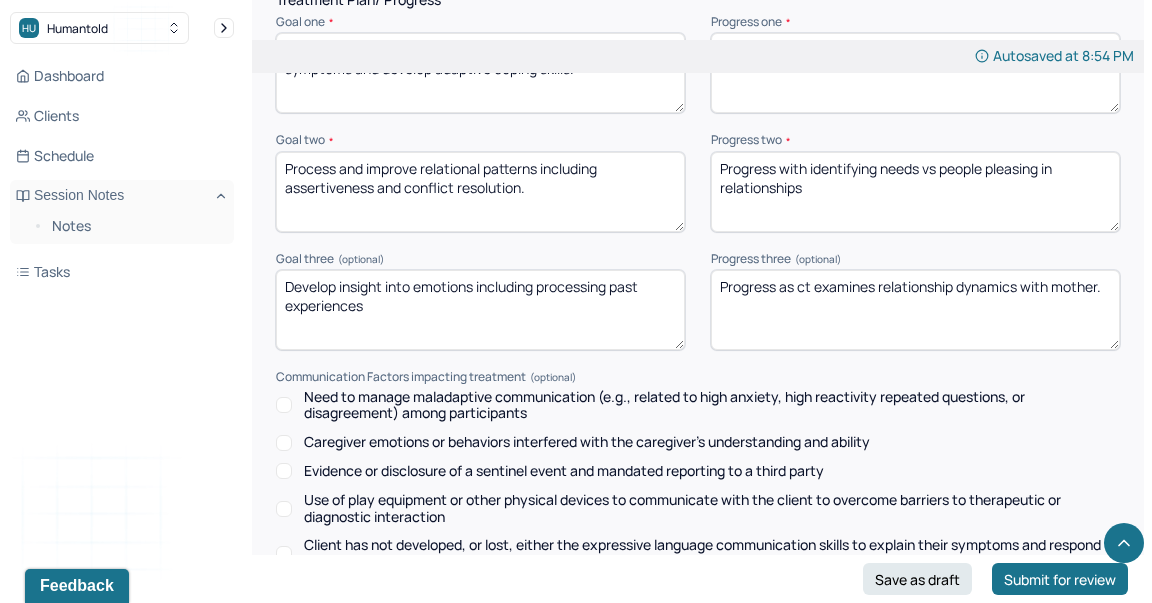 type on "Progress with identifying needs vs people pleasing in relationships" 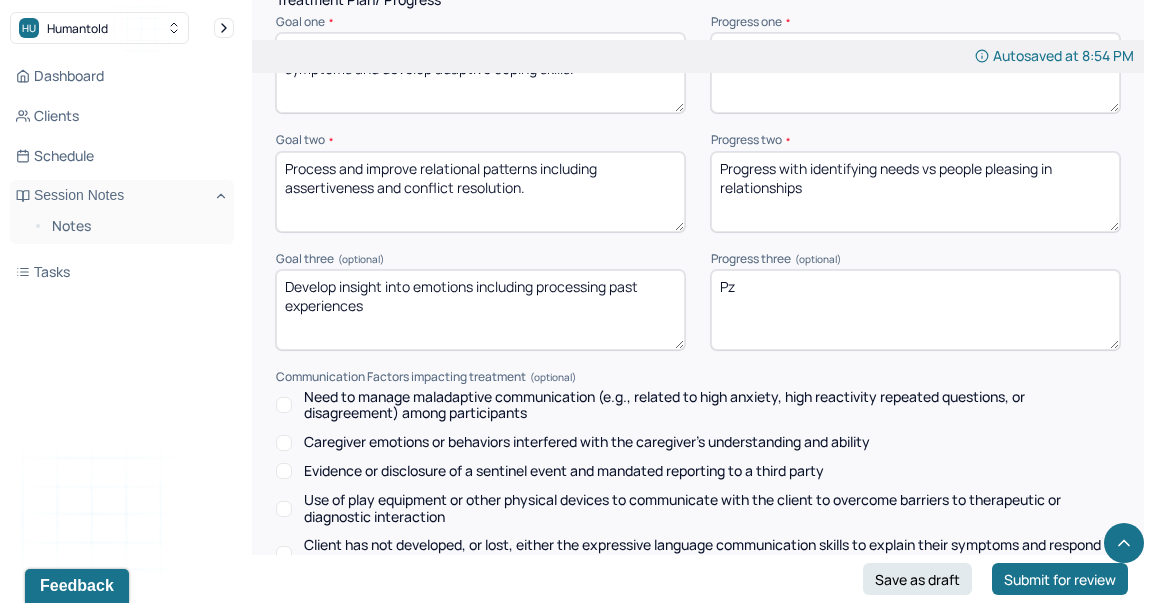 type on "P" 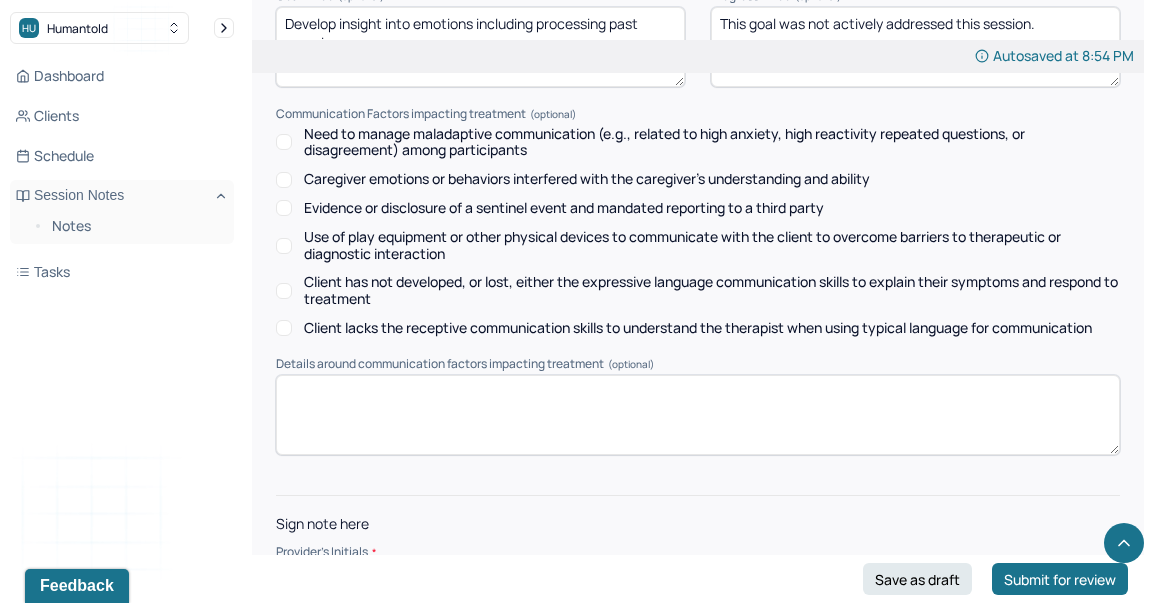 scroll, scrollTop: 3216, scrollLeft: 0, axis: vertical 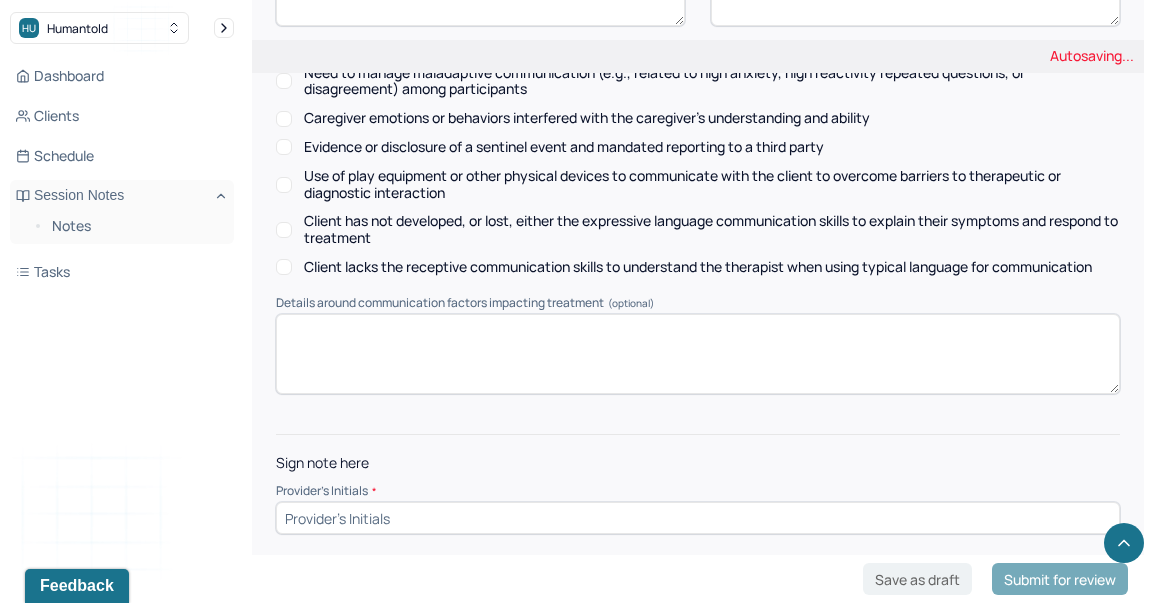 type on "This goal was not actively addressed this session." 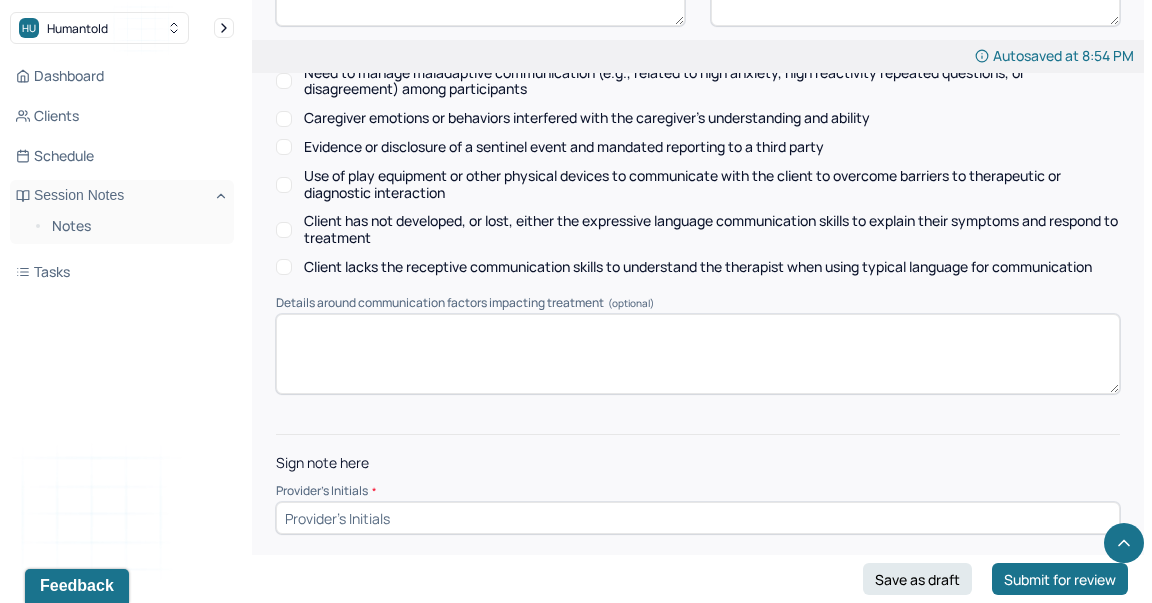 click at bounding box center [698, 518] 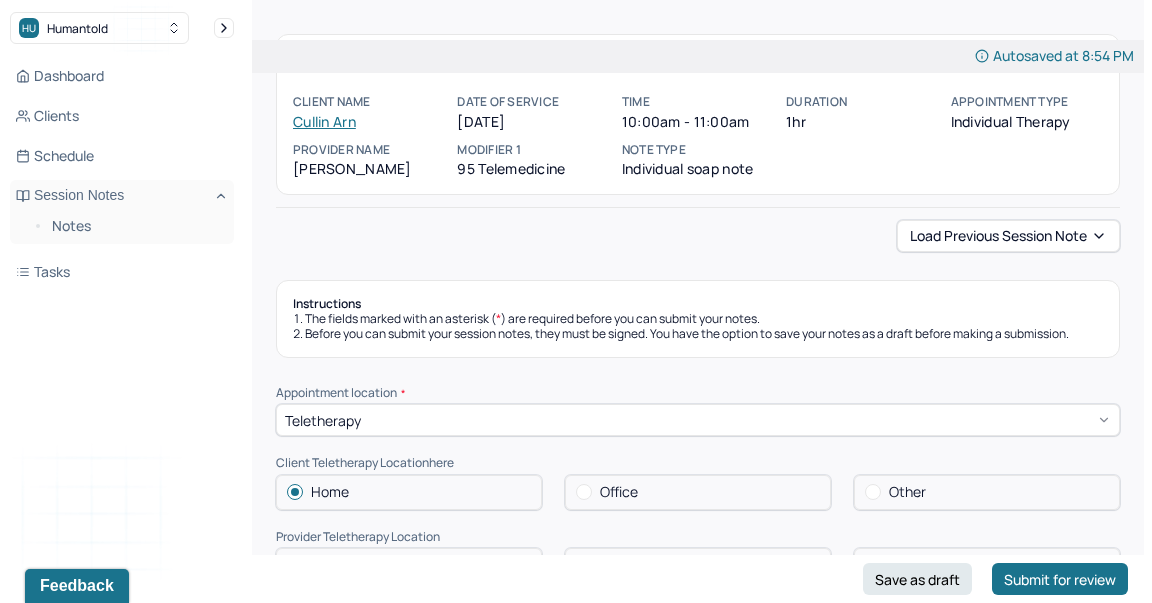 scroll, scrollTop: 0, scrollLeft: 0, axis: both 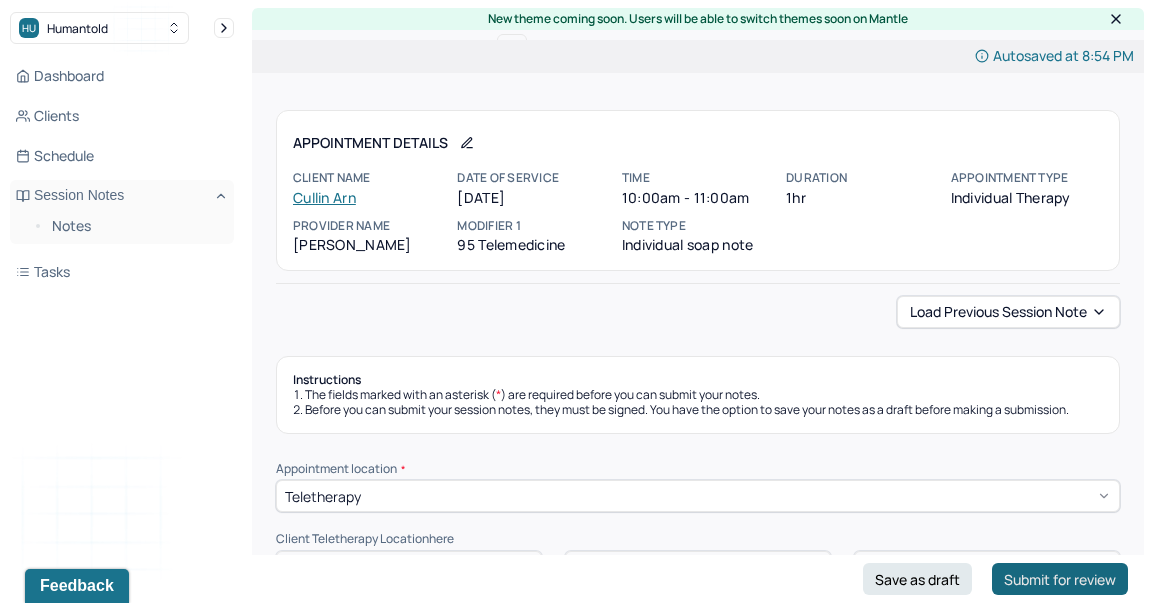 type on "KR" 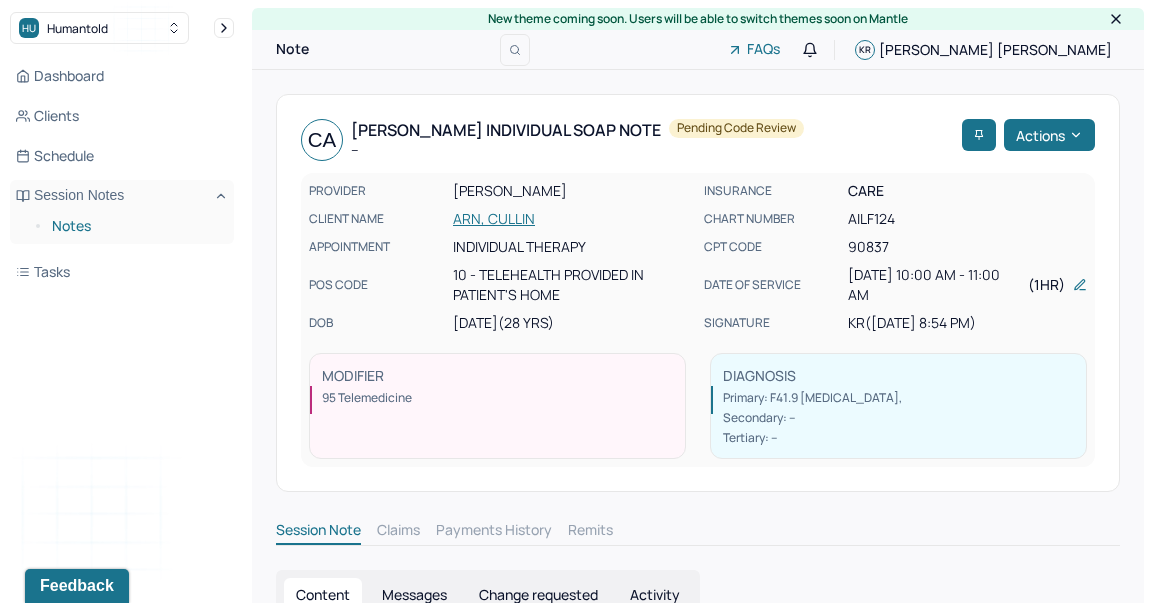 click on "Notes" at bounding box center [135, 226] 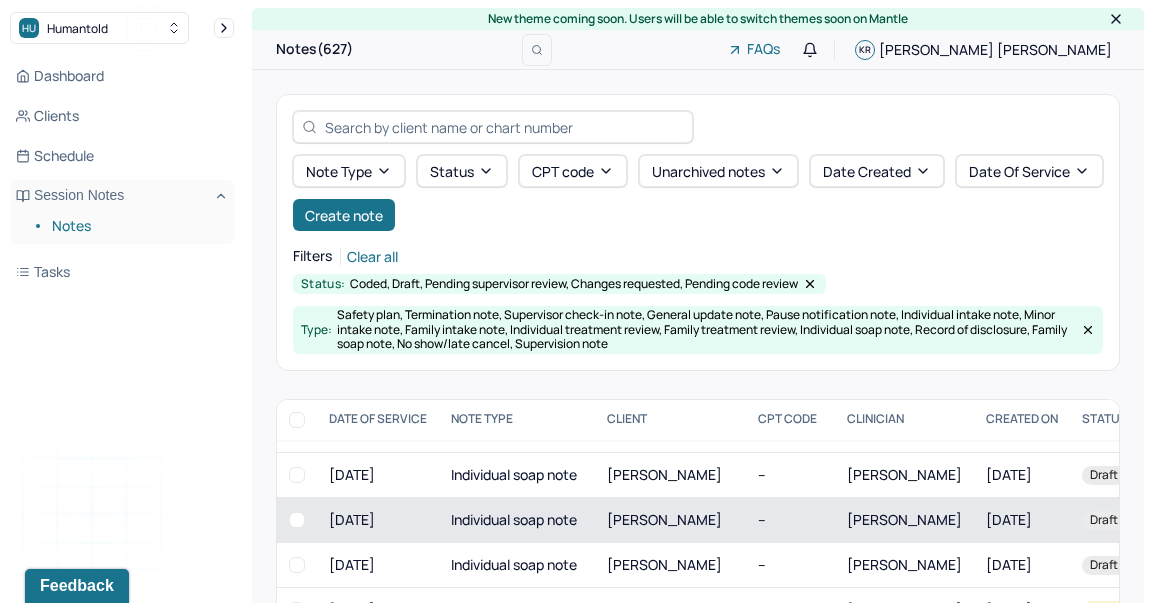 scroll, scrollTop: 120, scrollLeft: 0, axis: vertical 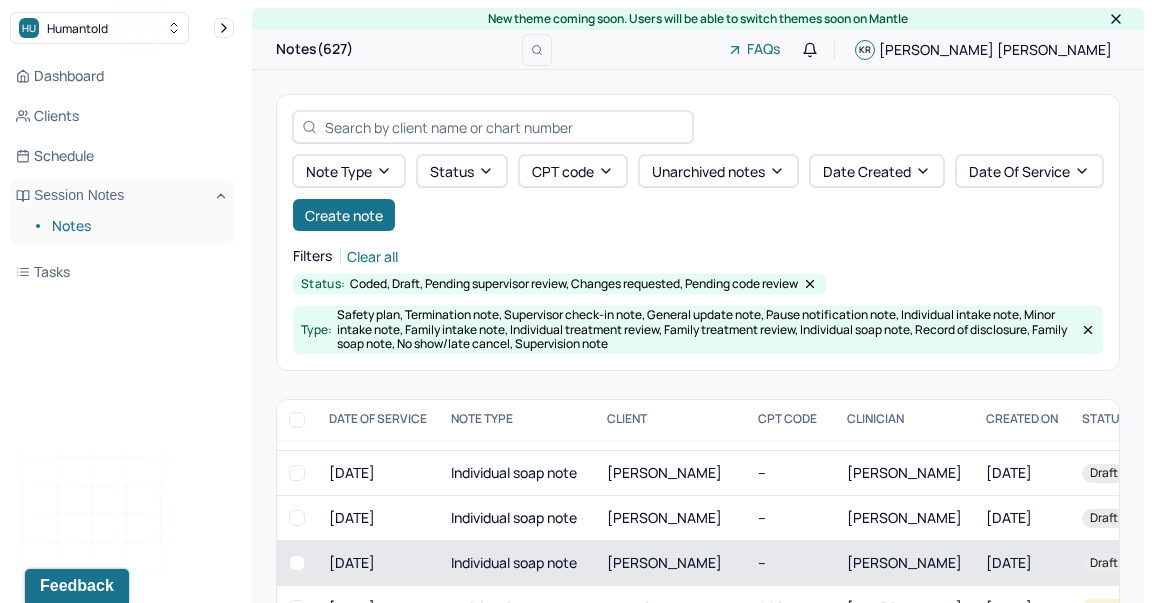 click on "[PERSON_NAME]" at bounding box center [664, 562] 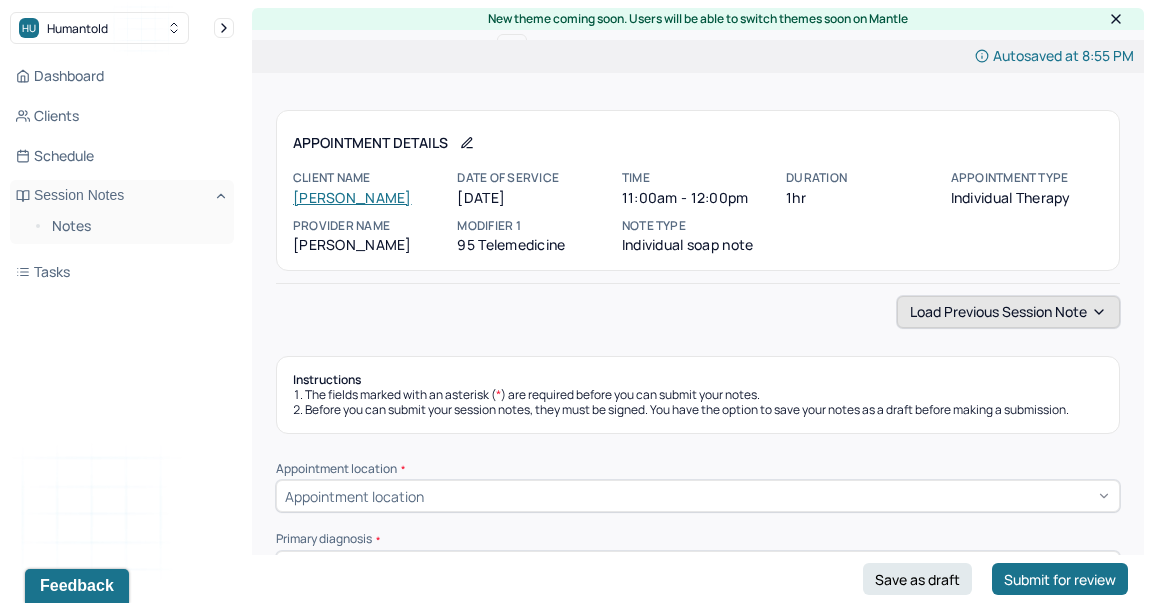 click on "Load previous session note" at bounding box center [1008, 312] 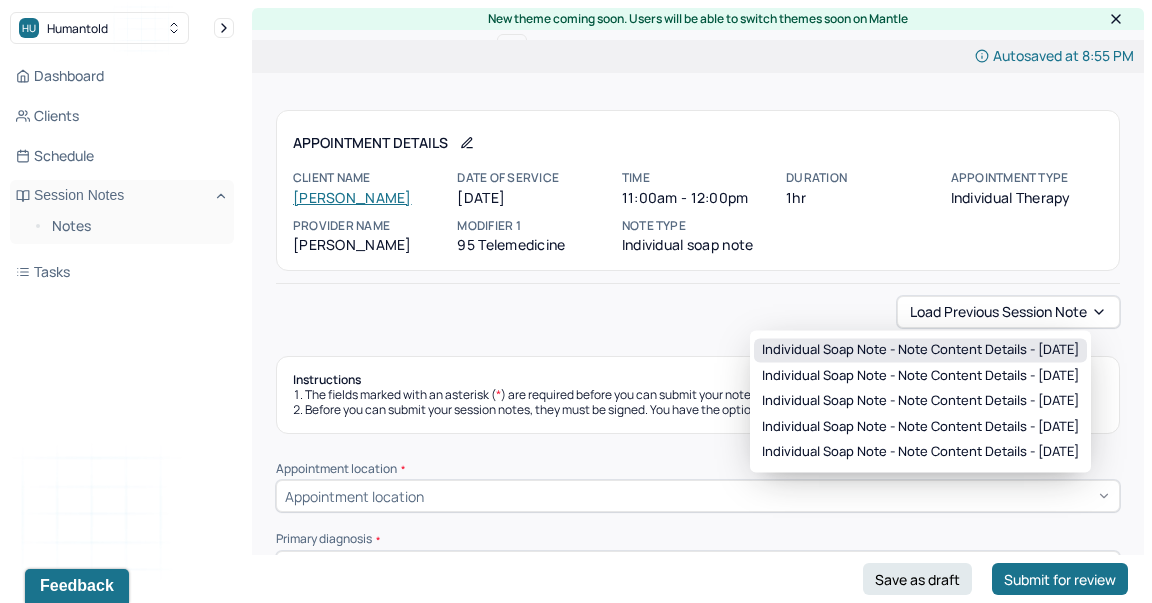 click on "Individual soap note   - Note content Details -   [DATE]" at bounding box center [920, 350] 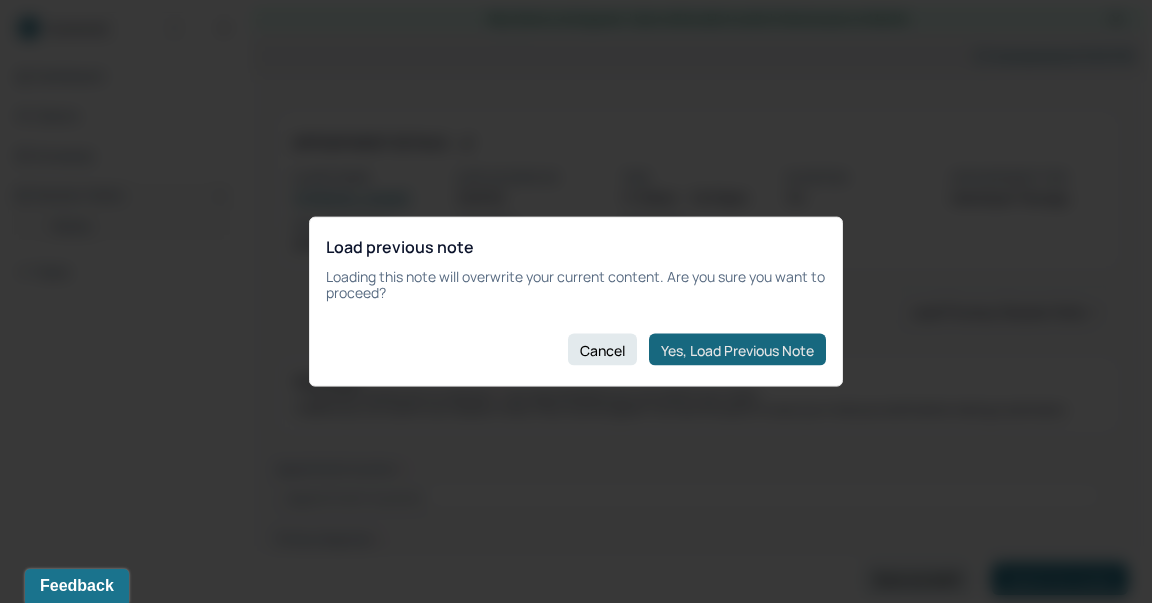 click on "Yes, Load Previous Note" at bounding box center (737, 350) 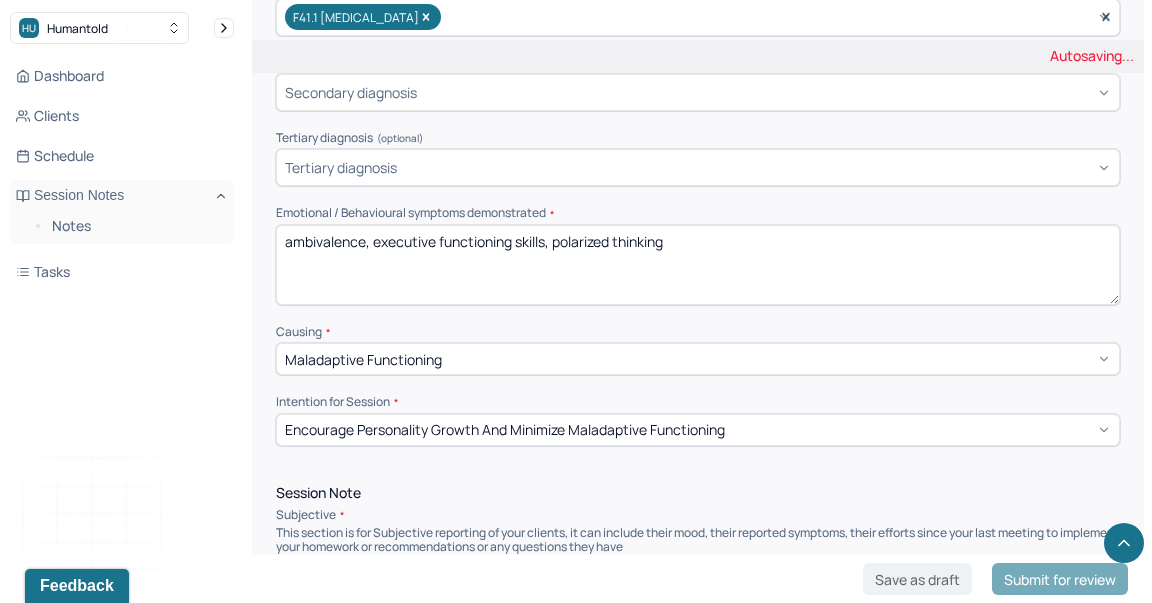 scroll, scrollTop: 769, scrollLeft: 0, axis: vertical 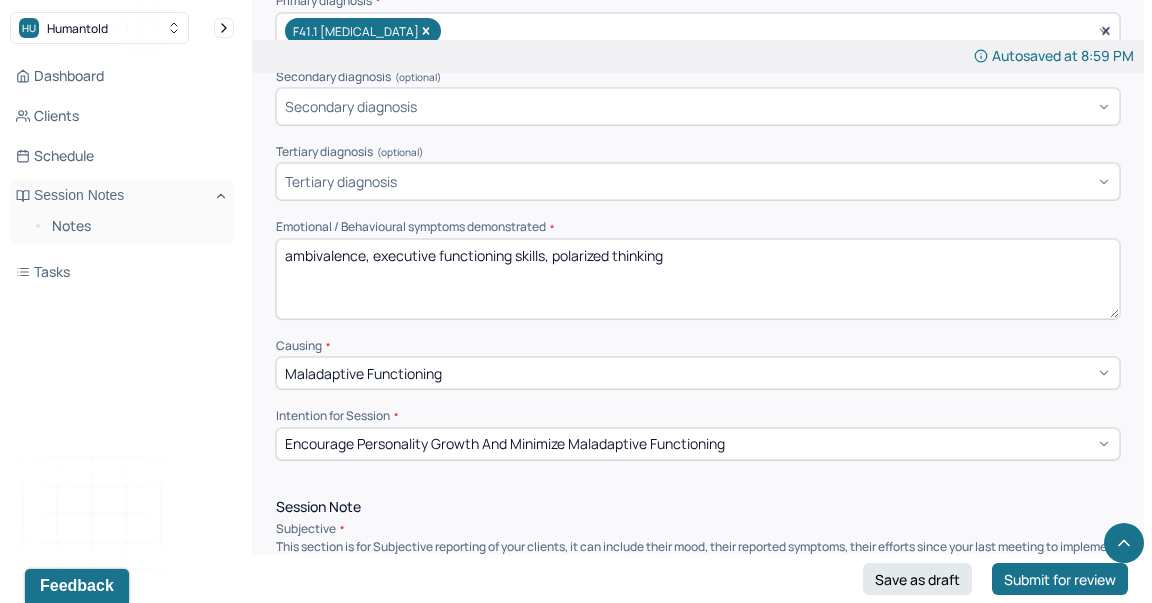 click on "ambivalence, executive functioning skills, polarized thinking" at bounding box center (698, 279) 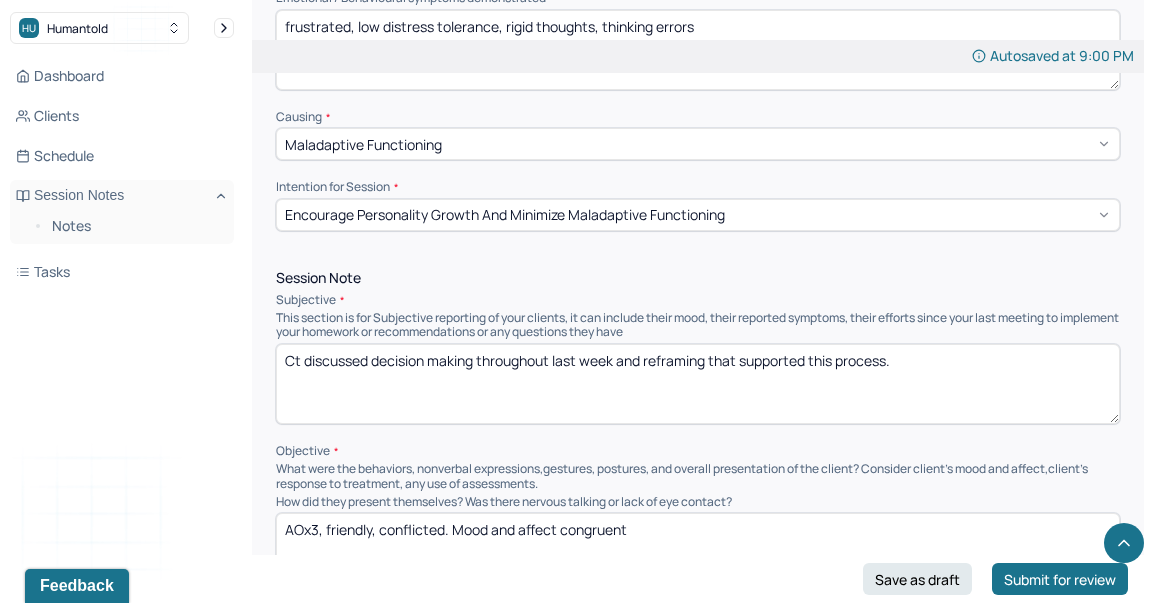 scroll, scrollTop: 1067, scrollLeft: 0, axis: vertical 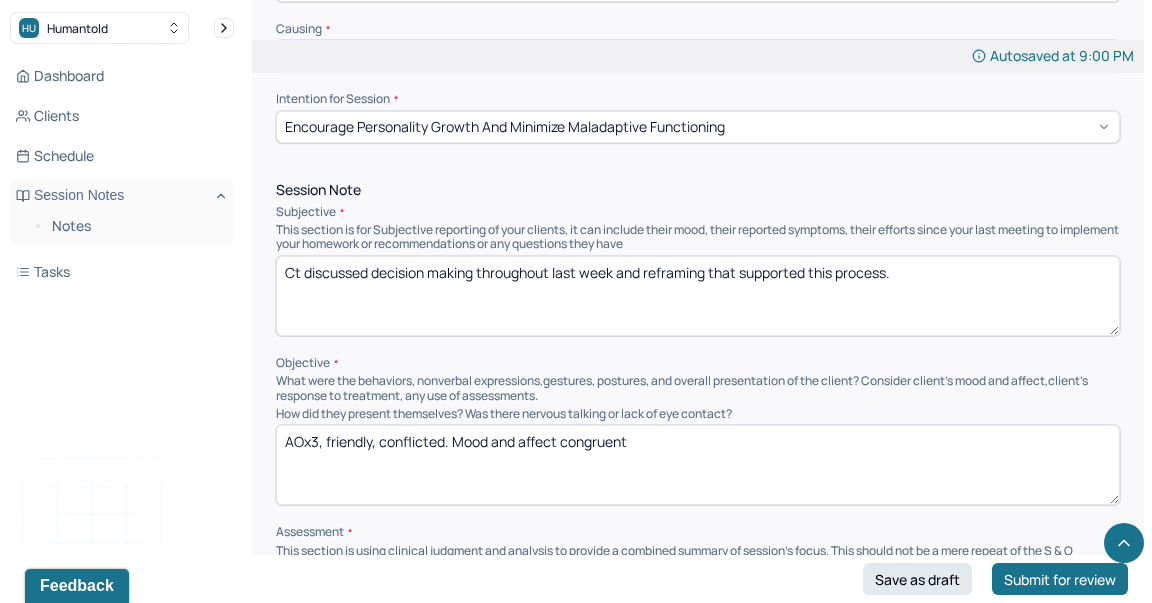 type on "frustrated, low distress tolerance, rigid thoughts, thinking errors" 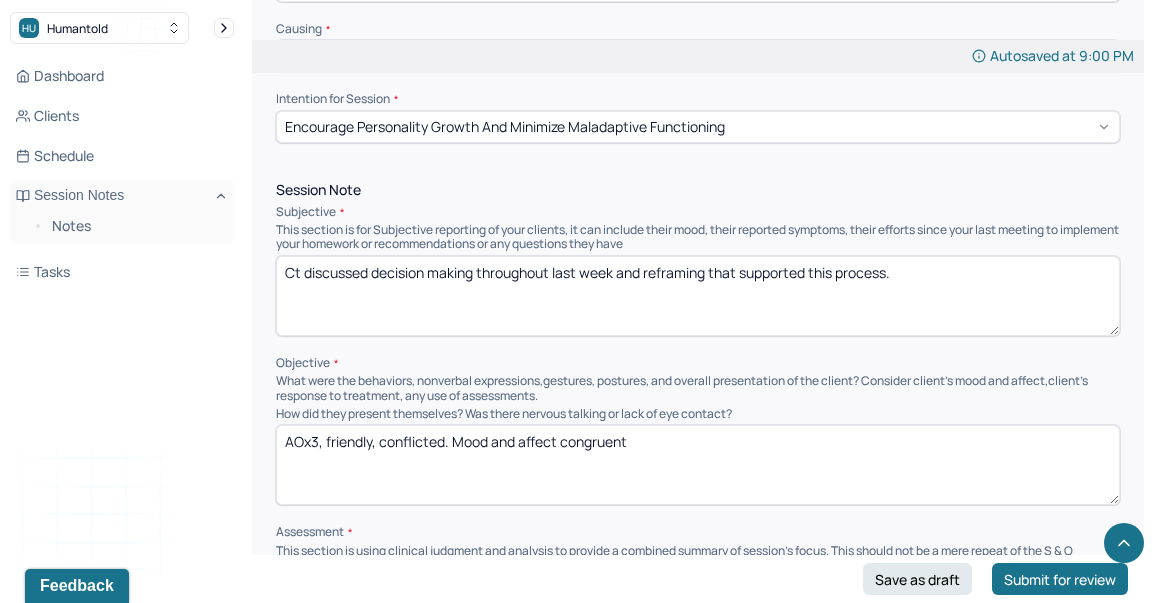 click on "Ct discussed decision making throughout last week and reframing that supported this process." at bounding box center (698, 296) 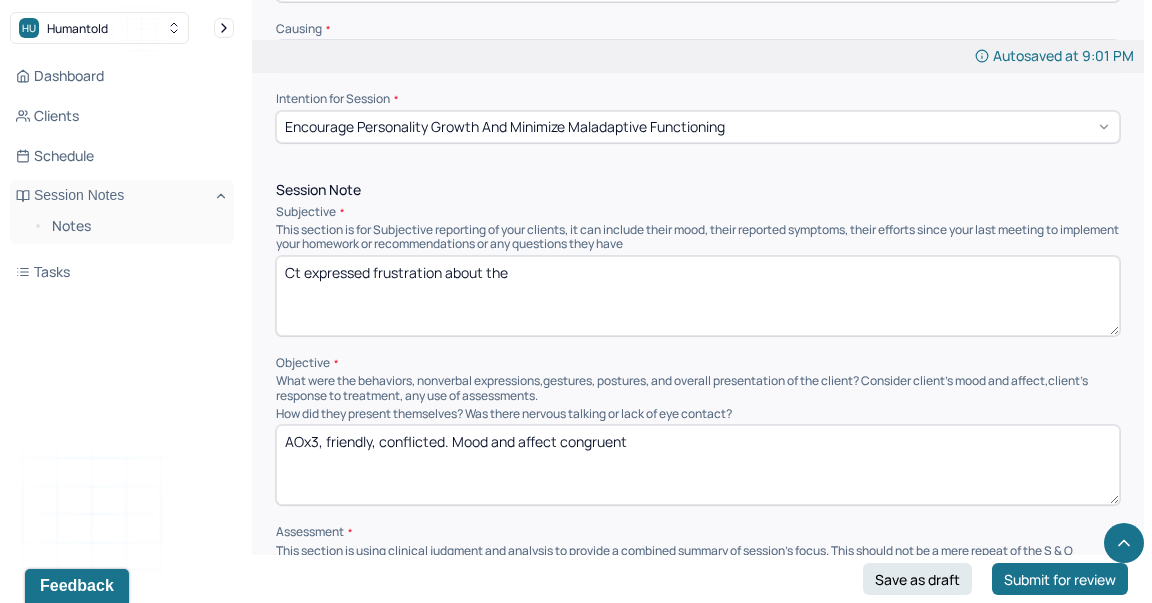 click on "Ct expressed frustration about the" at bounding box center (698, 296) 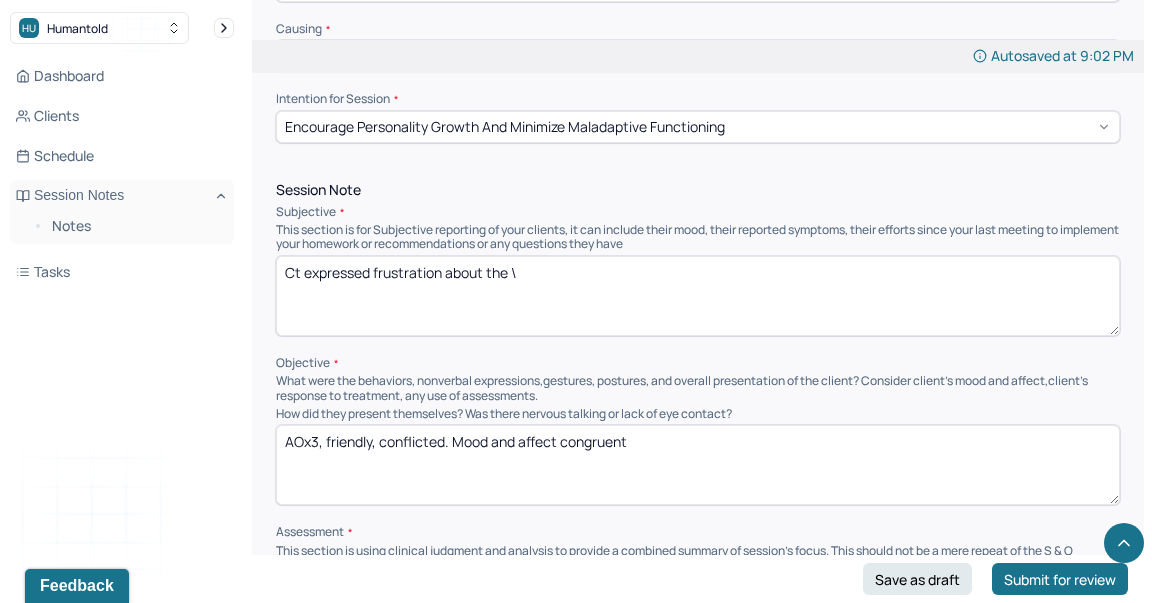 click on "Ct expressed frustration about the \" at bounding box center (698, 296) 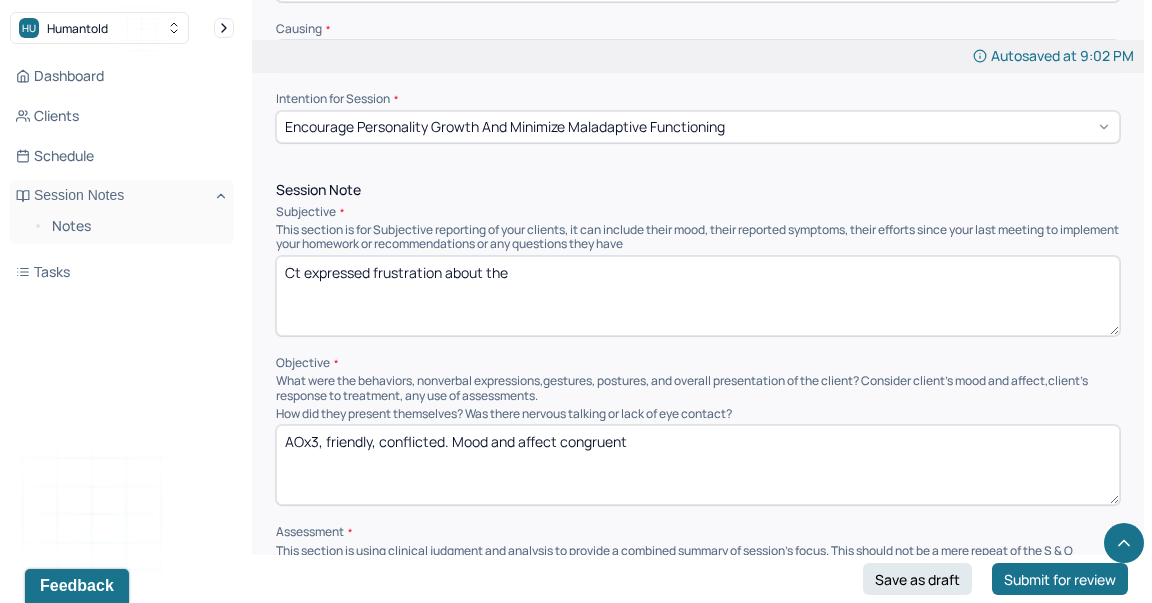 scroll, scrollTop: 1349, scrollLeft: 0, axis: vertical 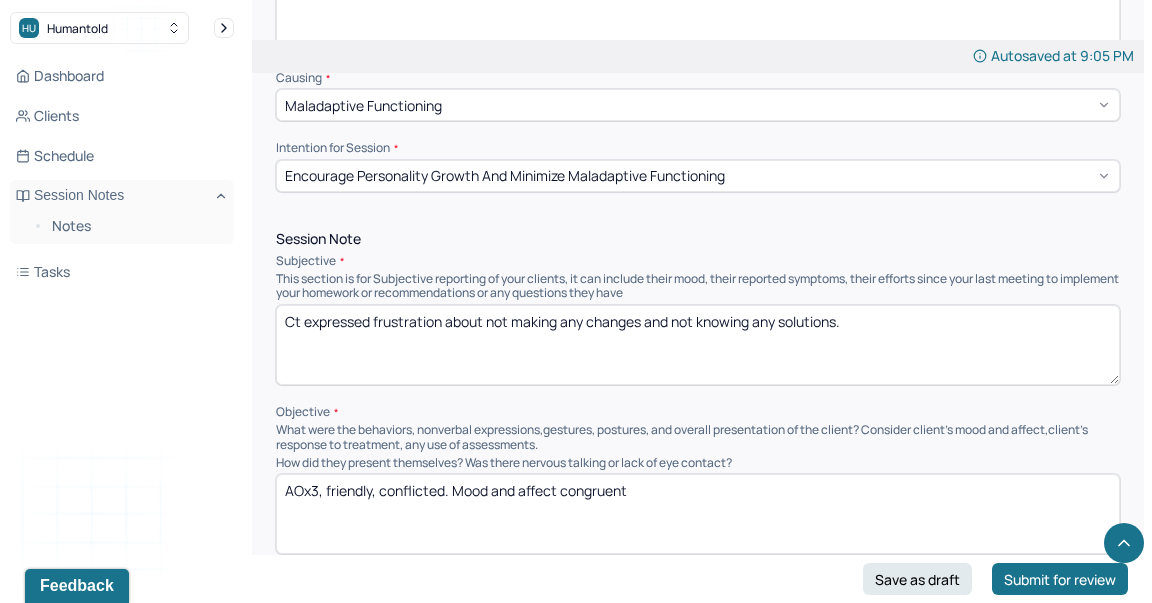 type on "Ct expressed frustration about not making any changes and not knowing any solutions." 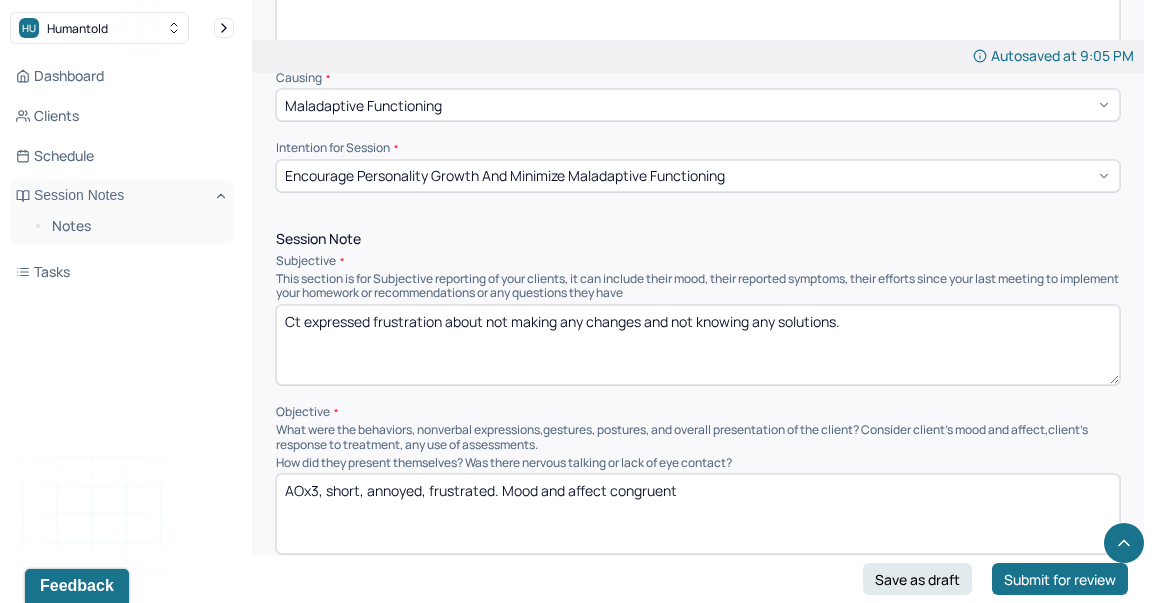 click on "AOx3, short, annoyed, frustrated. Mood and affect congruent" at bounding box center (698, 514) 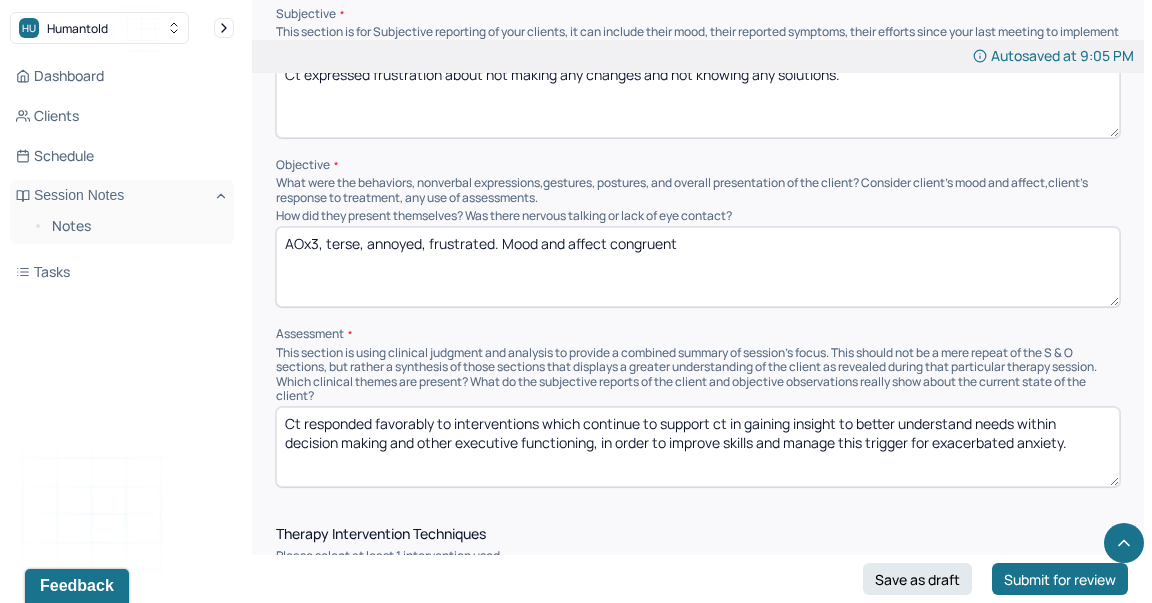 scroll, scrollTop: 1266, scrollLeft: 0, axis: vertical 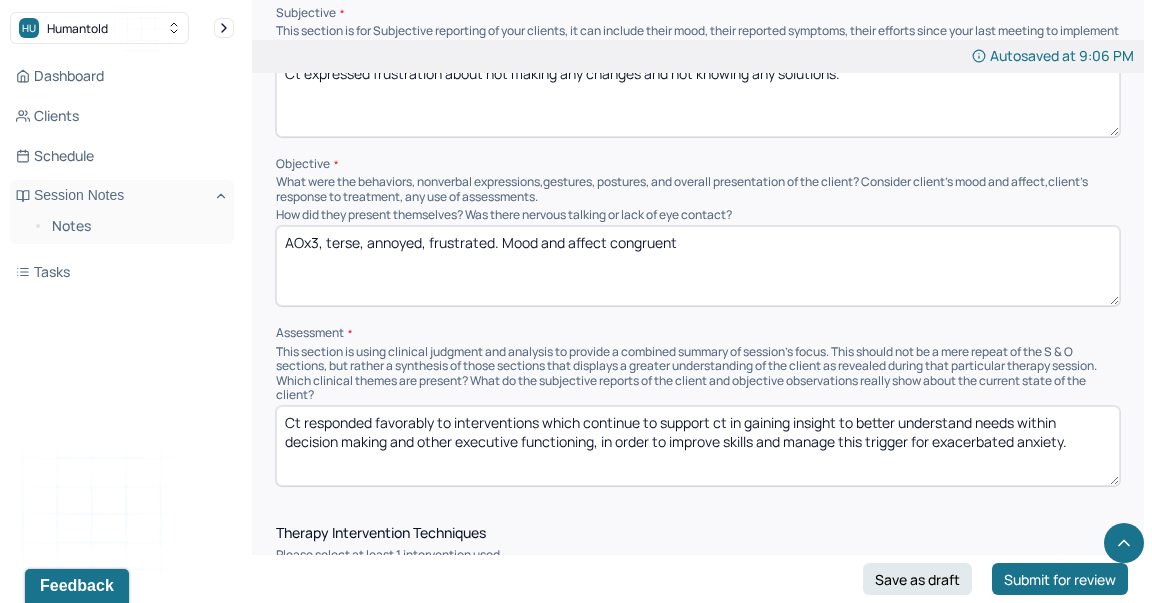 type on "AOx3, terse, annoyed, frustrated. Mood and affect congruent" 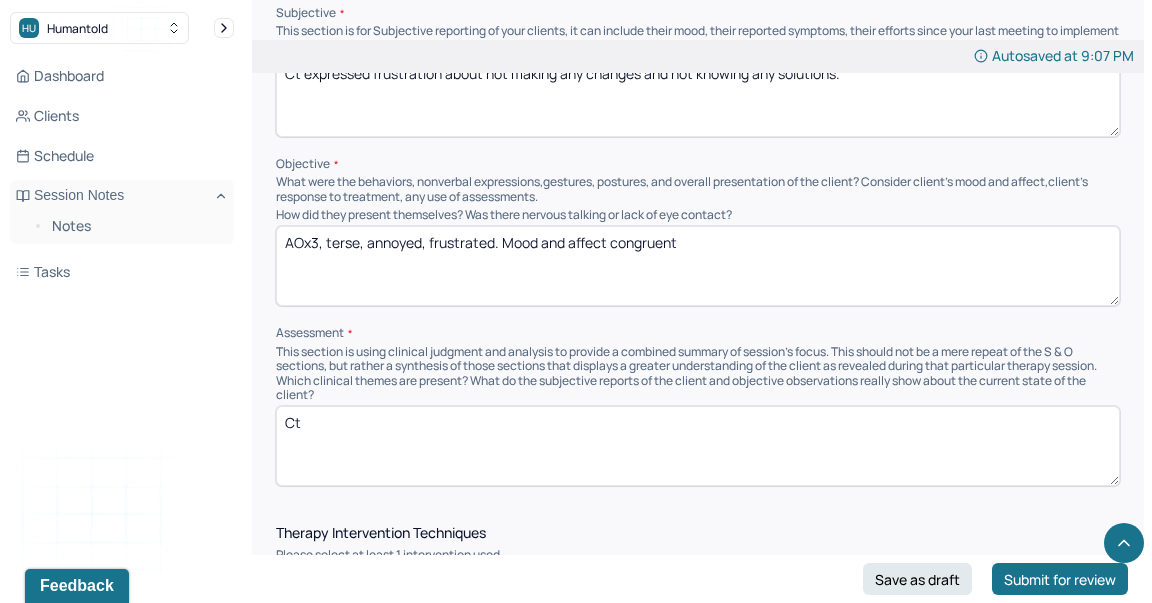 type on "C" 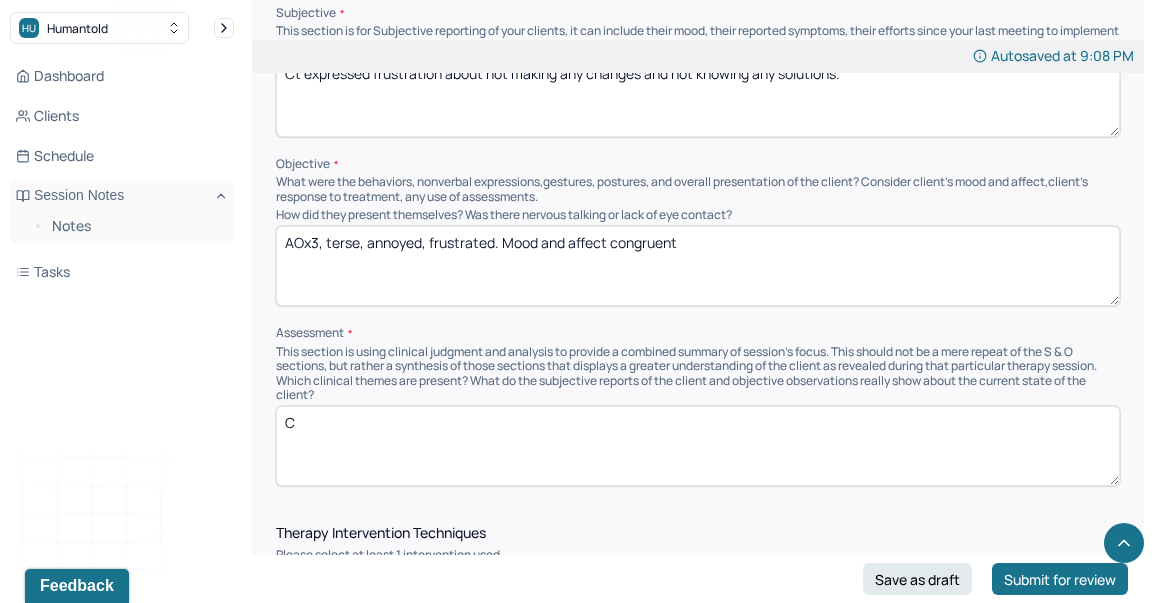 type on "C" 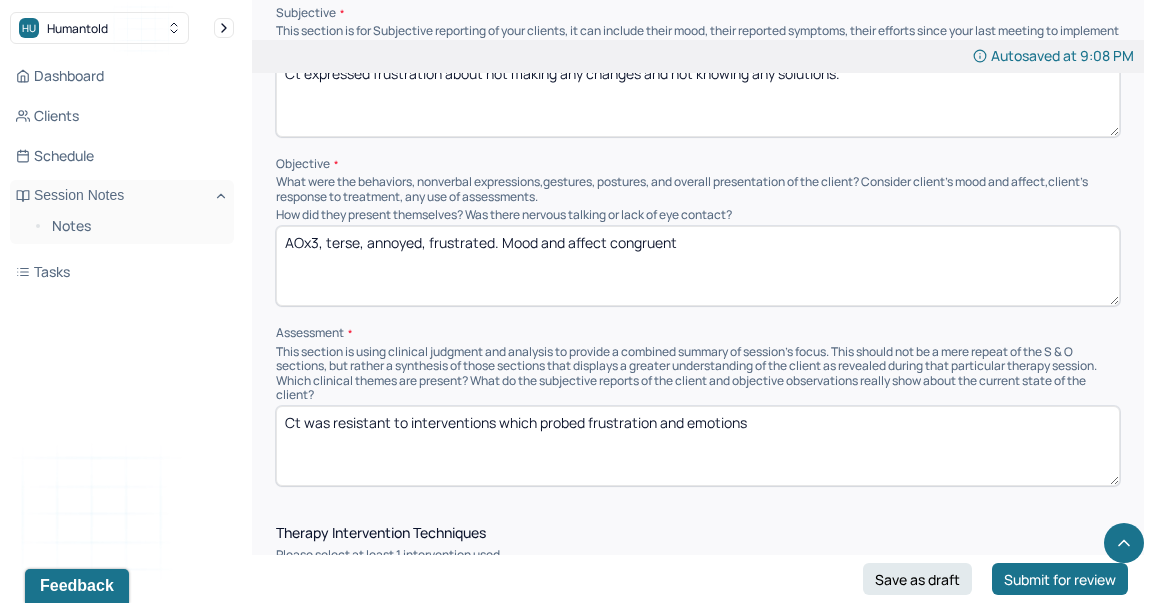 click on "Dashboard Clients Schedule Session Notes Notes Tasks KR [PERSON_NAME] provider Logout" at bounding box center [122, 321] 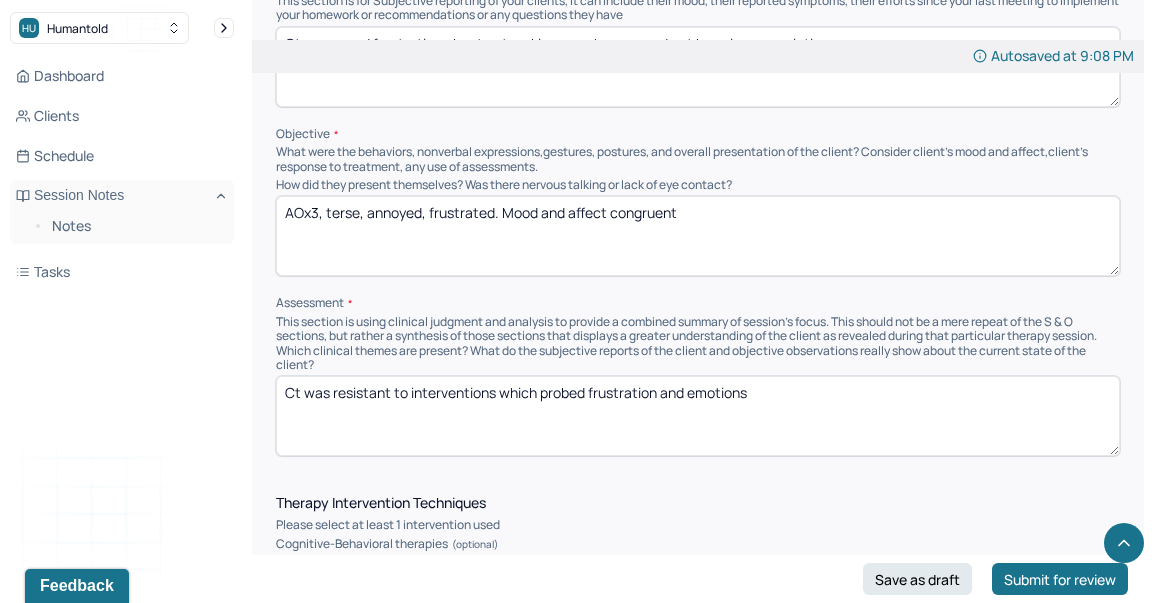 click on "Ct was resistant to interventions which probed frustration and emotions" at bounding box center (698, 416) 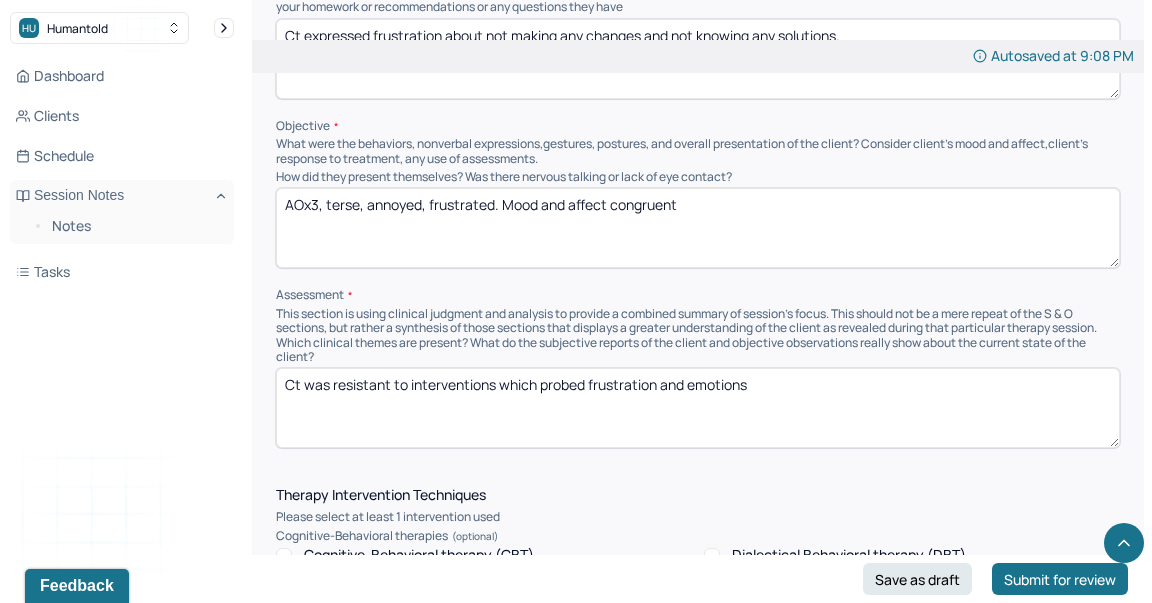scroll, scrollTop: 1308, scrollLeft: 0, axis: vertical 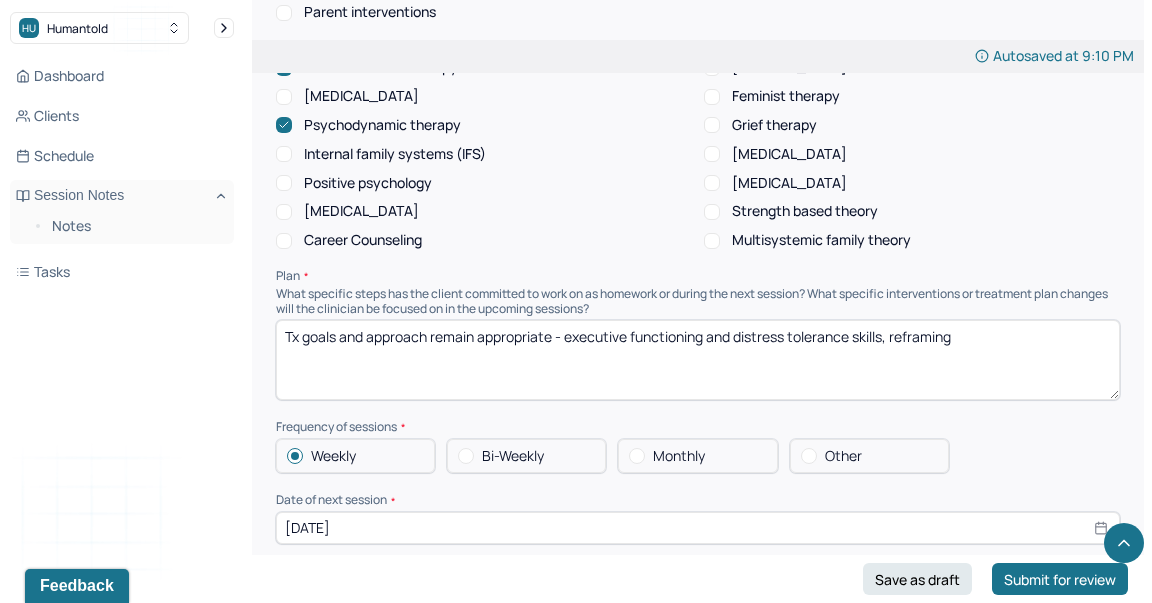 type on "Ct was resistant to interventions which probed frustration and emotions and utilized MI to explore ambivalence." 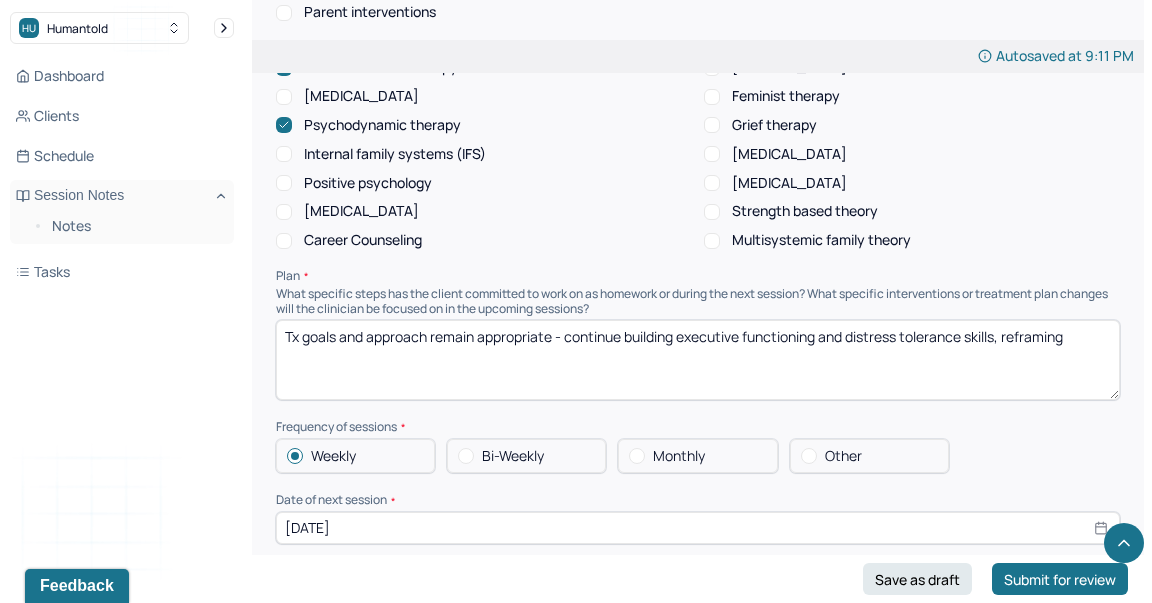 drag, startPoint x: 1093, startPoint y: 329, endPoint x: 1001, endPoint y: 336, distance: 92.26592 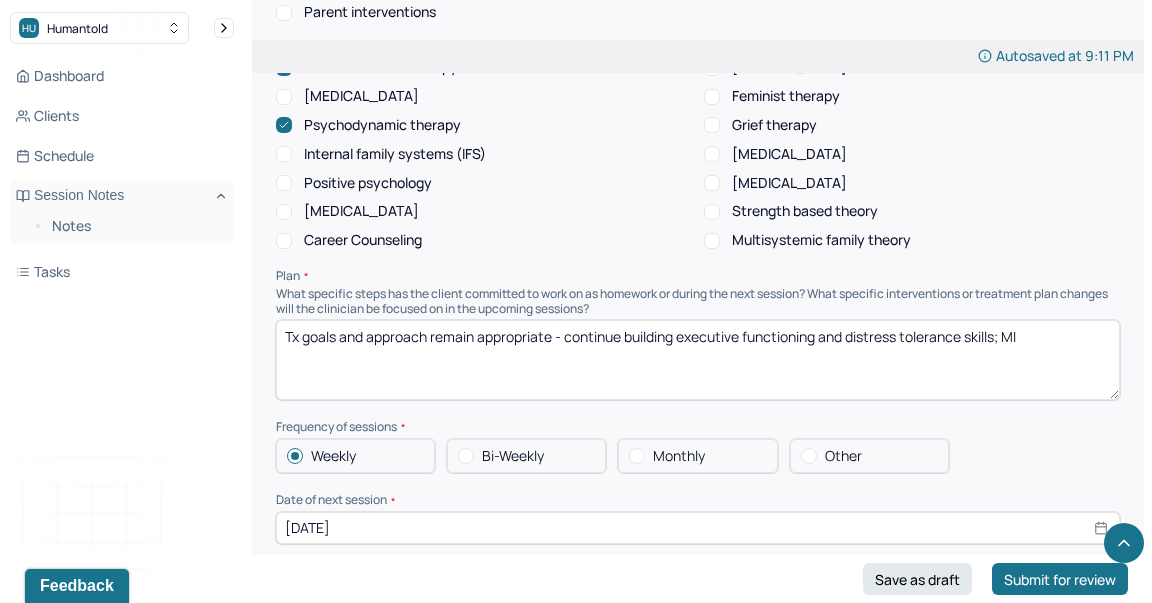 type on "Tx goals and approach remain appropriate - continue building executive functioning and distress tolerance skills; MI" 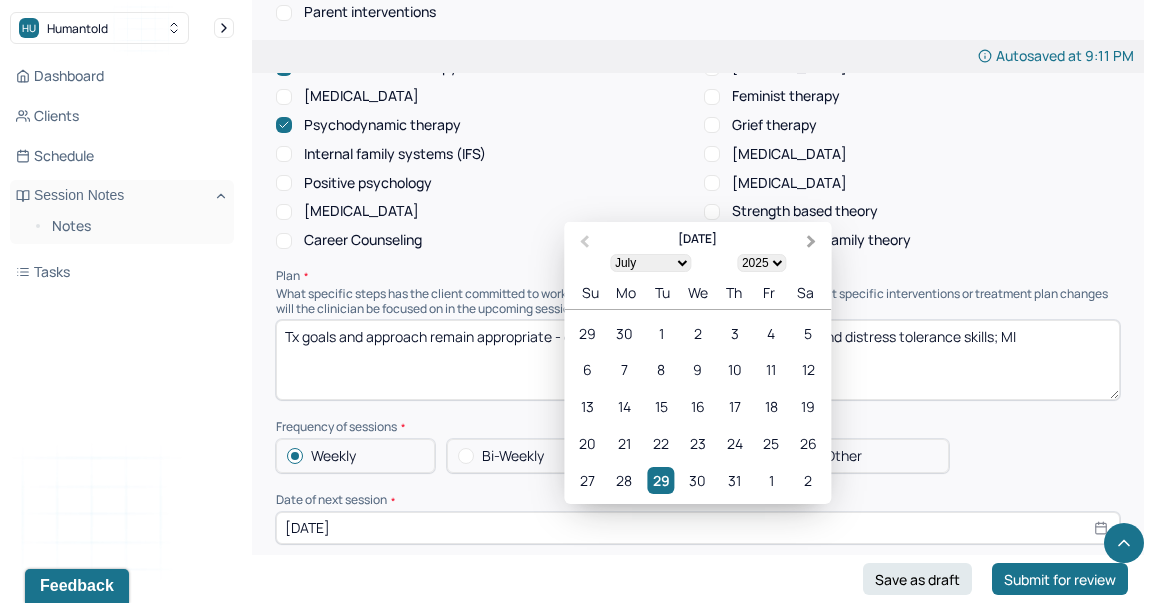 click on "Next Month" at bounding box center (813, 243) 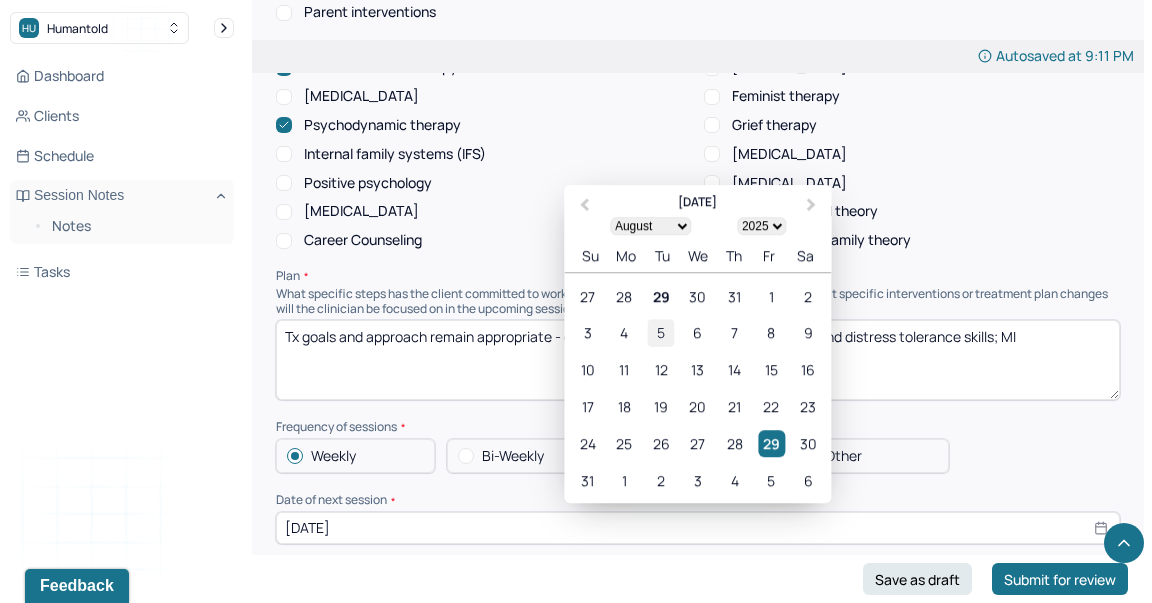 click on "5" at bounding box center (661, 332) 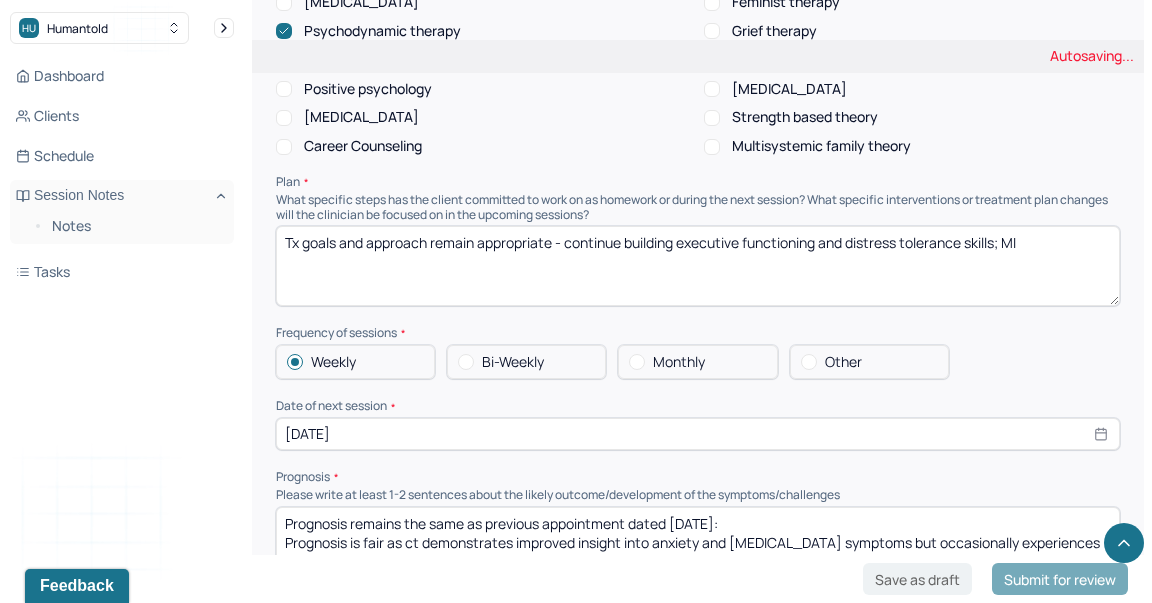 scroll, scrollTop: 2140, scrollLeft: 0, axis: vertical 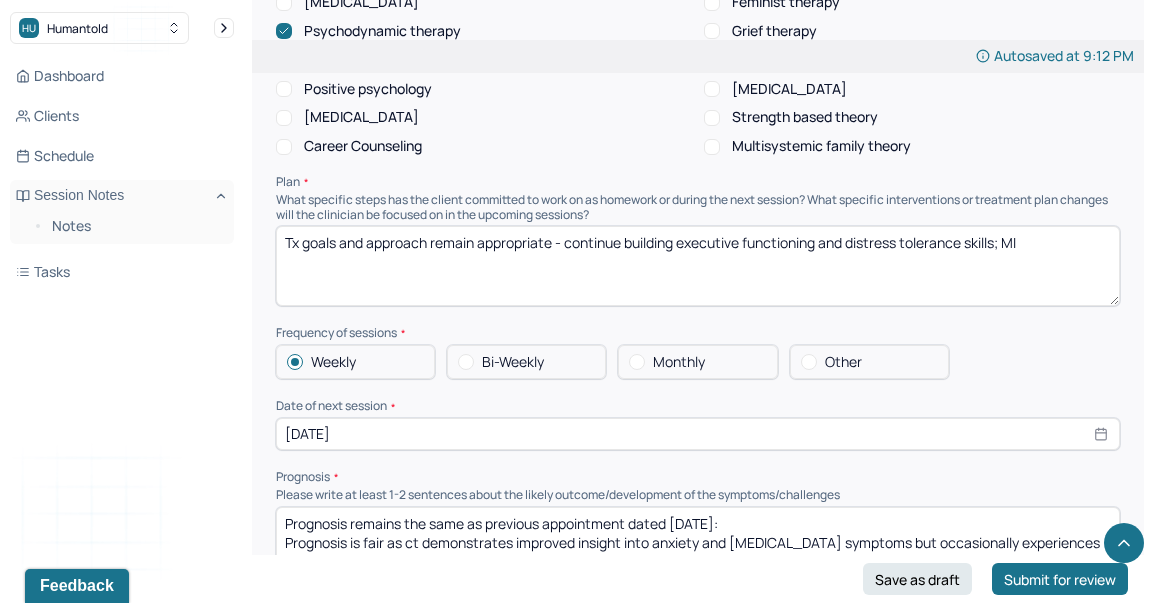 click on "Prognosis remains the same as previous appointment dated [DATE]:
Prognosis is fair as ct demonstrates improved insight into anxiety and [MEDICAL_DATA] symptoms but occasionally experiences difficulty and ambivalence integrating appropriate coping and interventions for ongoing symptom management." at bounding box center (698, 547) 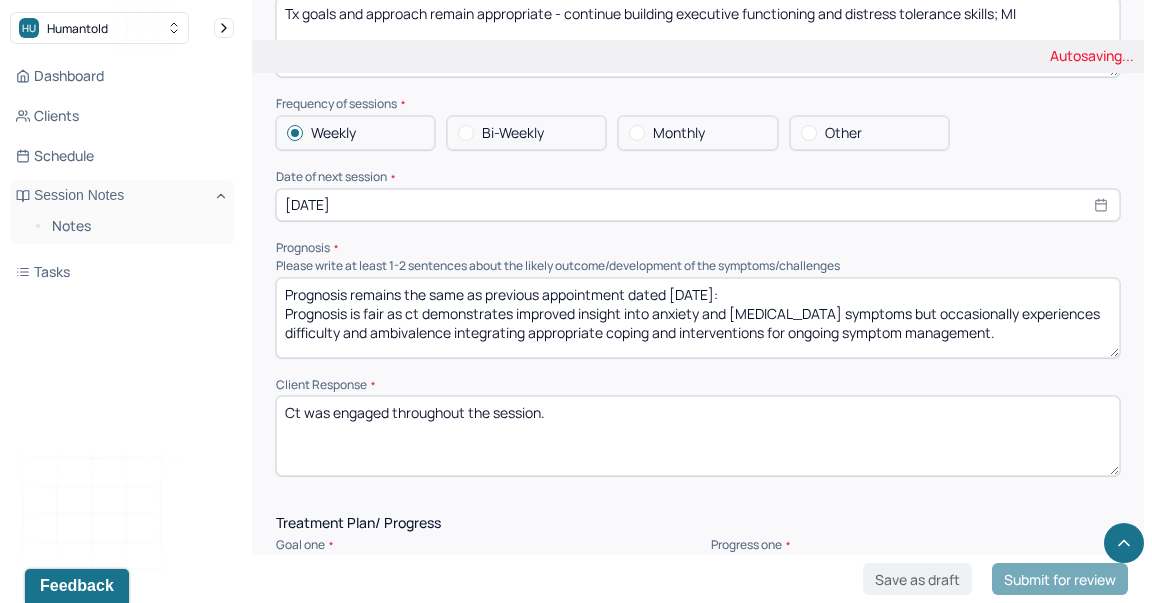 scroll, scrollTop: 2428, scrollLeft: 0, axis: vertical 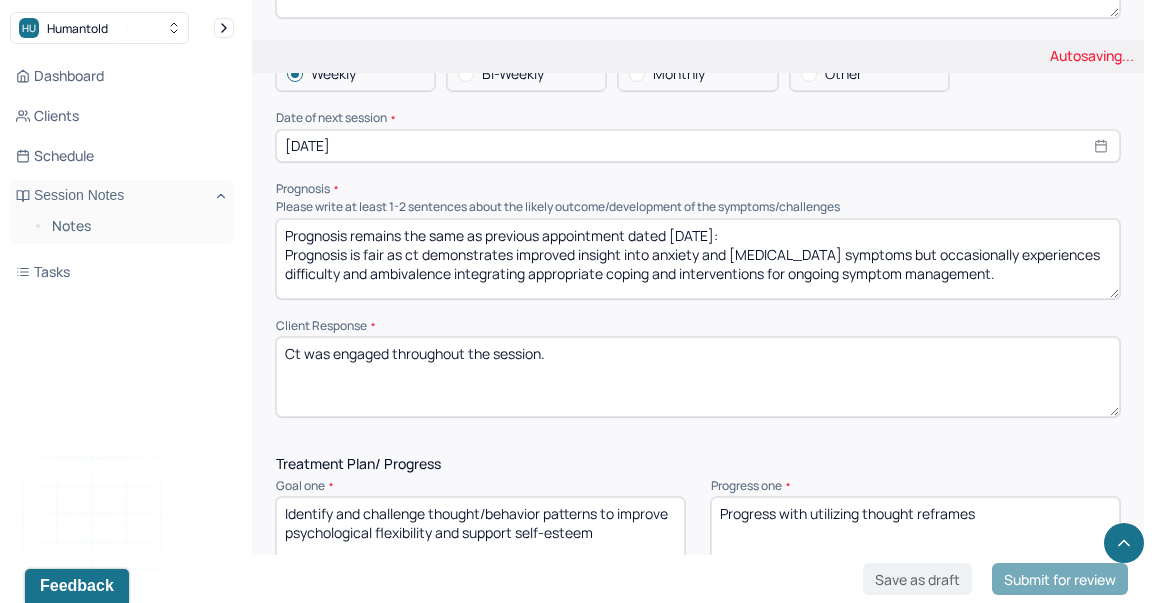 type on "Prognosis remains the same as previous appointment dated [DATE]:
Prognosis is fair as ct demonstrates improved insight into anxiety and [MEDICAL_DATA] symptoms but occasionally experiences difficulty and ambivalence integrating appropriate coping and interventions for ongoing symptom management." 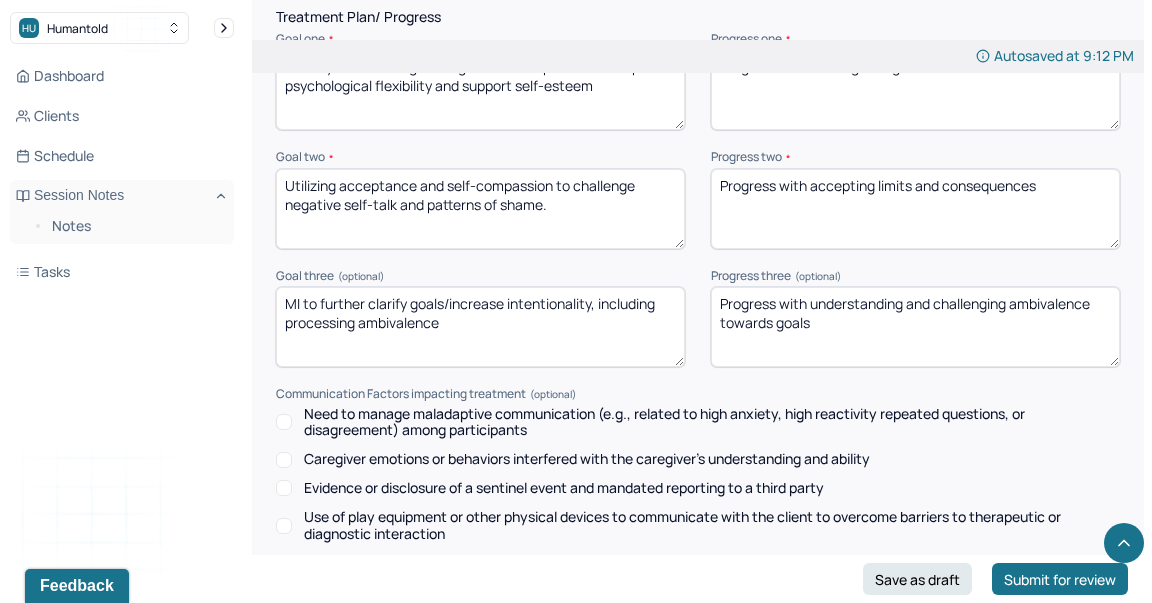 scroll, scrollTop: 2808, scrollLeft: 0, axis: vertical 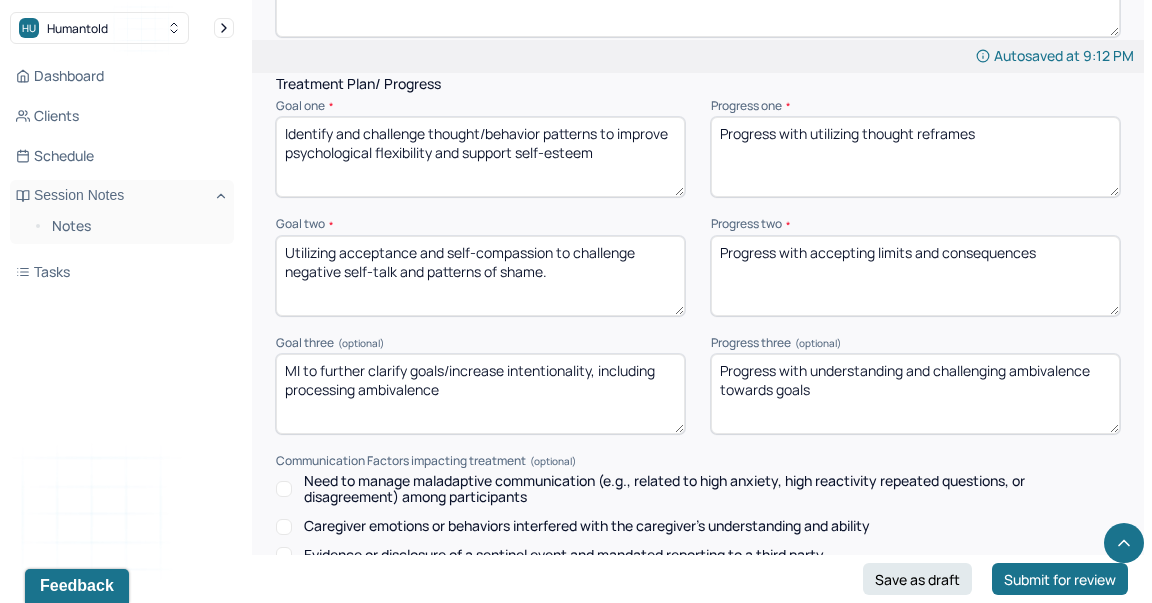 type on "Ct was ambivalent" 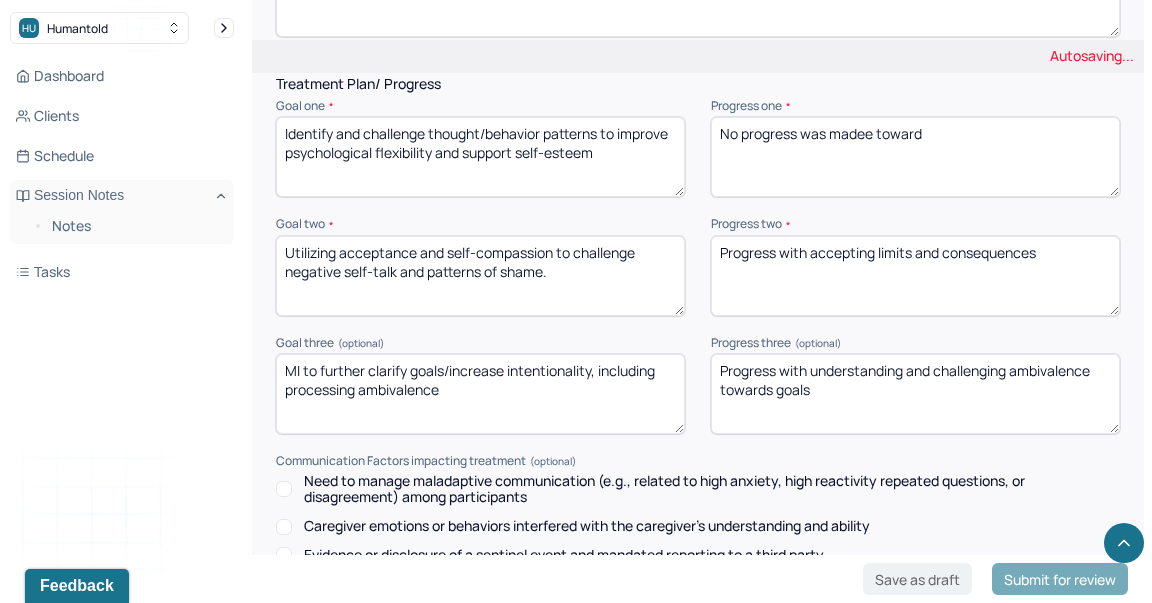 click on "Progress with utilizing thought reframes" at bounding box center [915, 157] 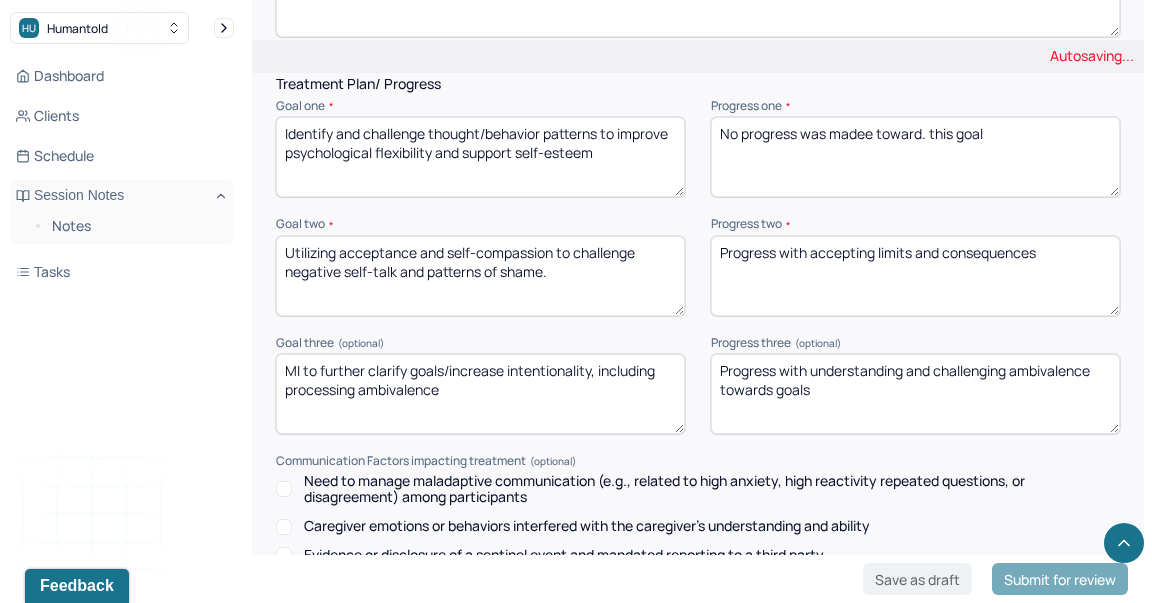 click on "No progress was madee toward" at bounding box center [915, 157] 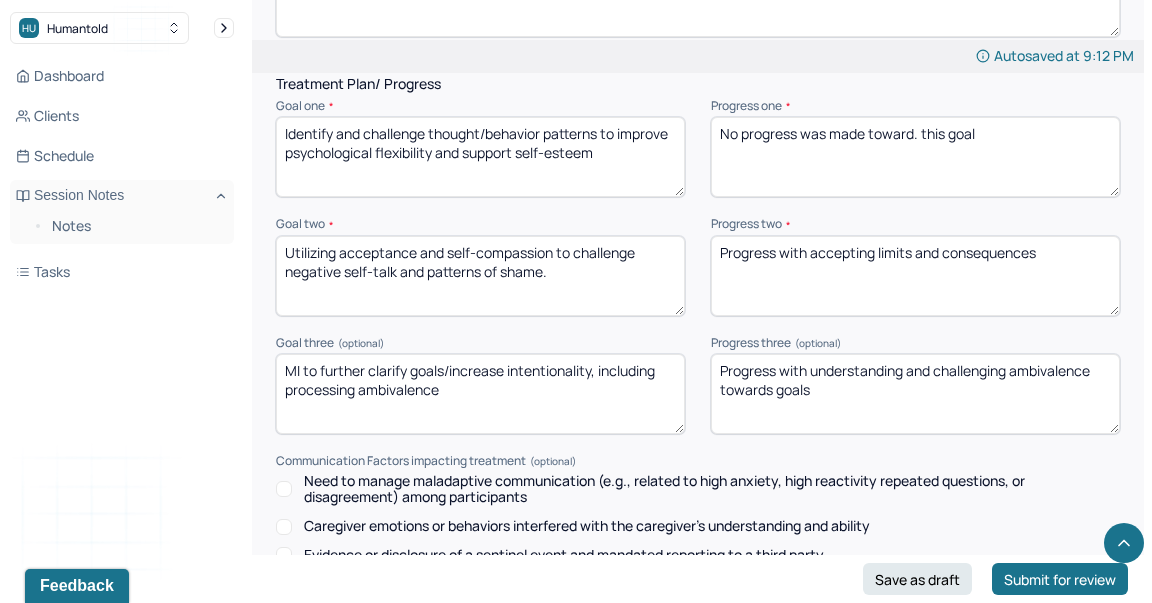click on "Progress with accepting limits and consequences" at bounding box center (915, 276) 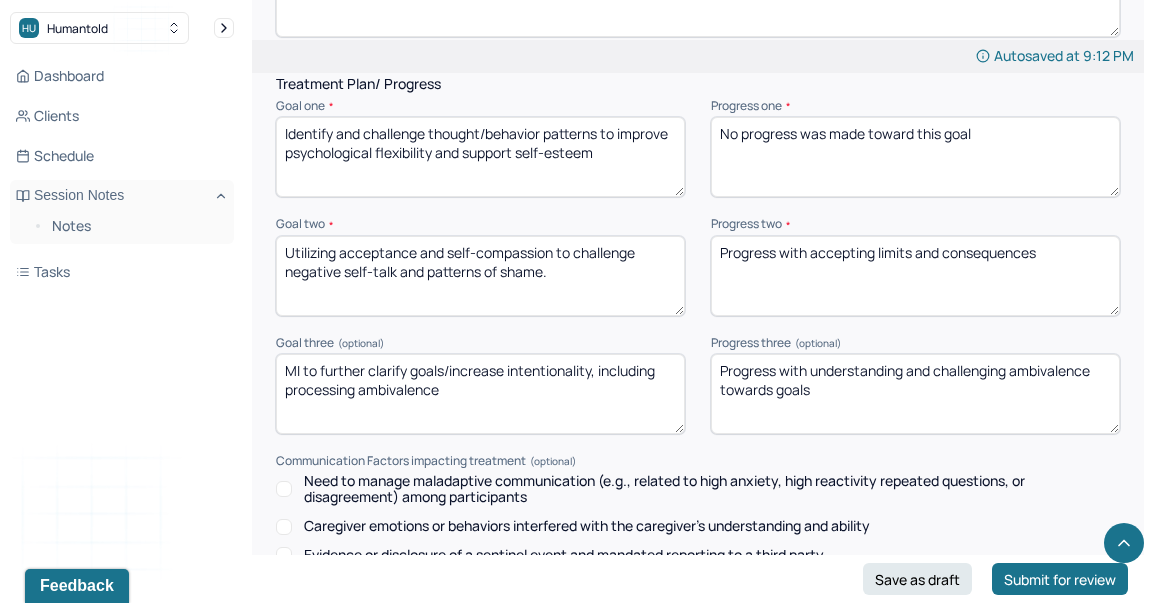 type on "No progress was made toward this goal" 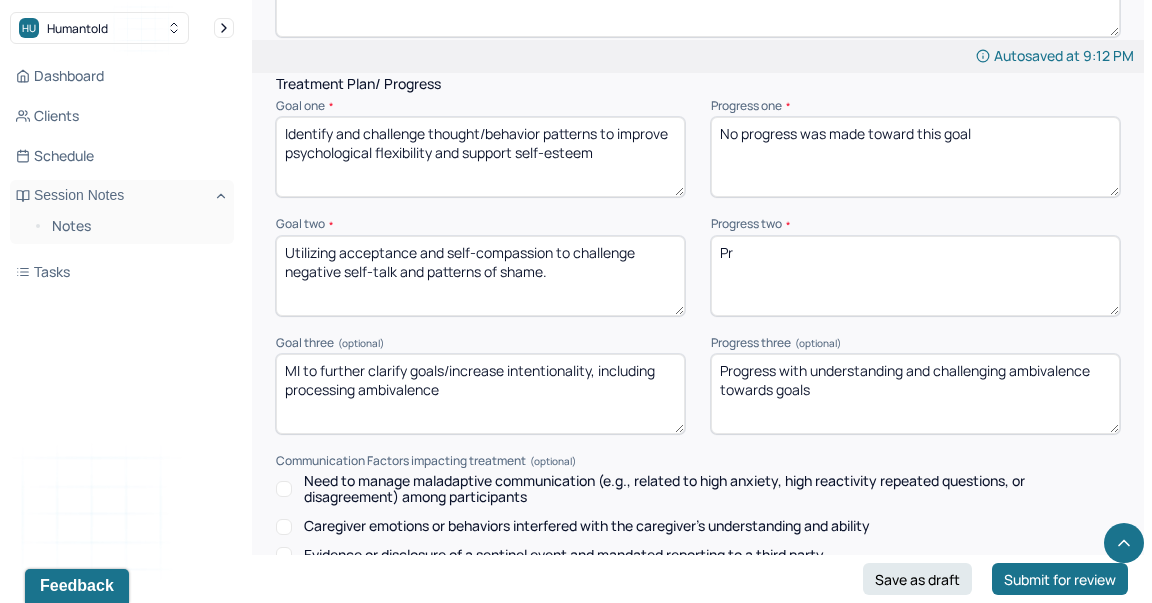 type on "P" 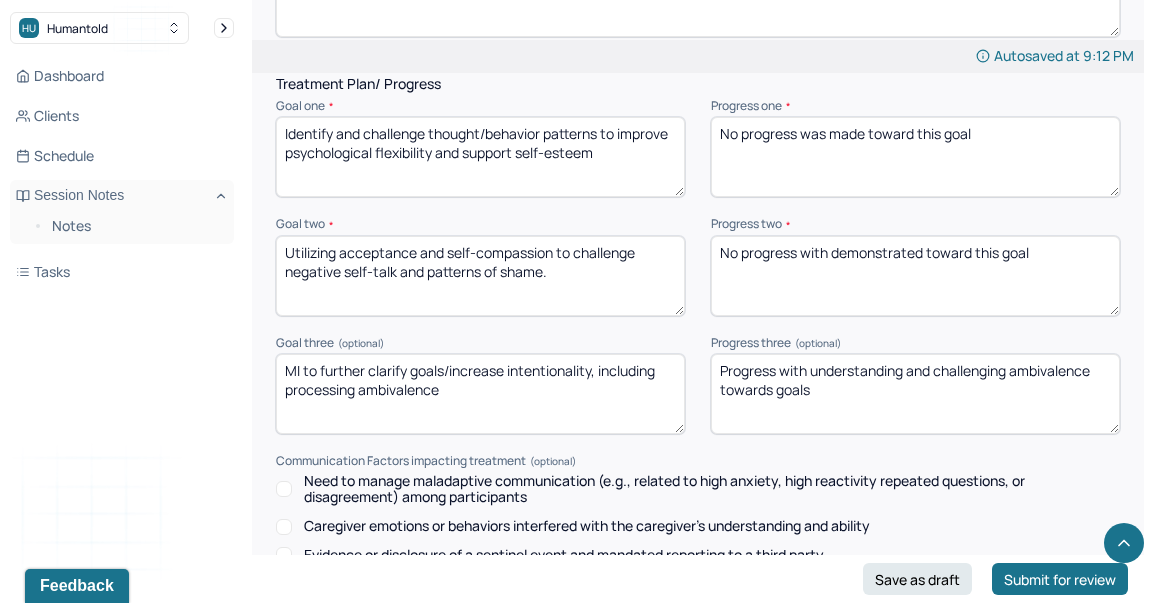 type on "No progress with demonstrated toward this goal" 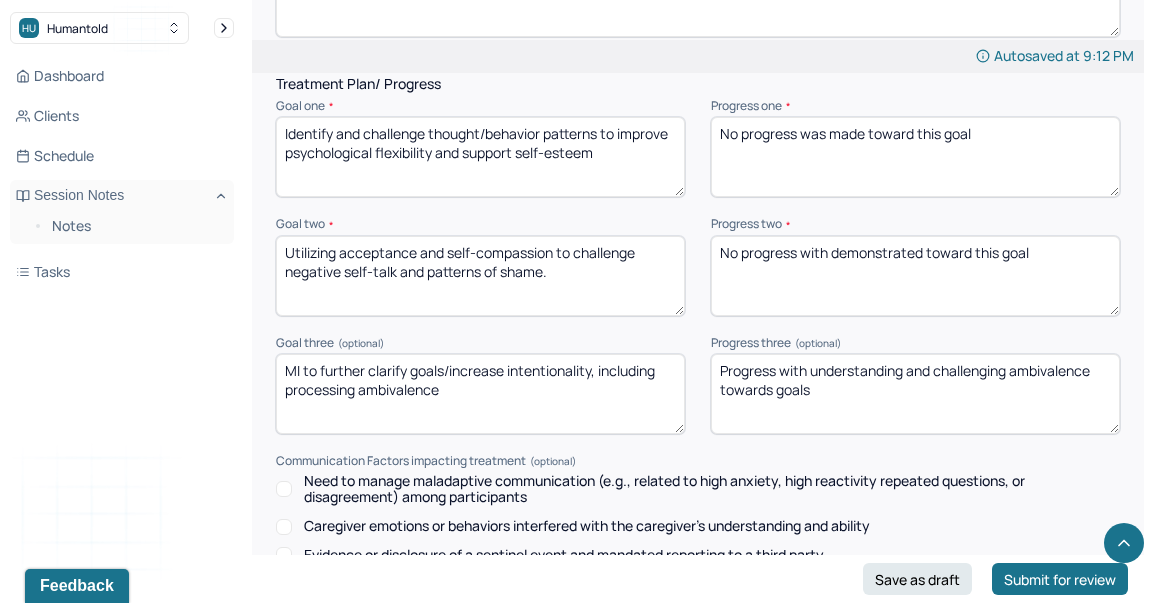 click on "Progress three (optional)" at bounding box center [915, 343] 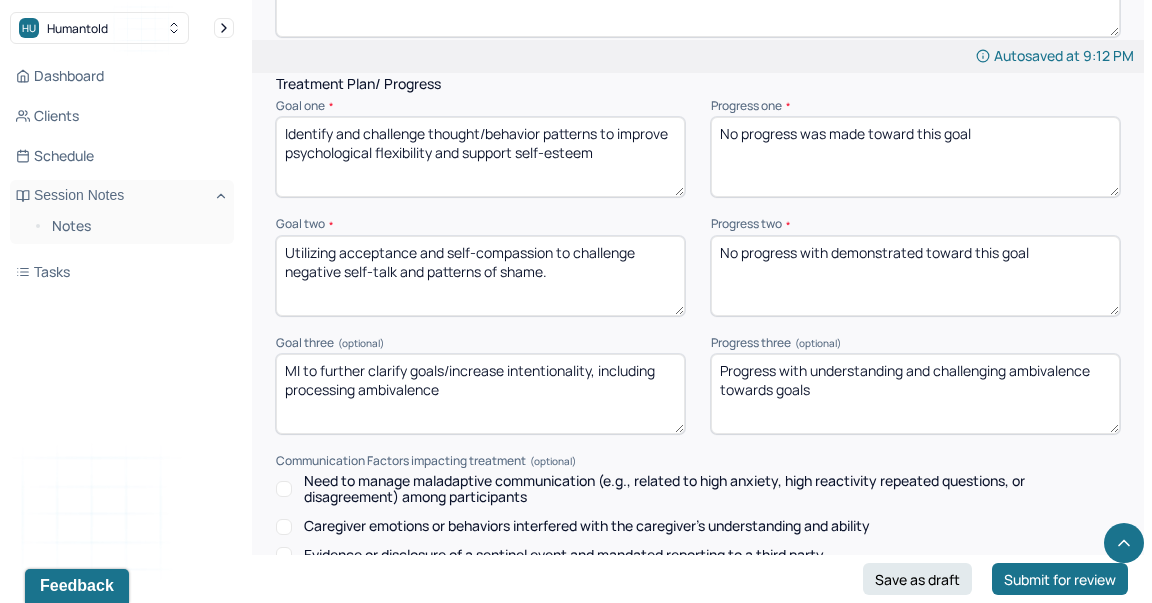 click on "Progress with understanding and challenging ambivalence towards goals" at bounding box center [915, 394] 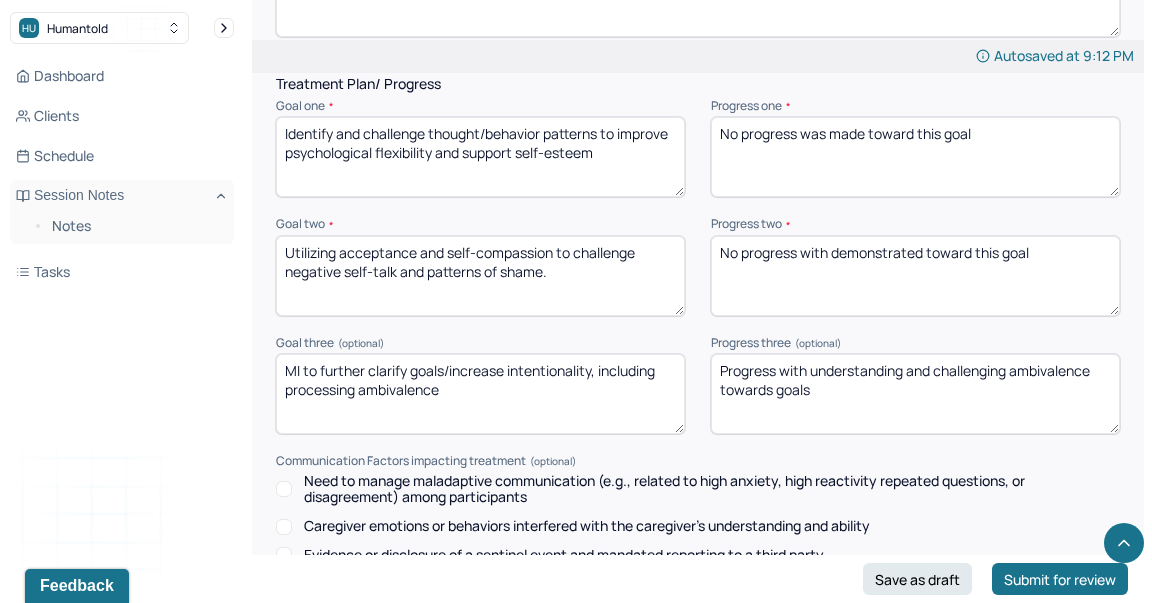 click on "Progress with understanding and challenging ambivalence towards goals" at bounding box center [915, 394] 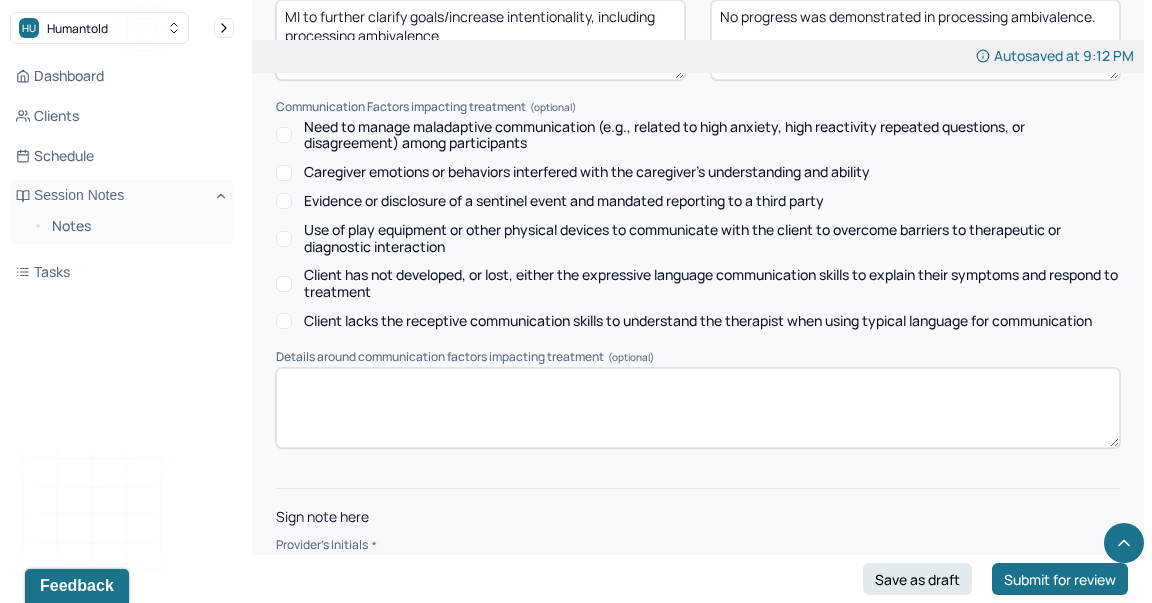 scroll, scrollTop: 3216, scrollLeft: 0, axis: vertical 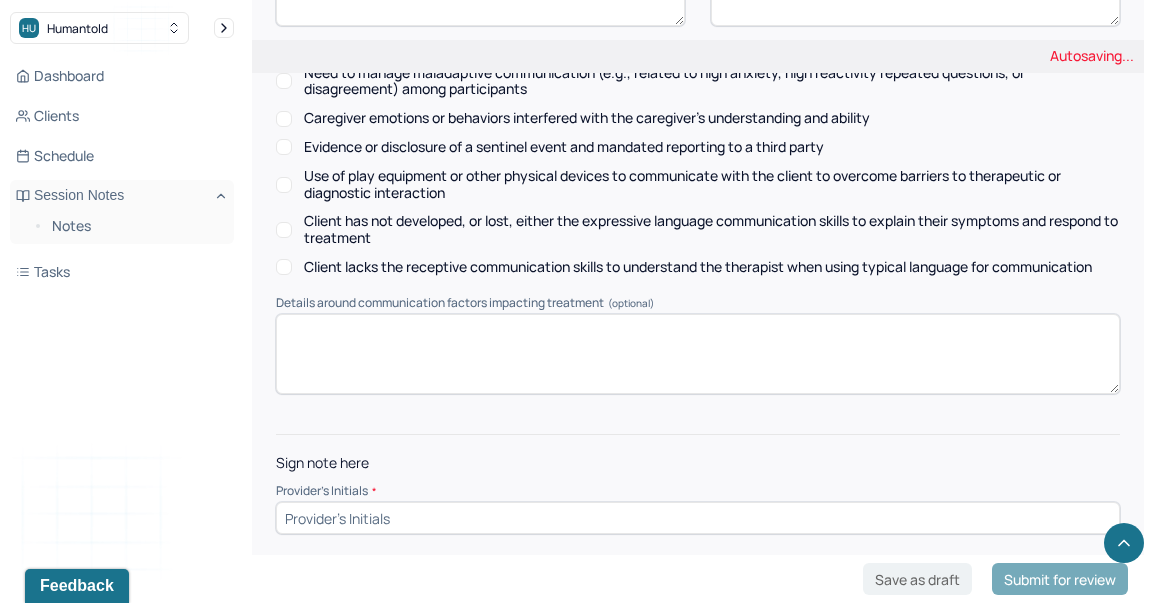 type on "No progress was demonstrated in processing ambivalence." 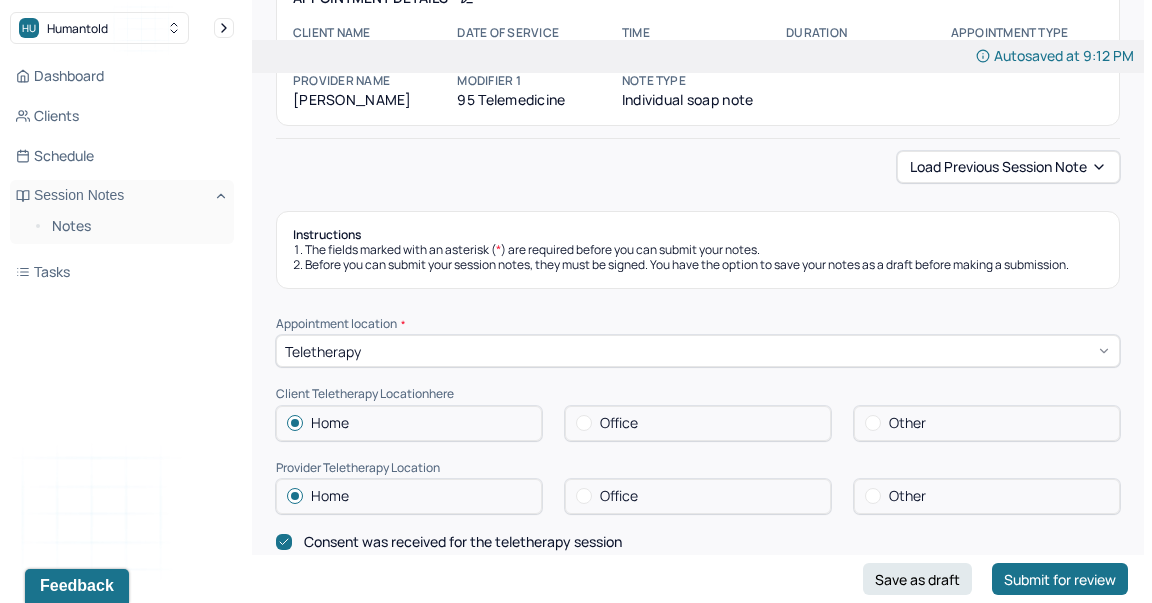 scroll, scrollTop: 0, scrollLeft: 0, axis: both 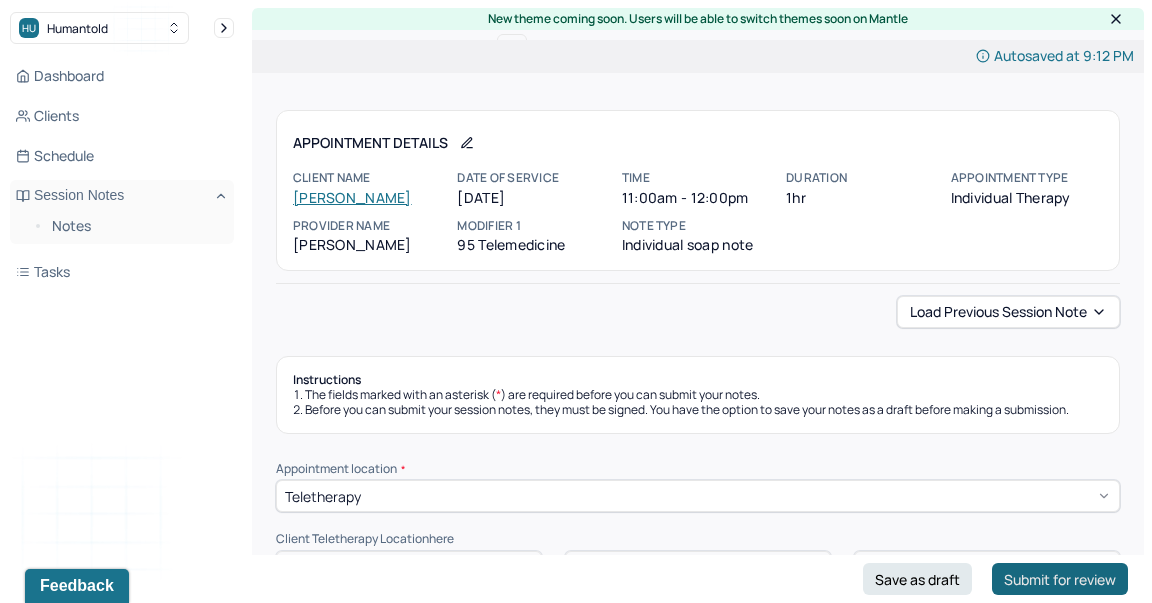 type on "KR" 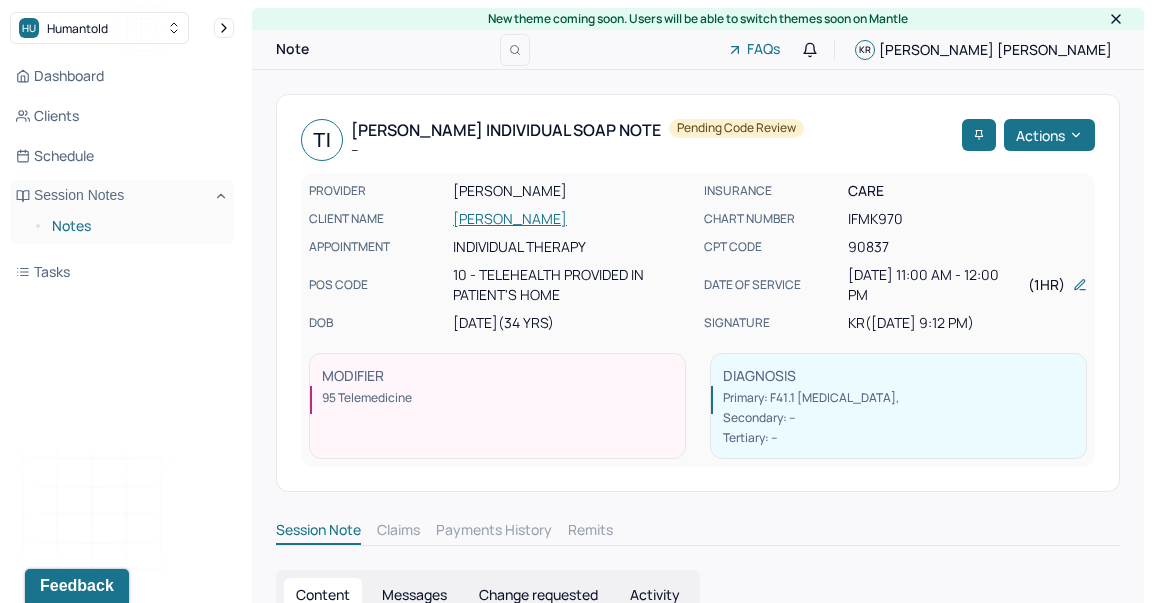 click on "Notes" at bounding box center [135, 226] 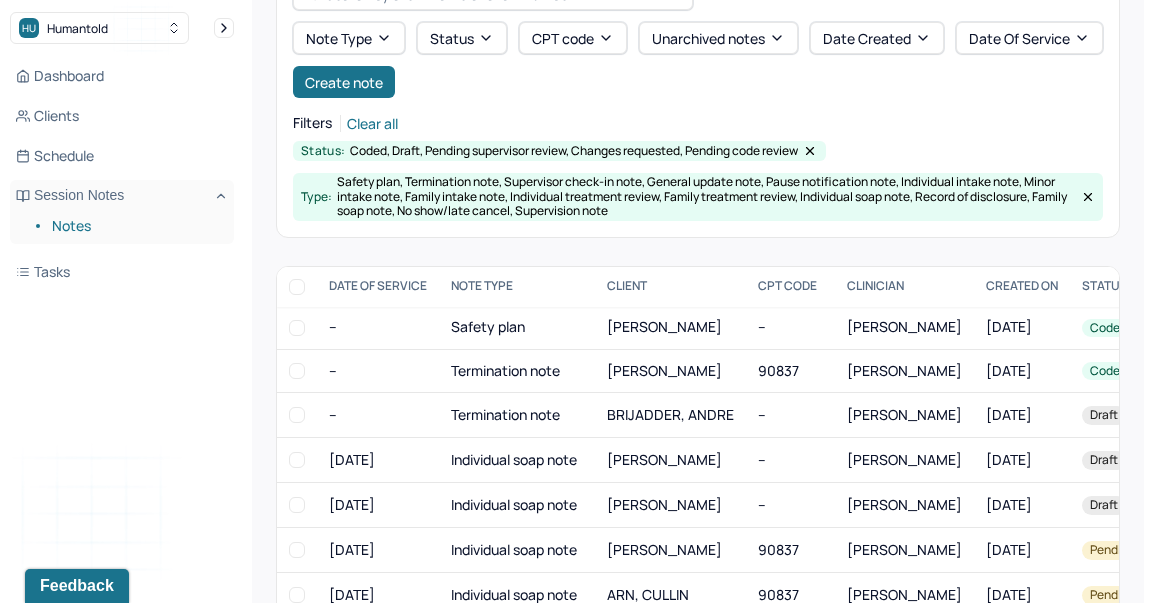 scroll, scrollTop: 152, scrollLeft: 0, axis: vertical 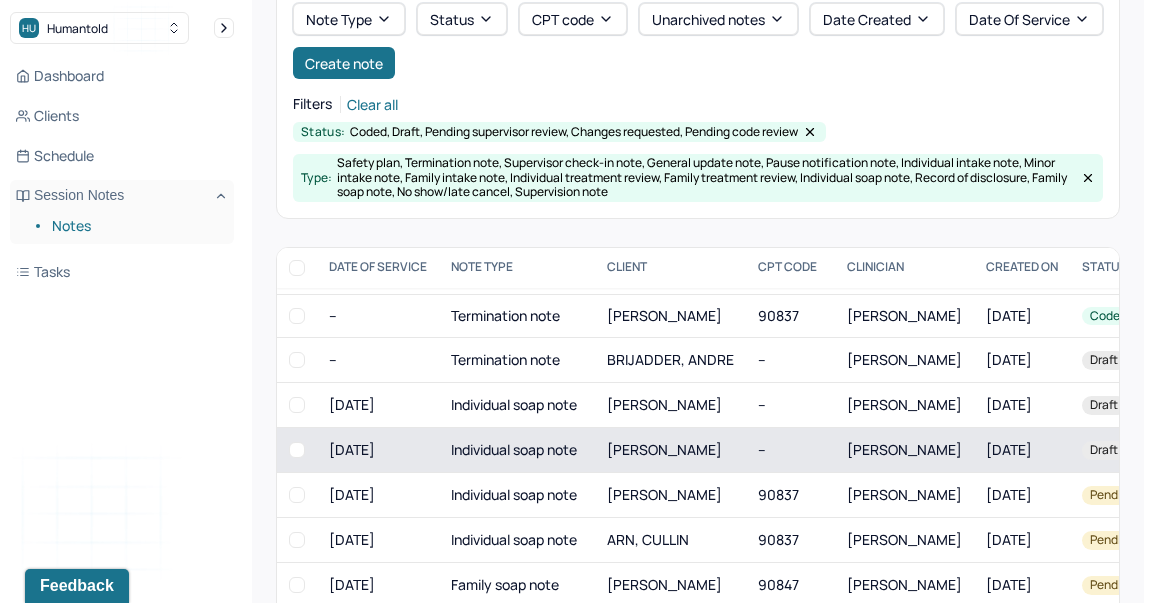 click on "Individual soap note" at bounding box center (517, 450) 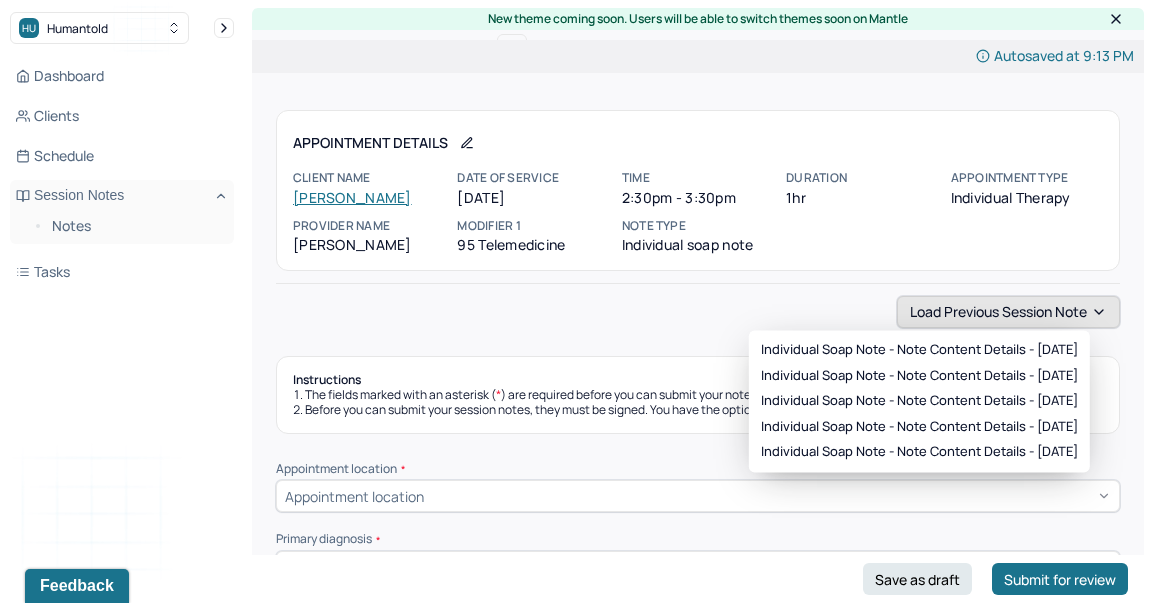 click on "Load previous session note" at bounding box center [1008, 312] 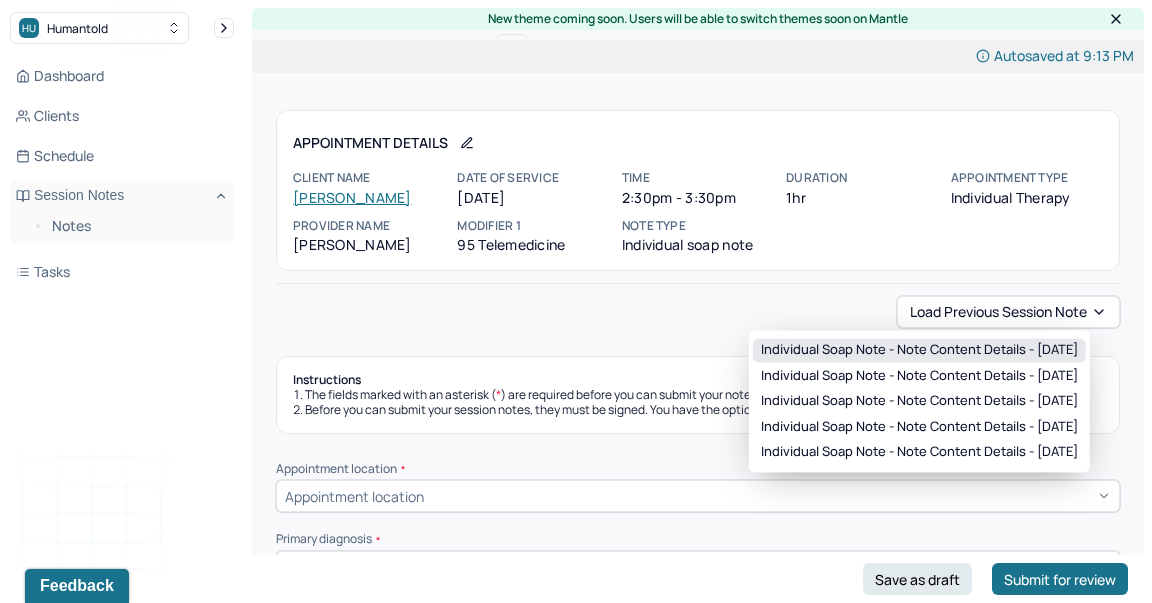 click on "Individual soap note   - Note content Details -   [DATE]" at bounding box center (919, 350) 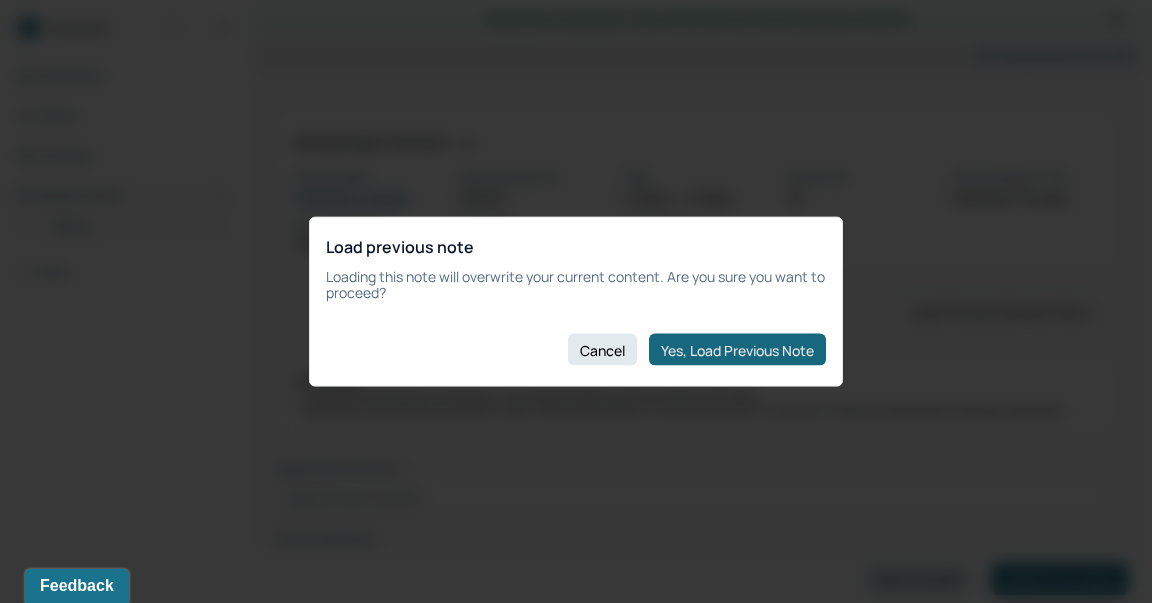 click on "Yes, Load Previous Note" at bounding box center (737, 350) 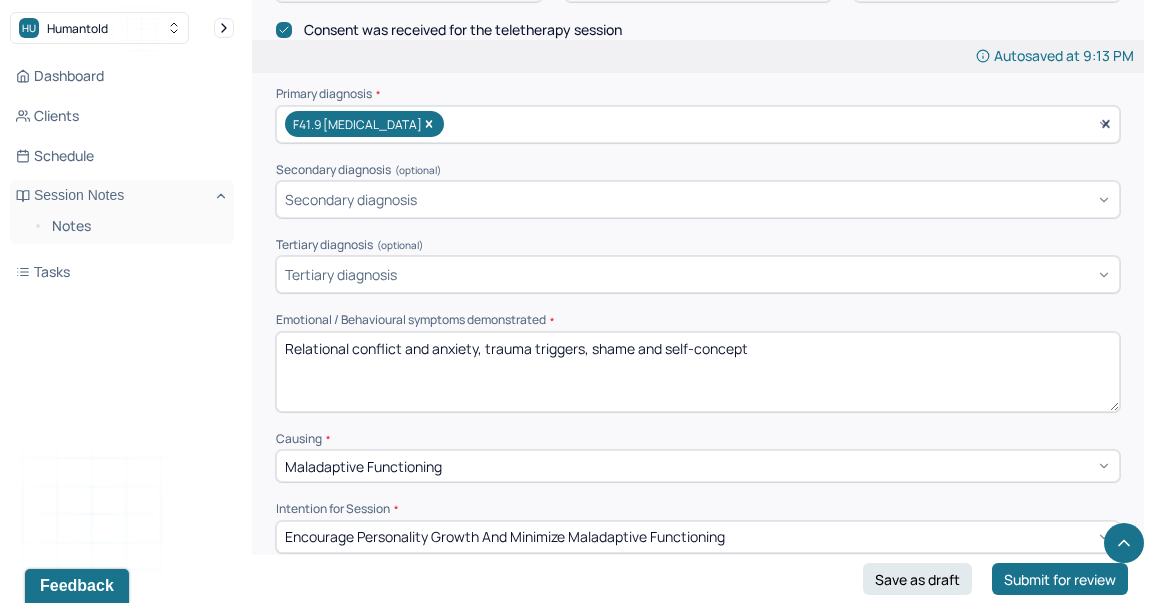 scroll, scrollTop: 650, scrollLeft: 0, axis: vertical 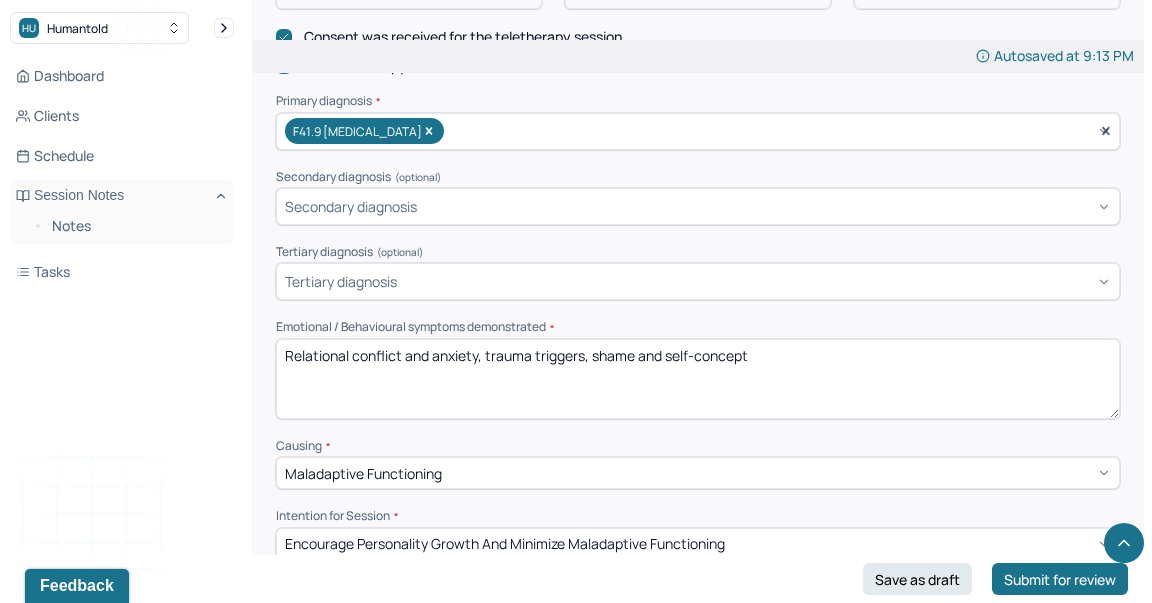 click on "Relational conflict and anxiety, trauma triggers, shame and self-concept" at bounding box center [698, 379] 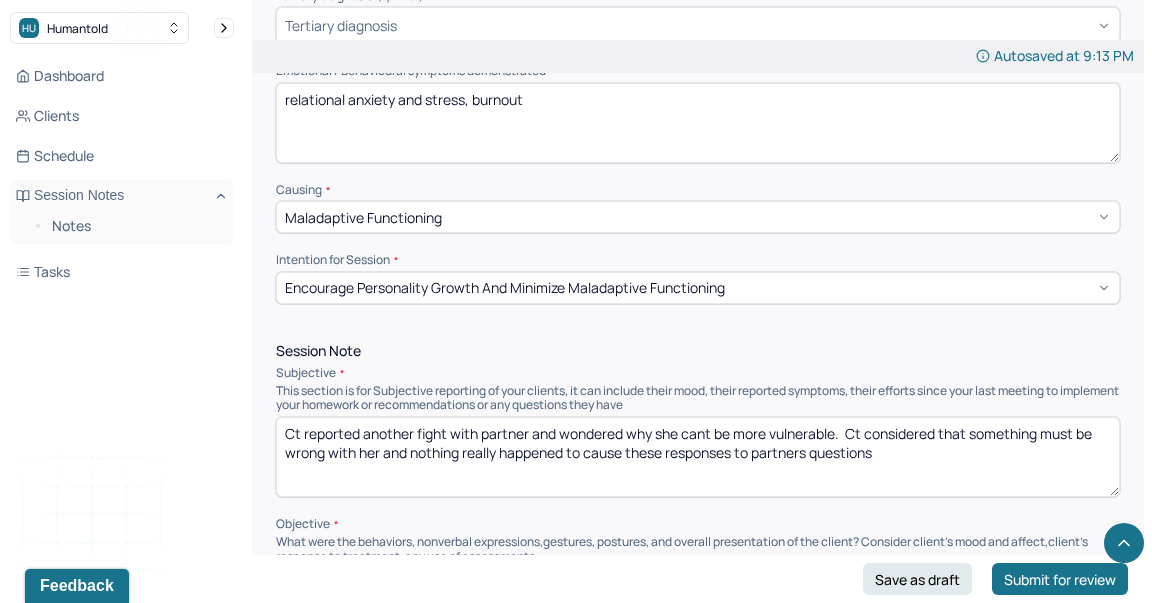scroll, scrollTop: 928, scrollLeft: 0, axis: vertical 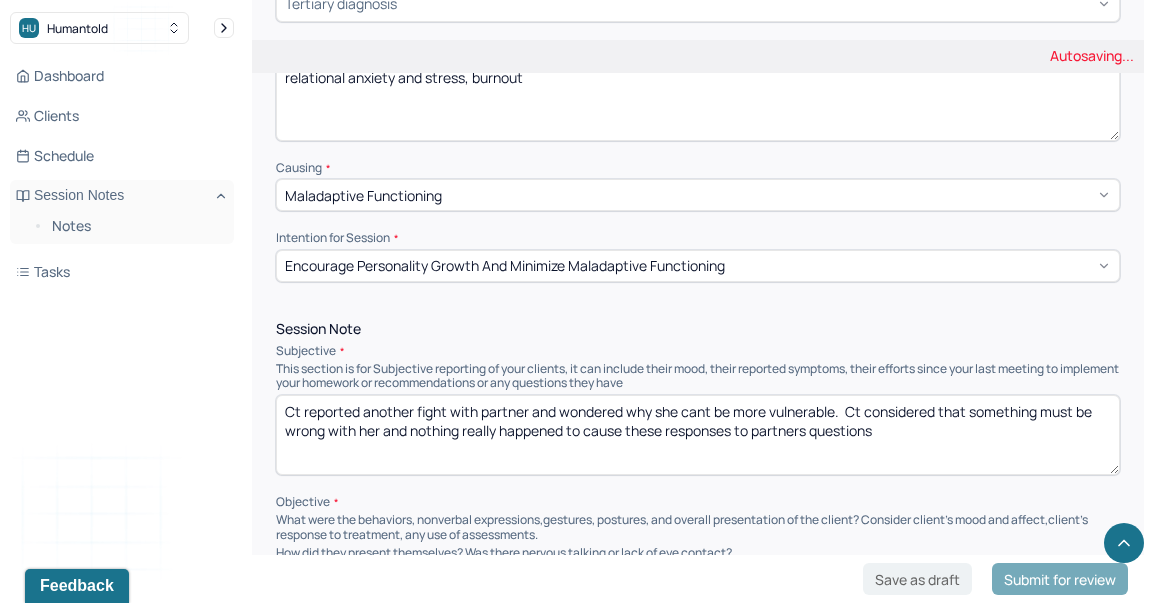 type on "relational anxiety and stress, burnout" 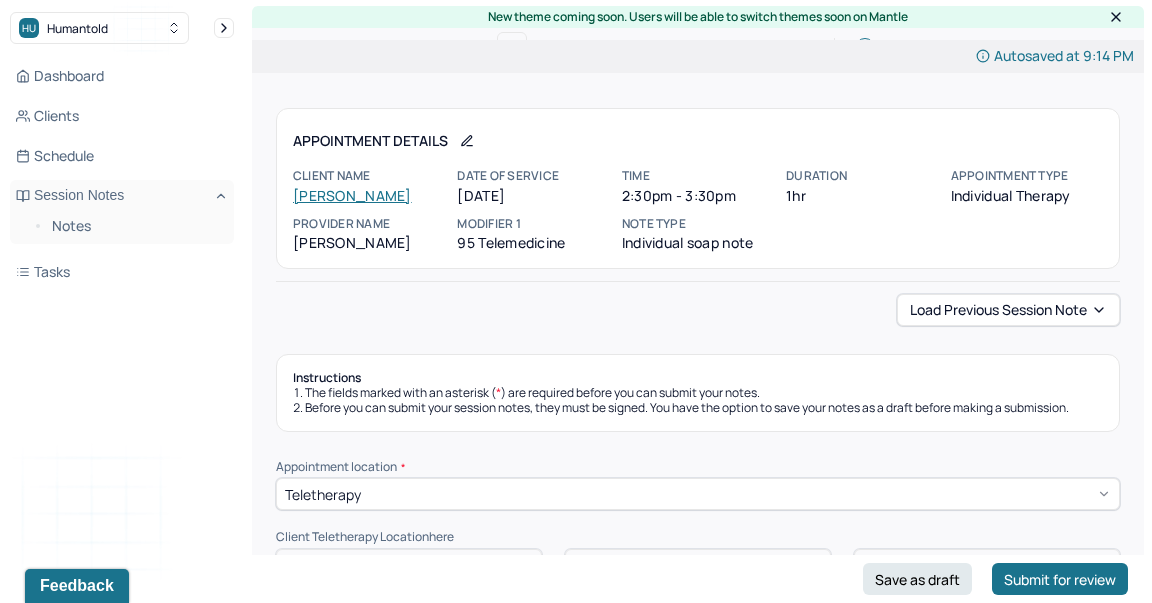 scroll, scrollTop: 3, scrollLeft: 0, axis: vertical 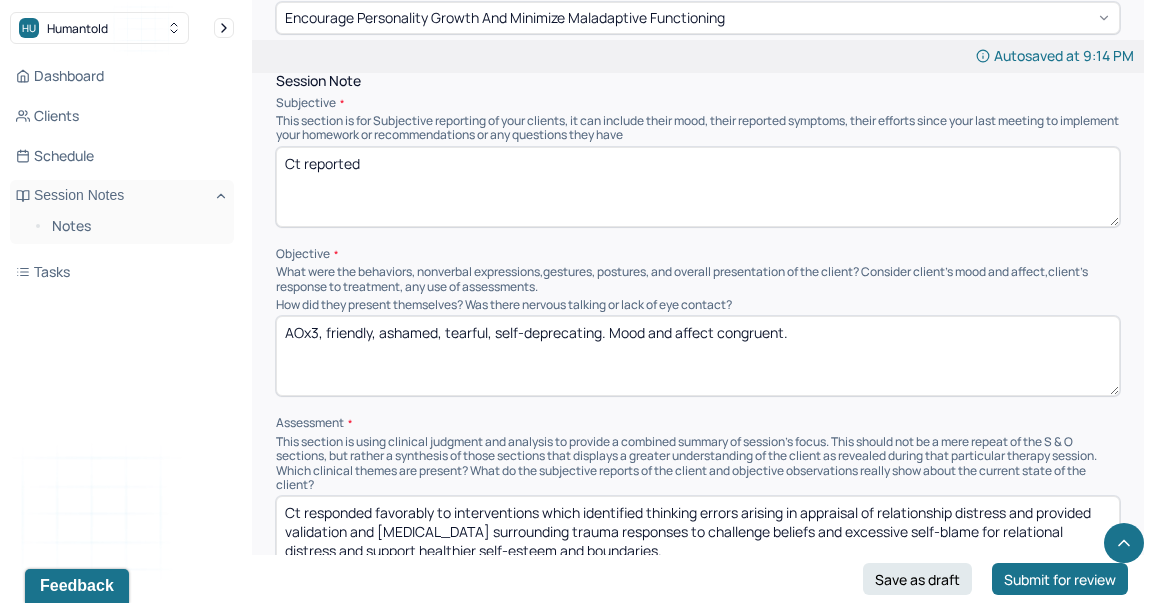 click on "AOx3, friendly, ashamed, tearful, self-deprecating. Mood and affect congruent." at bounding box center [698, 356] 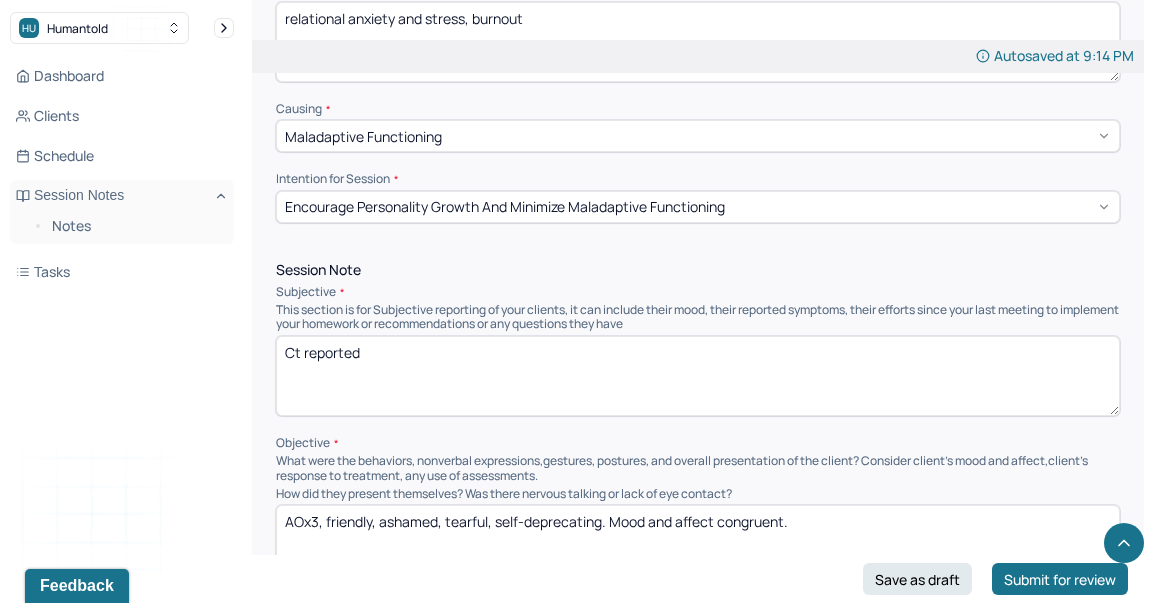 scroll, scrollTop: 982, scrollLeft: 0, axis: vertical 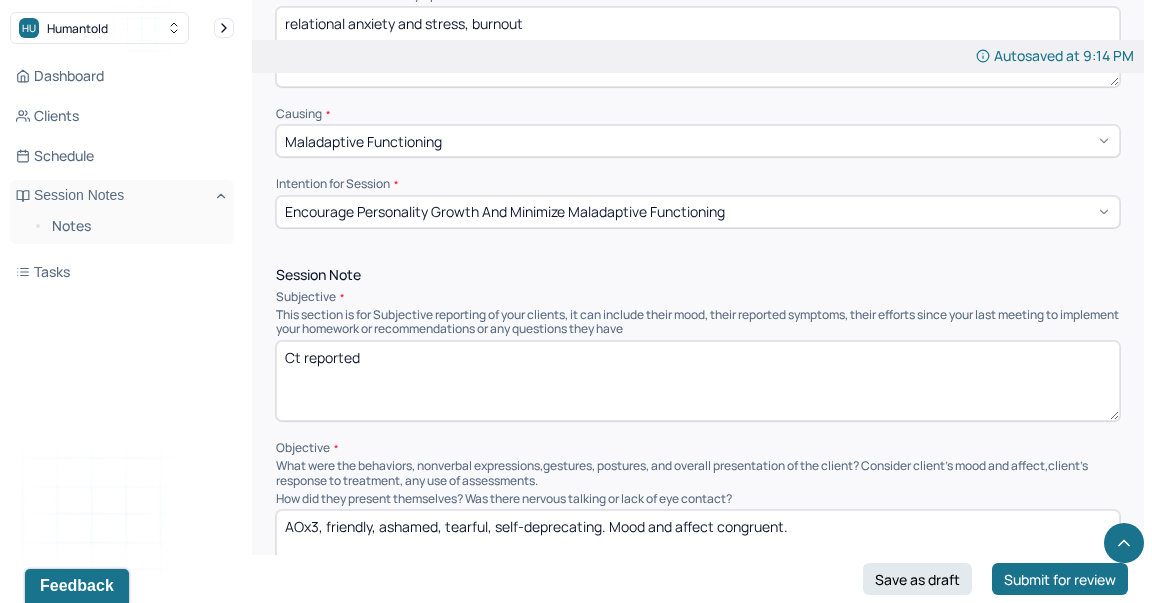 click on "Ct reported" at bounding box center (698, 381) 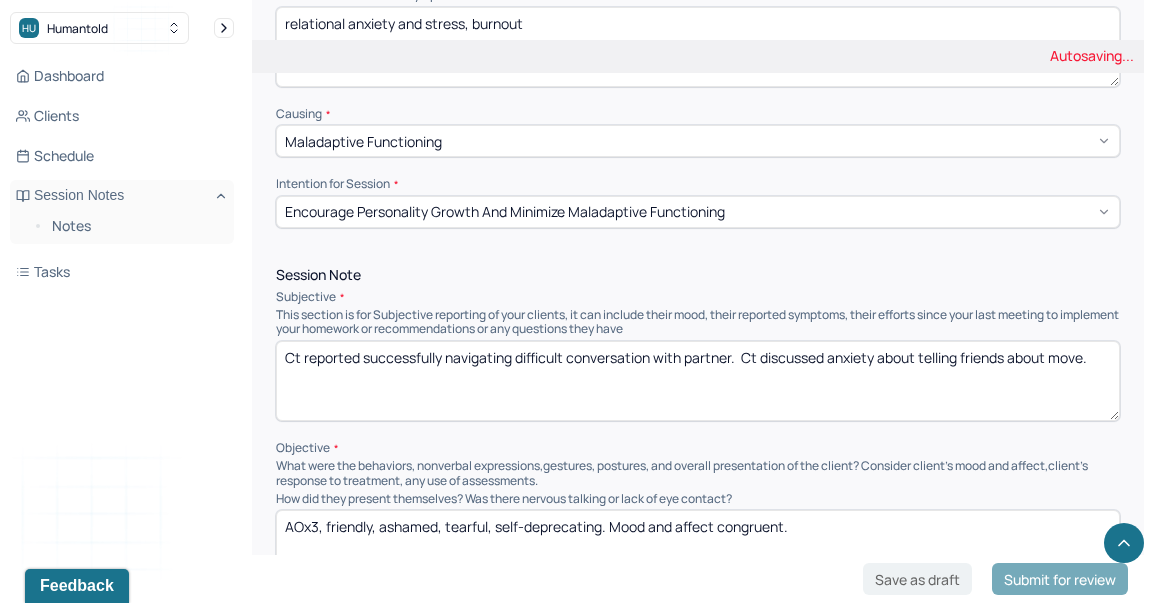 type on "Ct reported successfully navigating difficult conversation with partner.  Ct discussed anxiety about telling friends about move." 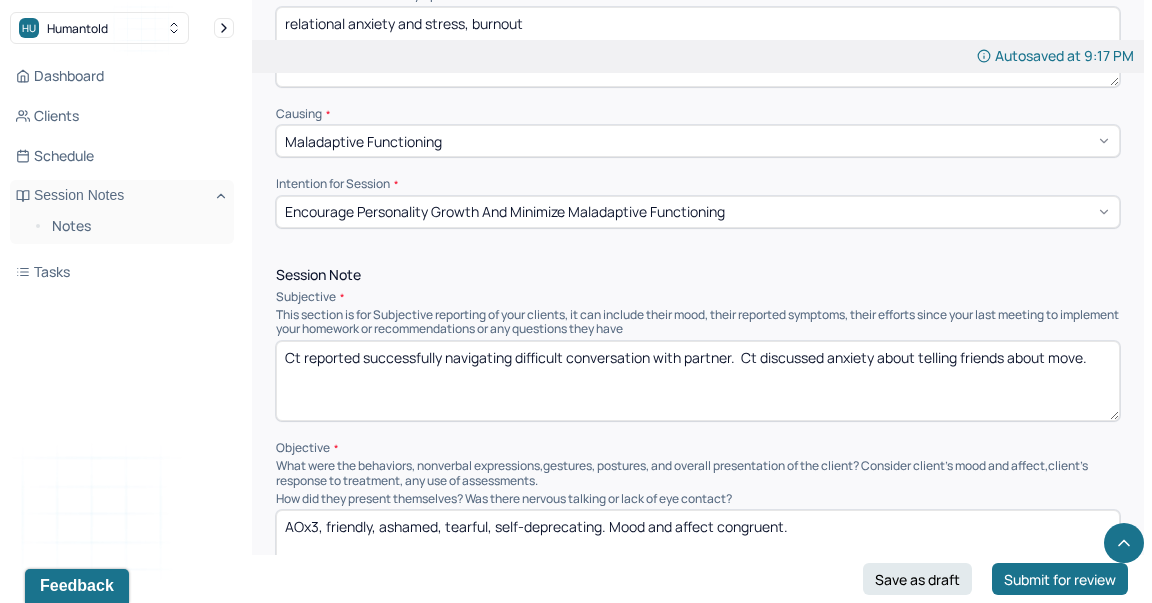 drag, startPoint x: 600, startPoint y: 523, endPoint x: 376, endPoint y: 524, distance: 224.00223 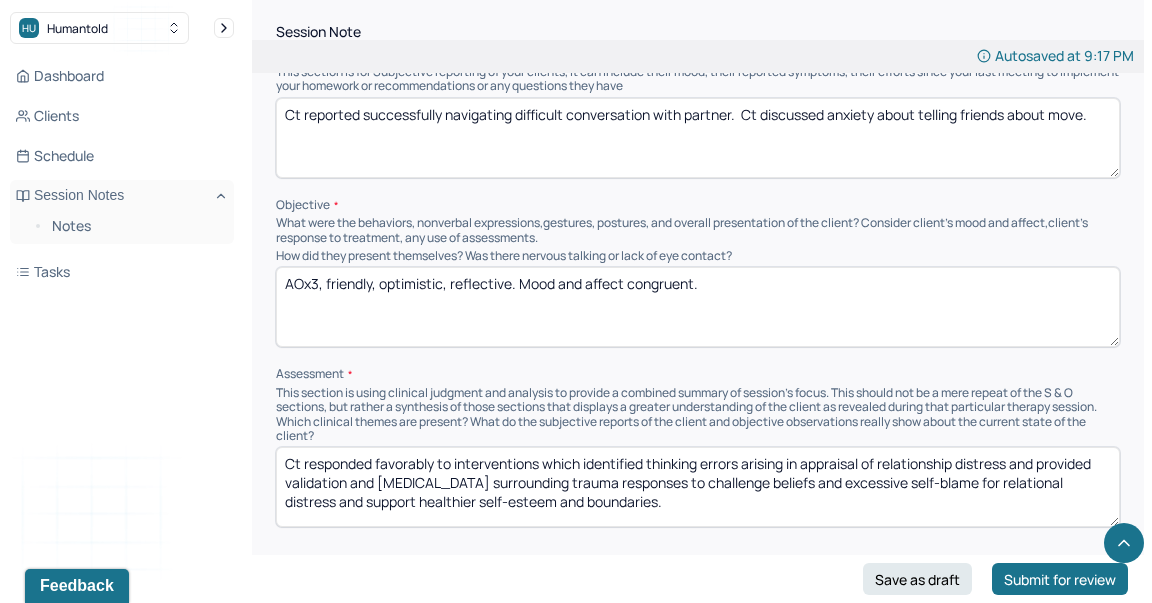 scroll, scrollTop: 1227, scrollLeft: 0, axis: vertical 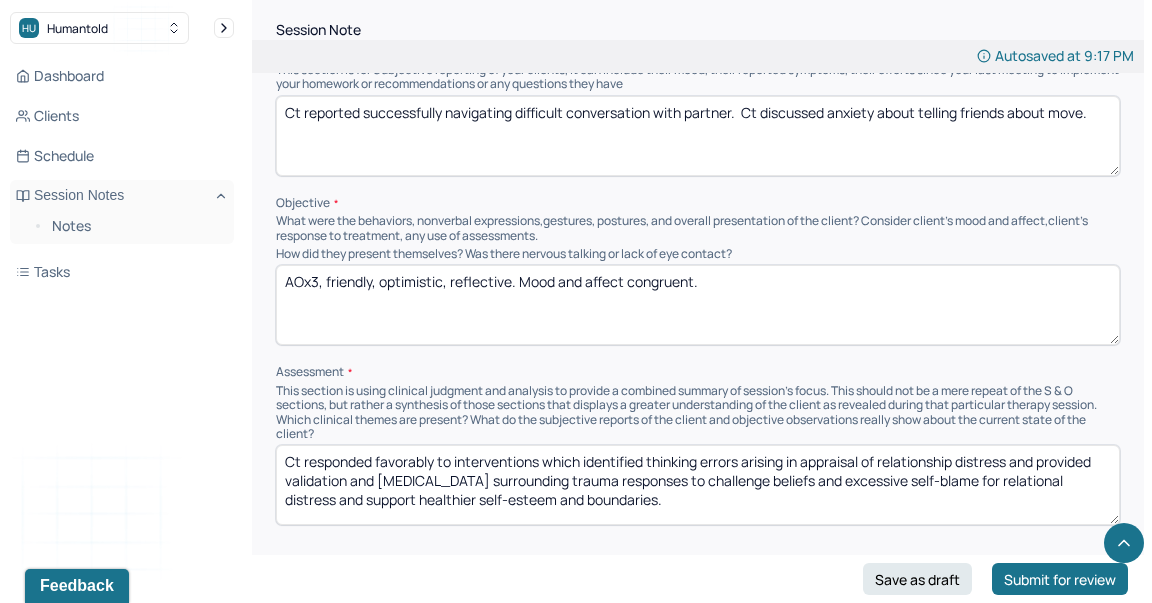 type on "AOx3, friendly, optimistic, reflective. Mood and affect congruent." 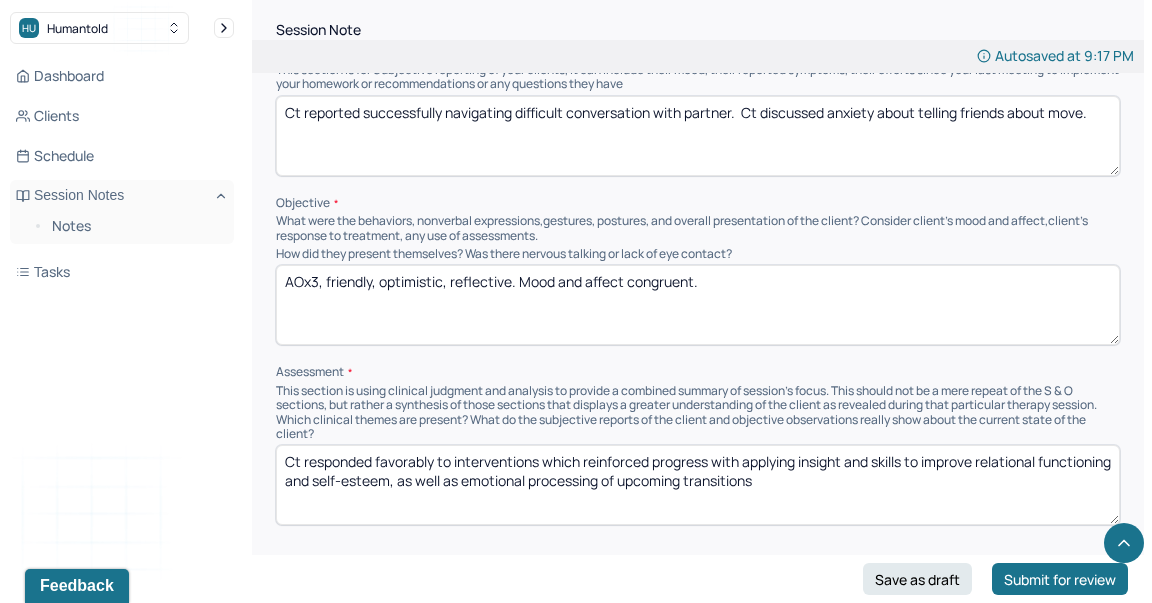 type on "Ct responded favorably to interventions which reinforced progress with applying insight and skills to improve relational functioning and self-esteem, as well as emotional processing of upcoming transitions" 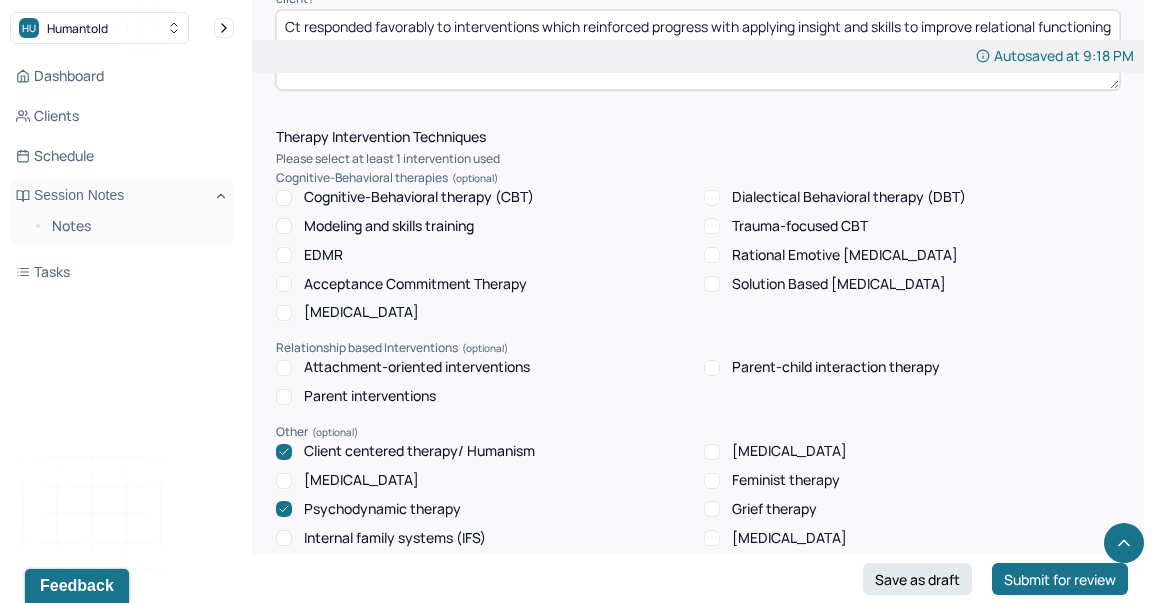 scroll, scrollTop: 2207, scrollLeft: 0, axis: vertical 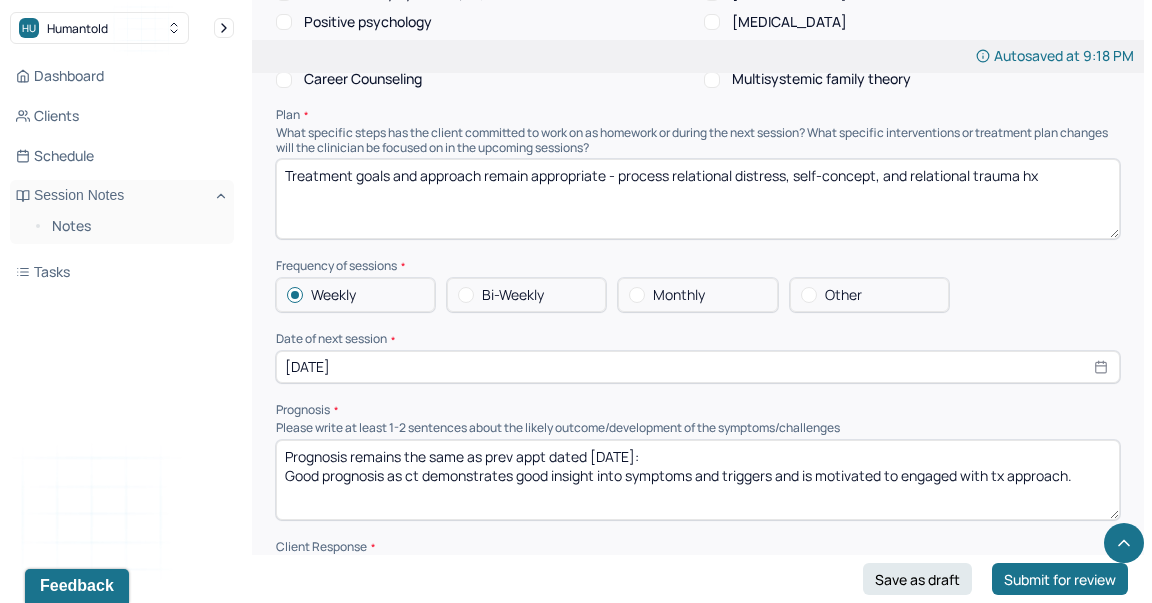 click on "Treatment goals and approach remain appropriate - process relational distress, self-concept, and relational trauma hx" at bounding box center [698, 199] 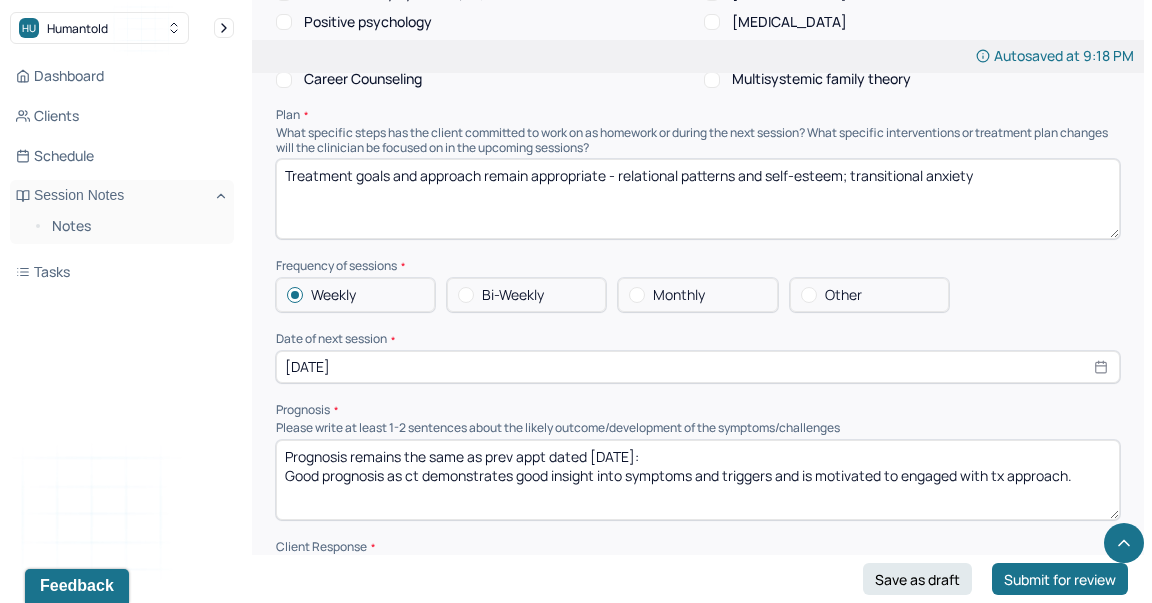 type on "Treatment goals and approach remain appropriate - relational patterns and self-esteem; transitional anxiety" 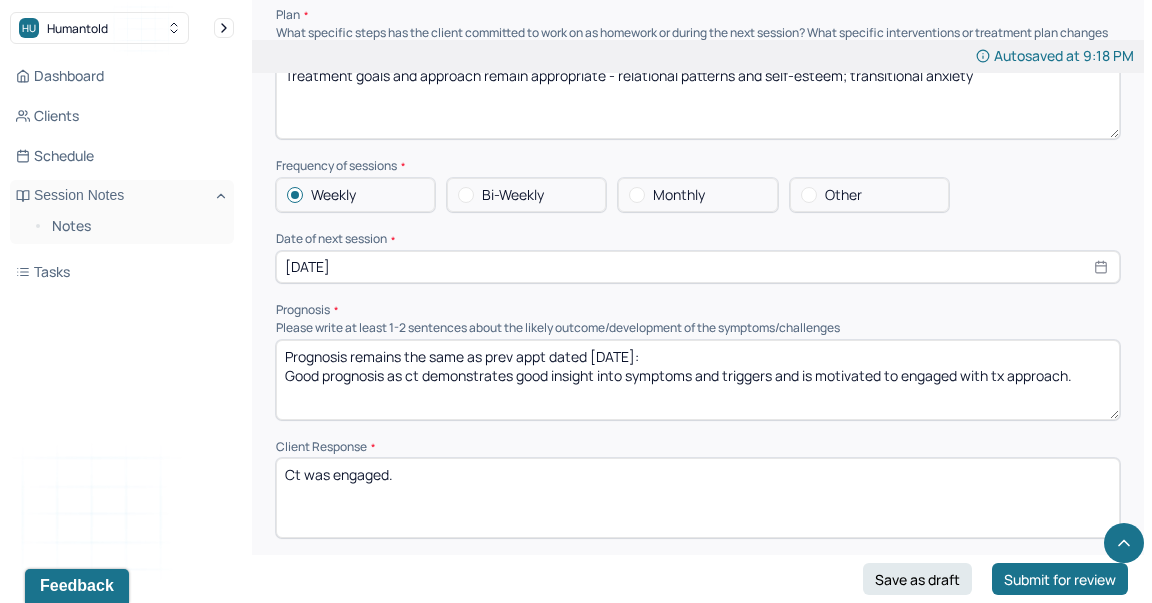 scroll, scrollTop: 2308, scrollLeft: 0, axis: vertical 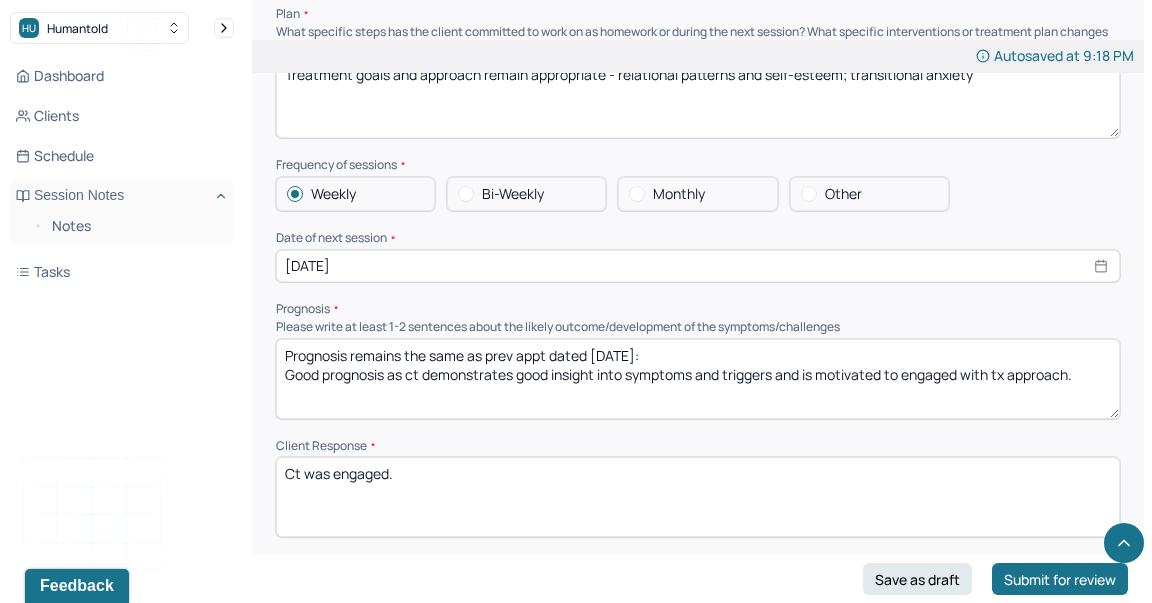 select on "6" 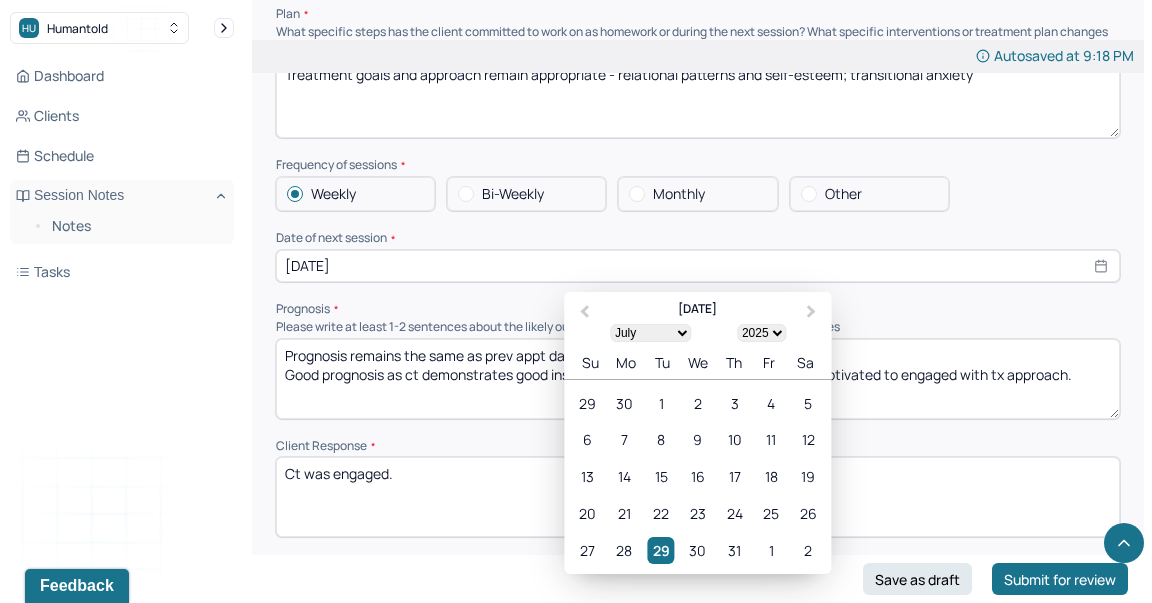 click on "[DATE]" at bounding box center [698, 266] 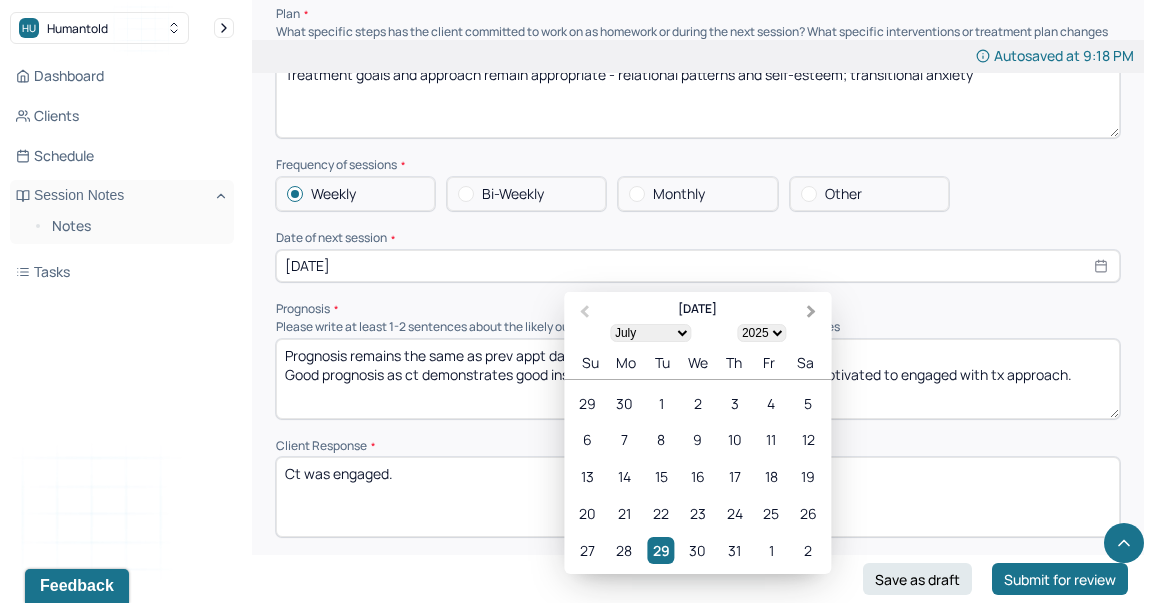 click on "Next Month" at bounding box center [813, 313] 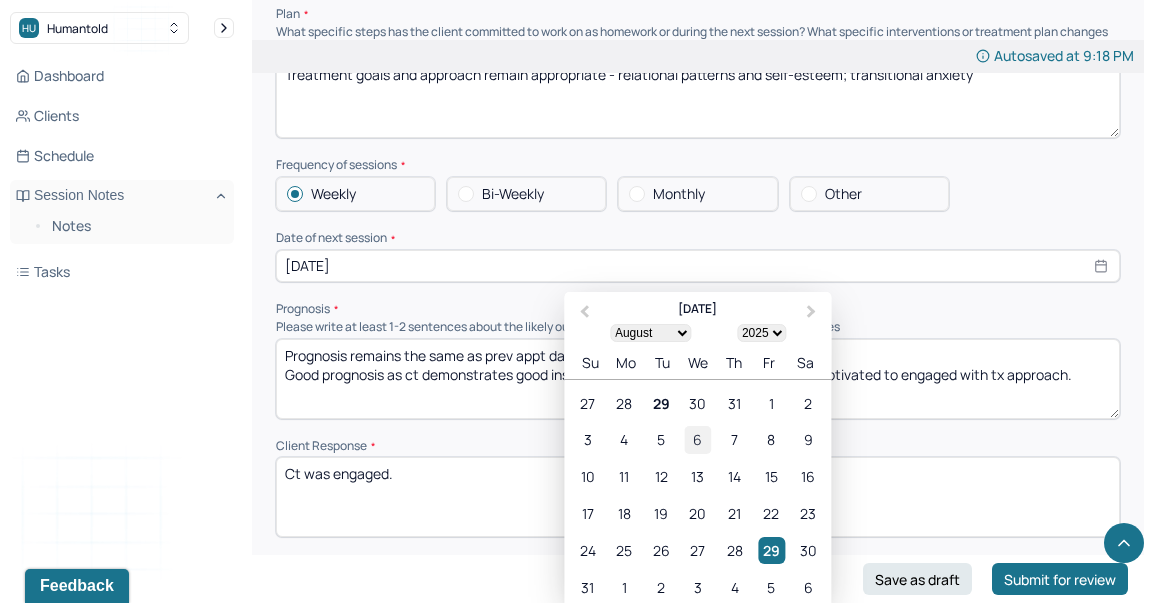 click on "6" at bounding box center [697, 439] 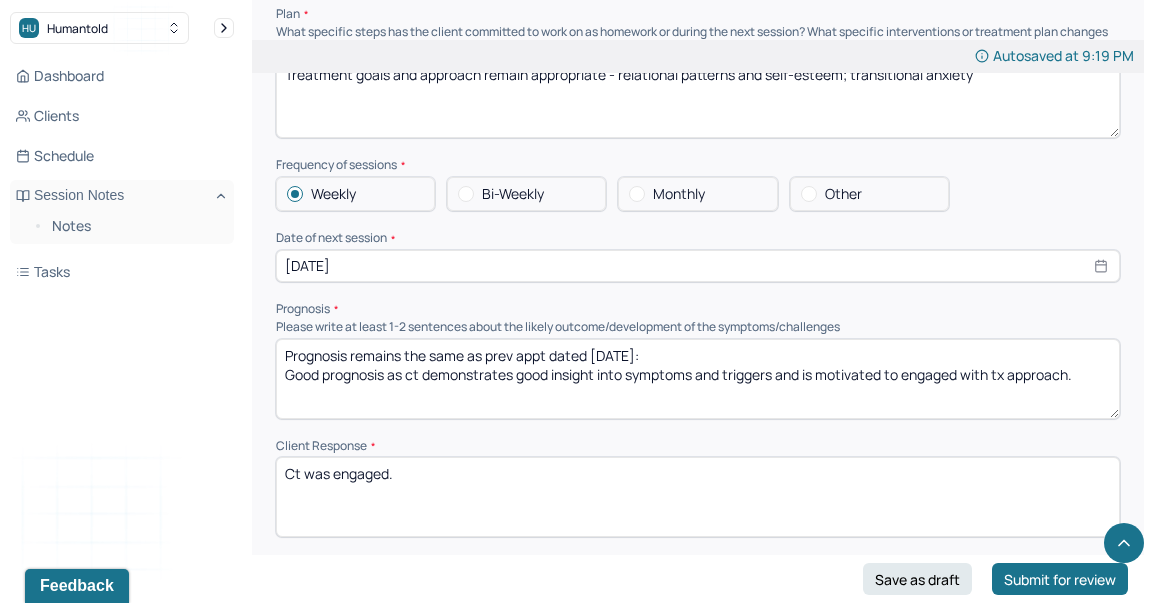 click on "Prognosis remains the same as prev appt dated [DATE]:
Good prognosis as ct demonstrates good insight into symptoms and triggers and is motivated to engaged with tx approach." at bounding box center (698, 379) 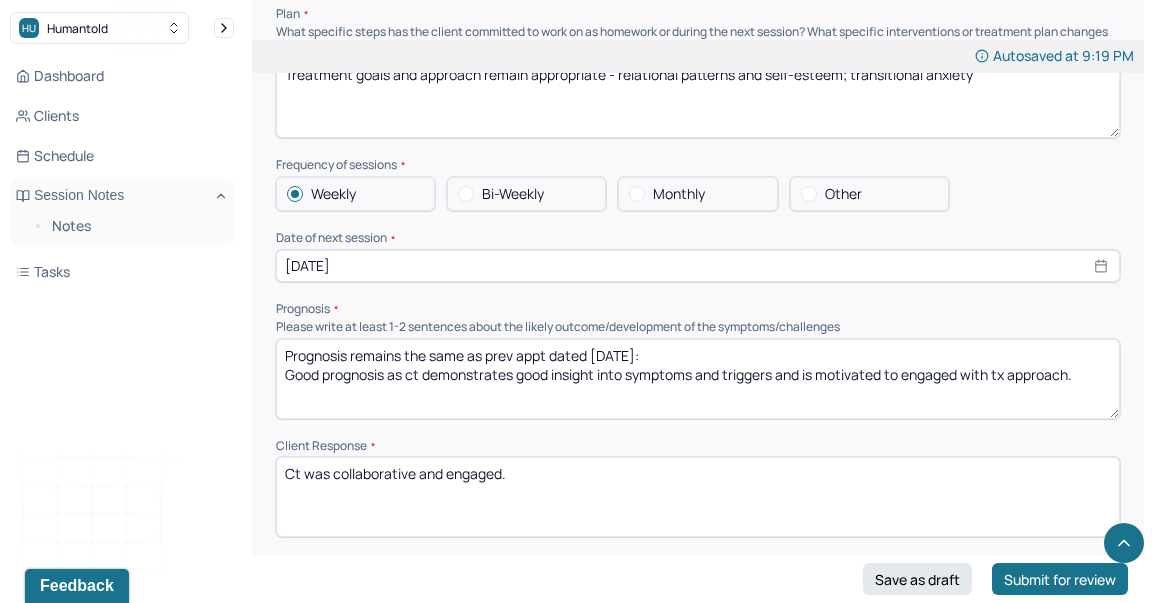 type on "Ct was collaborative and engaged." 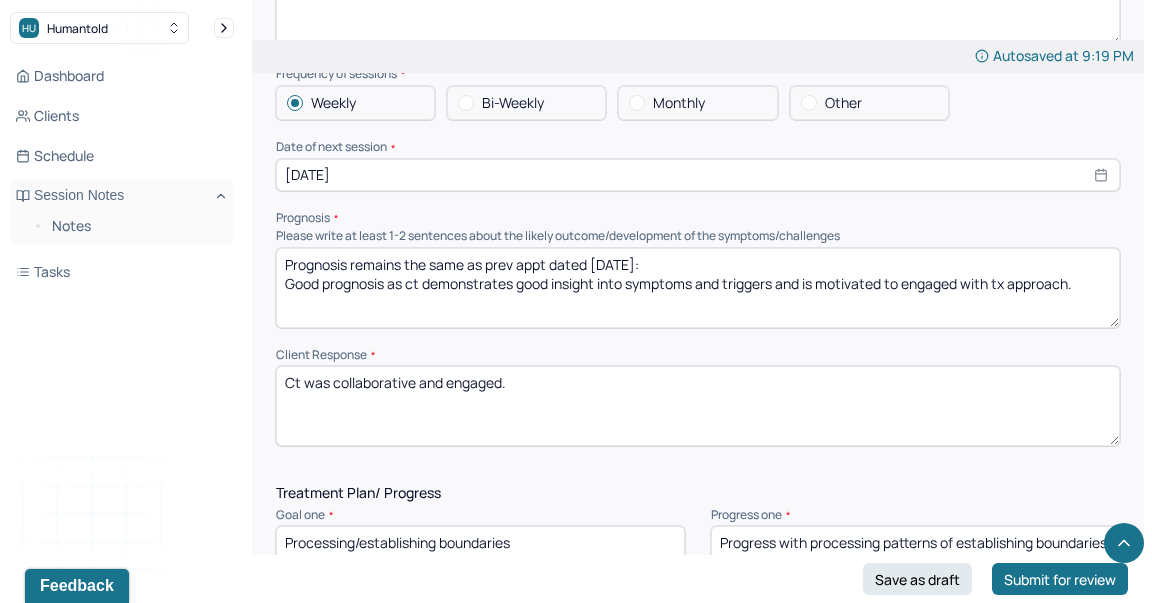 scroll, scrollTop: 2522, scrollLeft: 0, axis: vertical 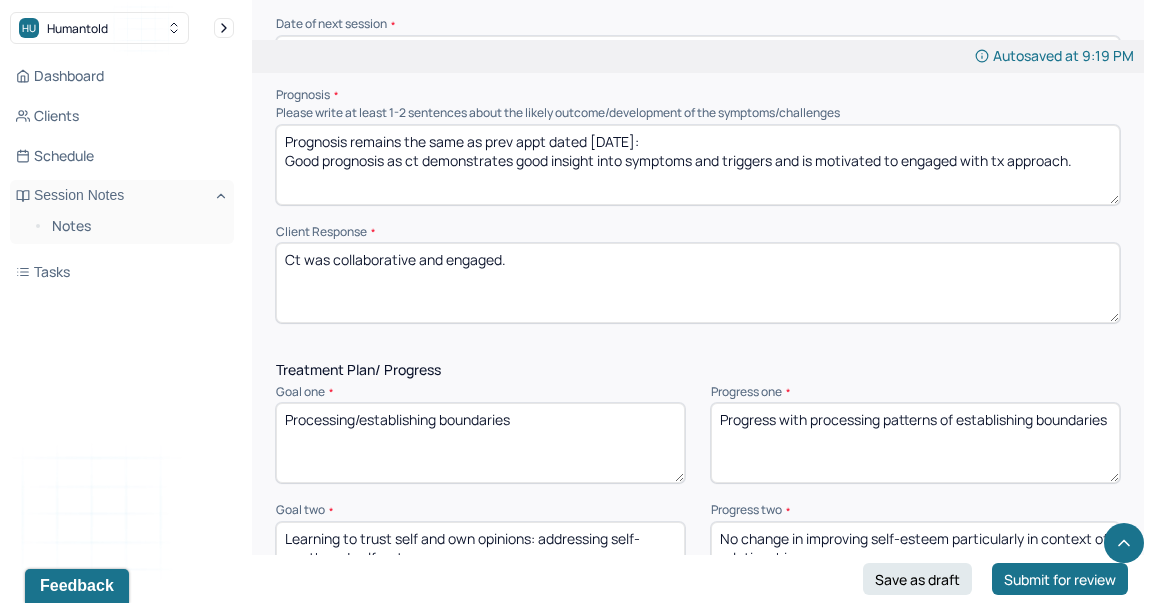 click on "Progress with processing patterns of establishing boundaries" at bounding box center [915, 443] 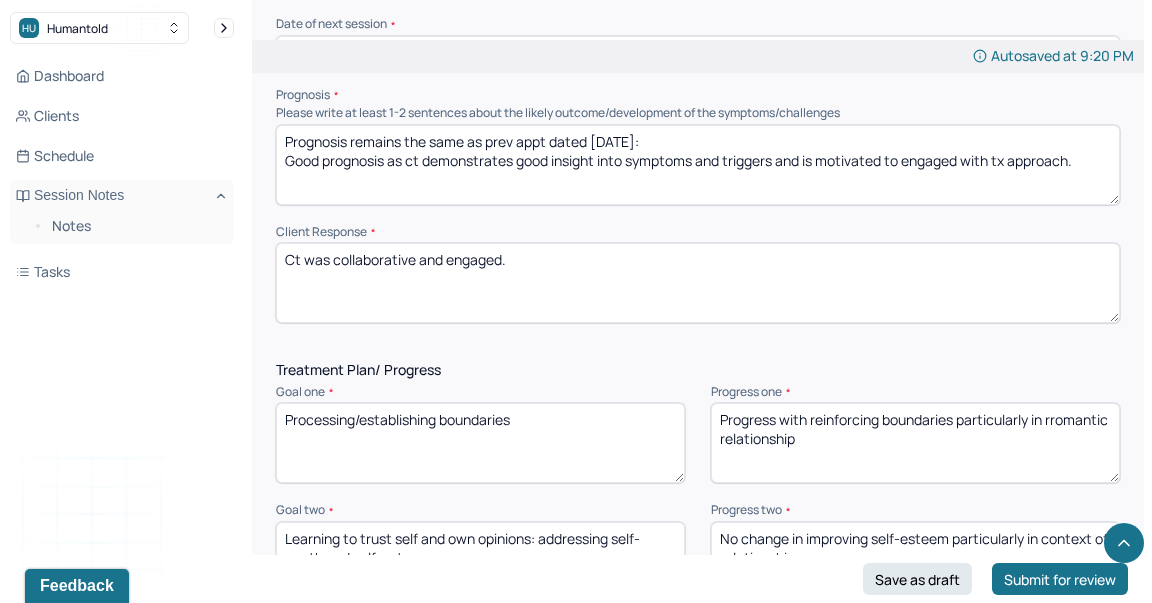 click on "Progress with reinforcing boundaries particularly in rromantic relationship" at bounding box center [915, 443] 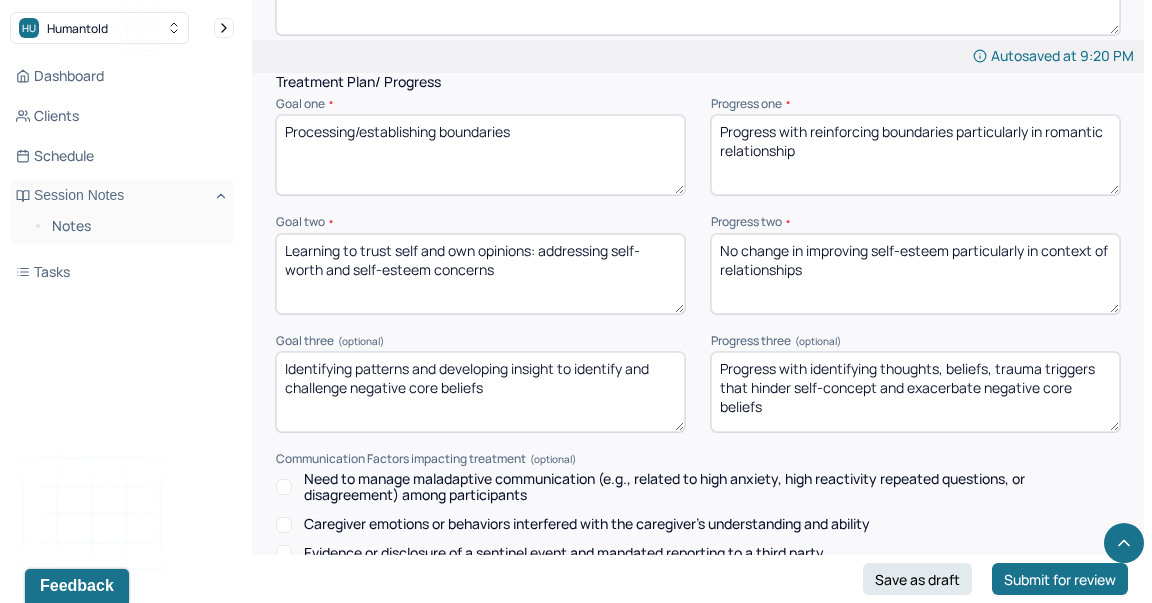 scroll, scrollTop: 2815, scrollLeft: 0, axis: vertical 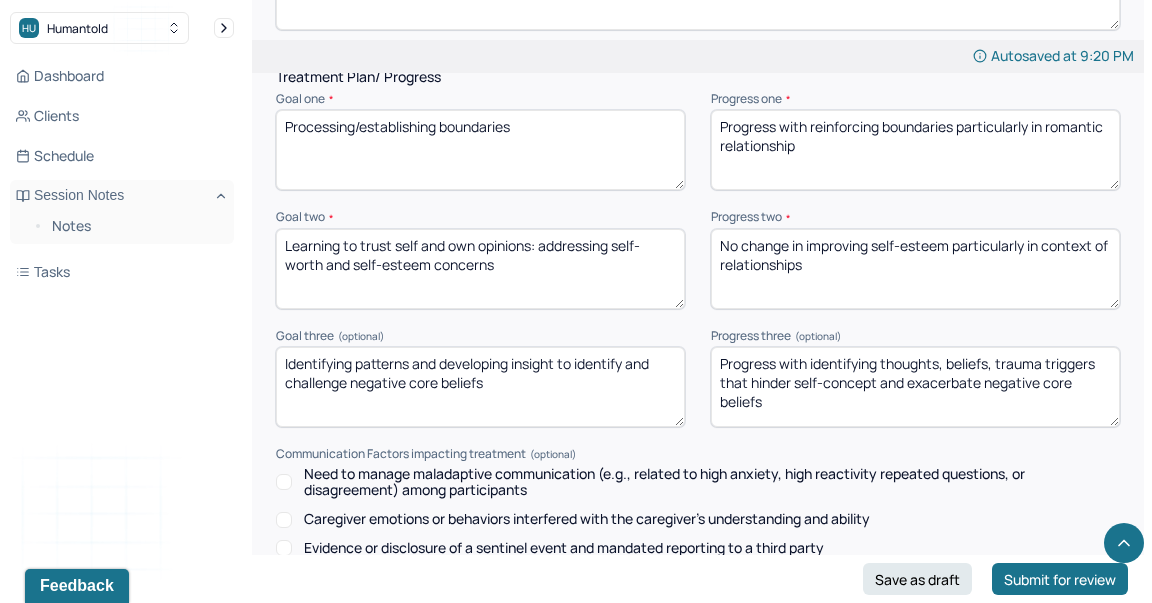 type on "Progress with reinforcing boundaries particularly in romantic relationship" 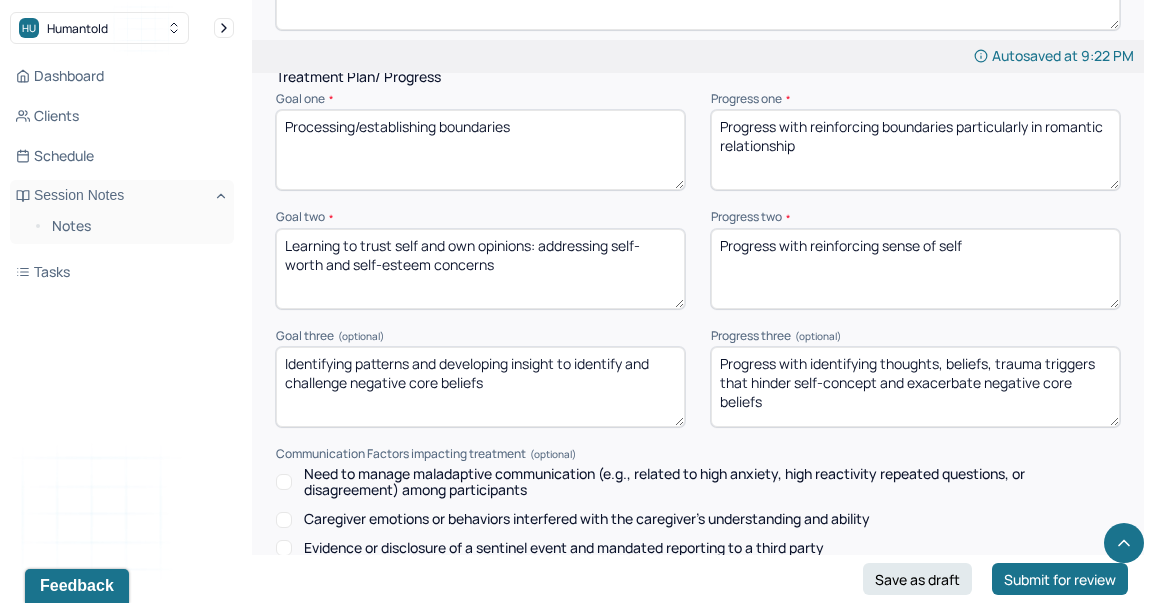 type on "Progress with reinforcing sense of self" 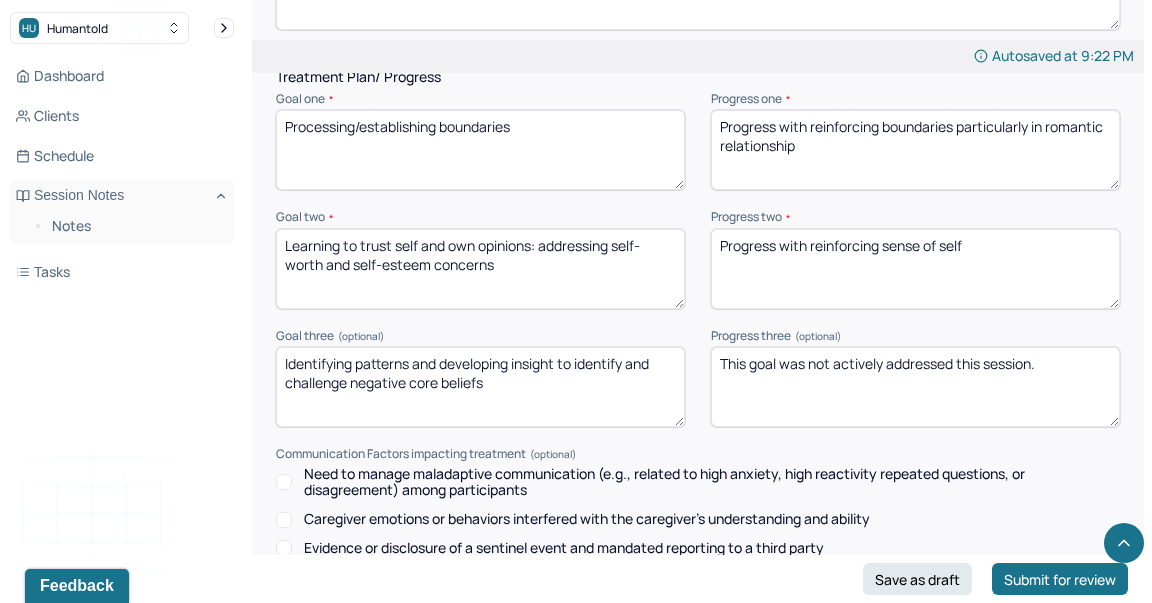 scroll, scrollTop: 3216, scrollLeft: 0, axis: vertical 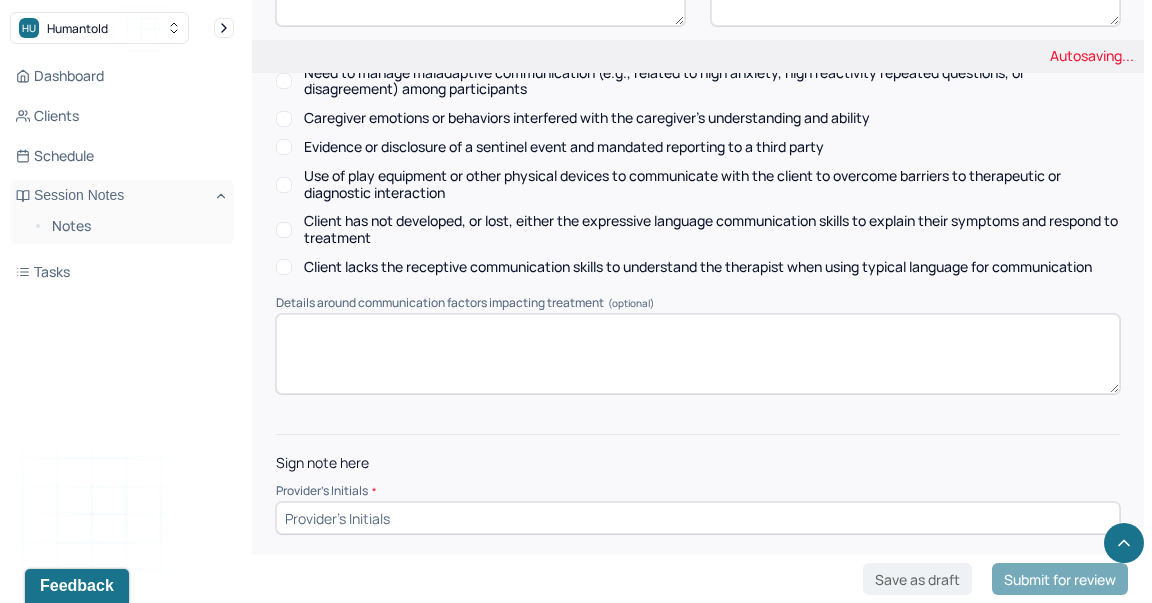 type on "This goal was not actively addressed this session." 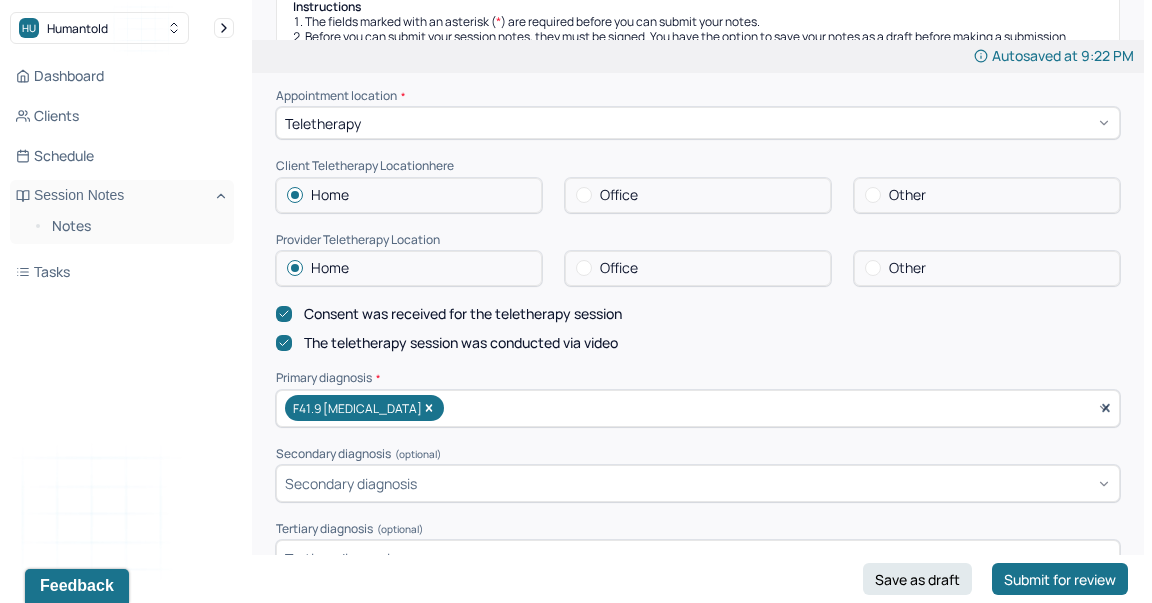 scroll, scrollTop: 379, scrollLeft: 0, axis: vertical 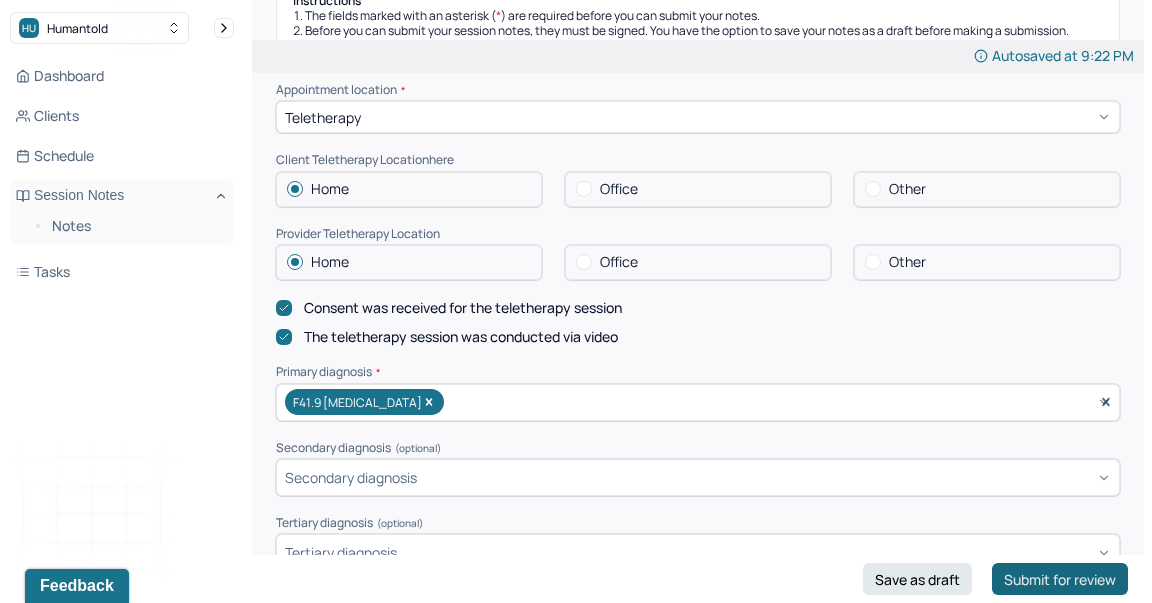 type on "KR" 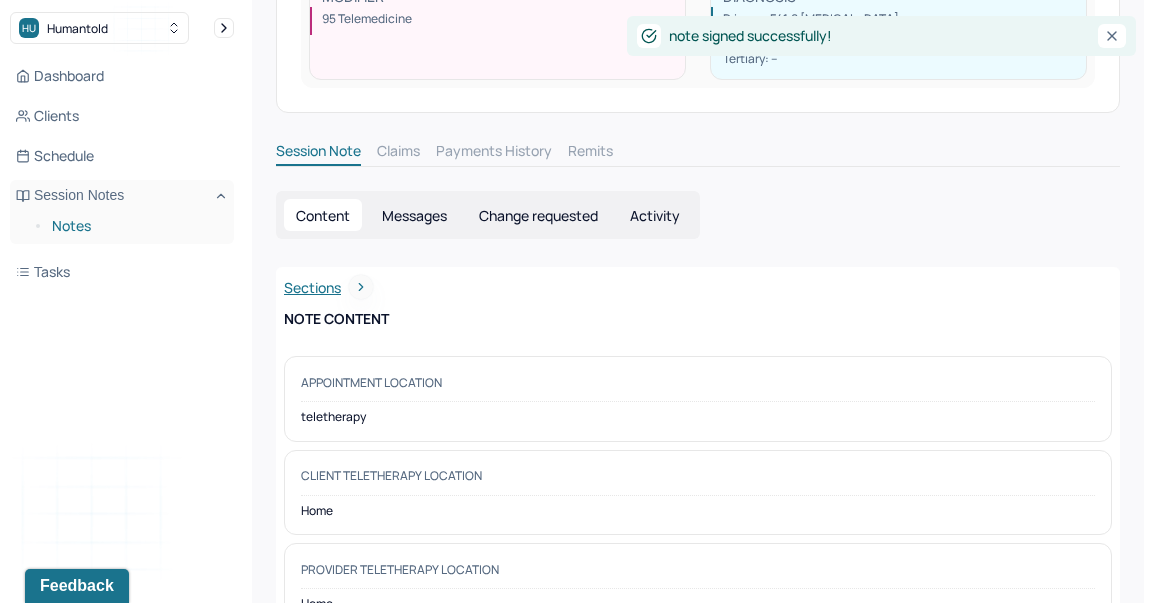 click on "Notes" at bounding box center [135, 226] 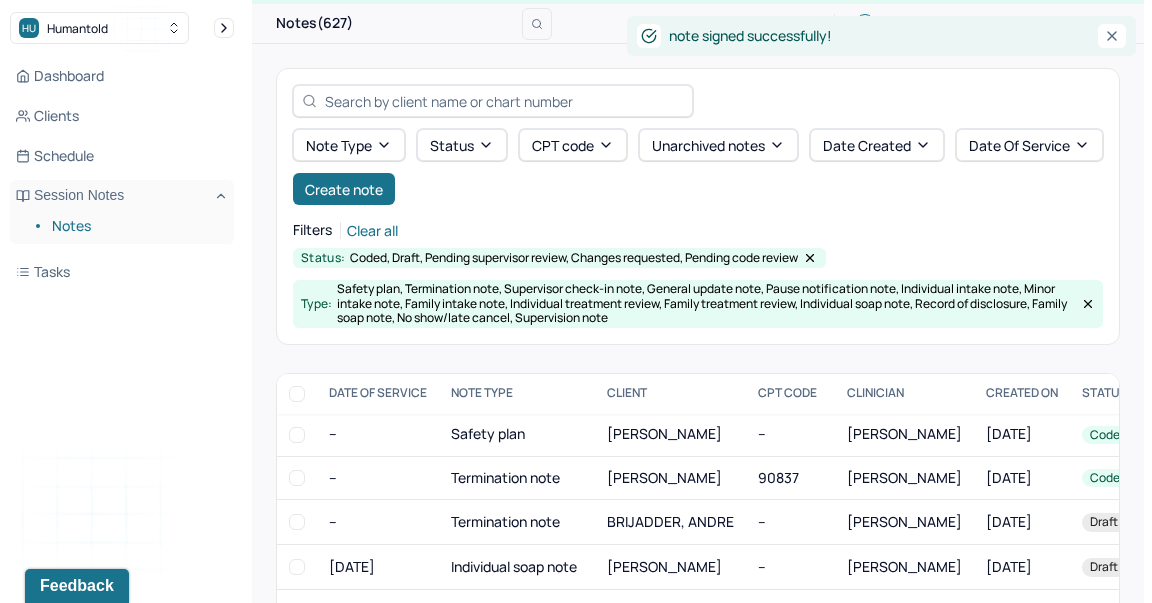 scroll, scrollTop: 308, scrollLeft: 0, axis: vertical 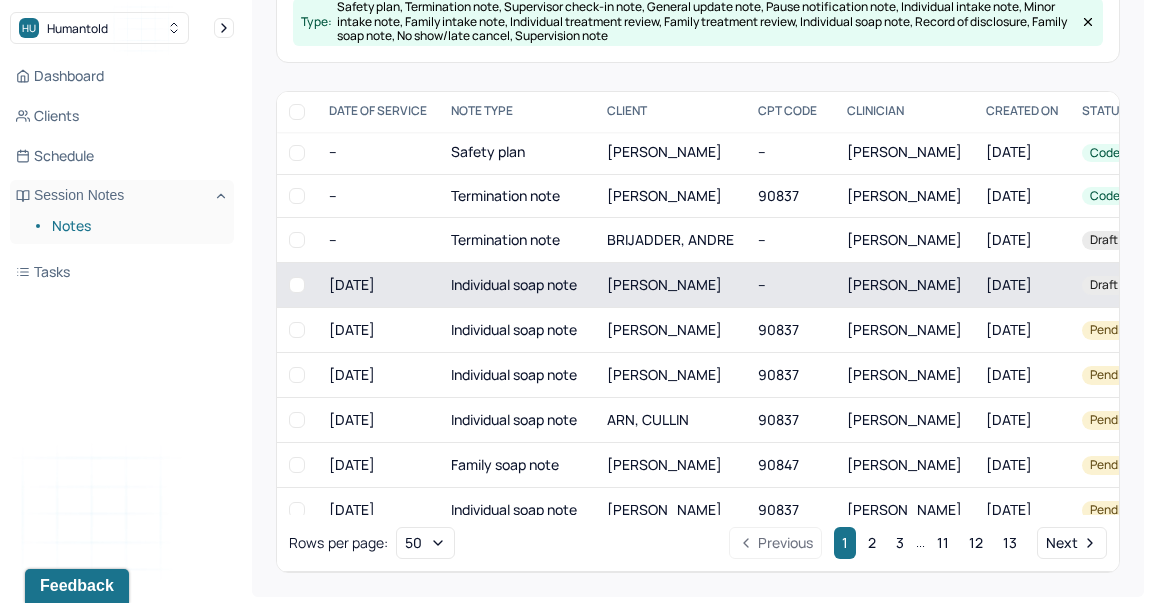 click on "[PERSON_NAME]" at bounding box center (664, 284) 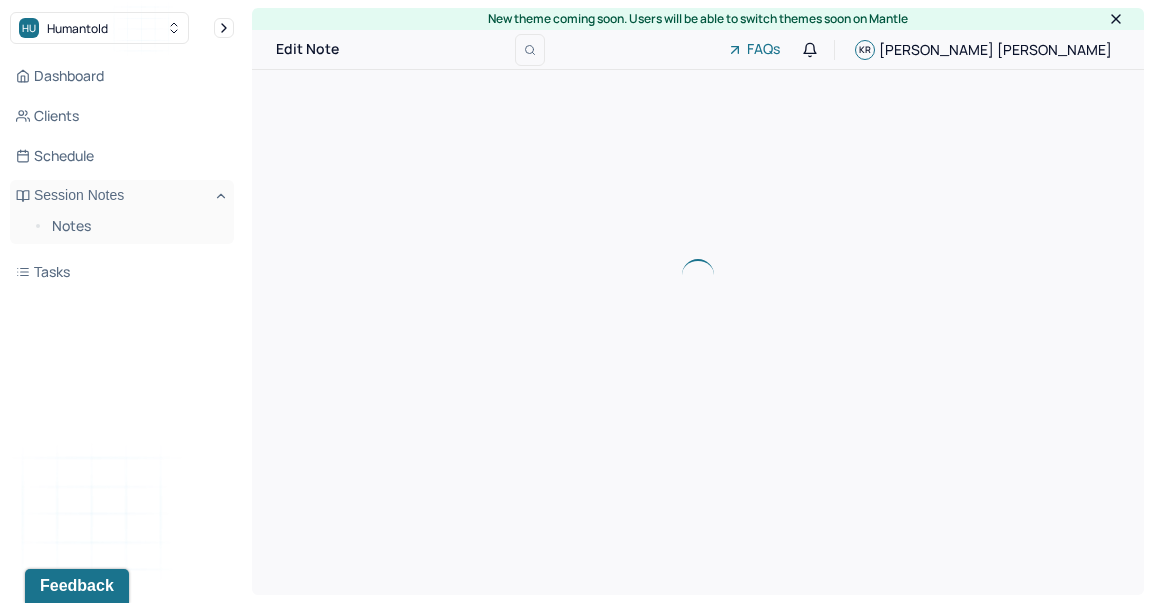 scroll, scrollTop: 0, scrollLeft: 0, axis: both 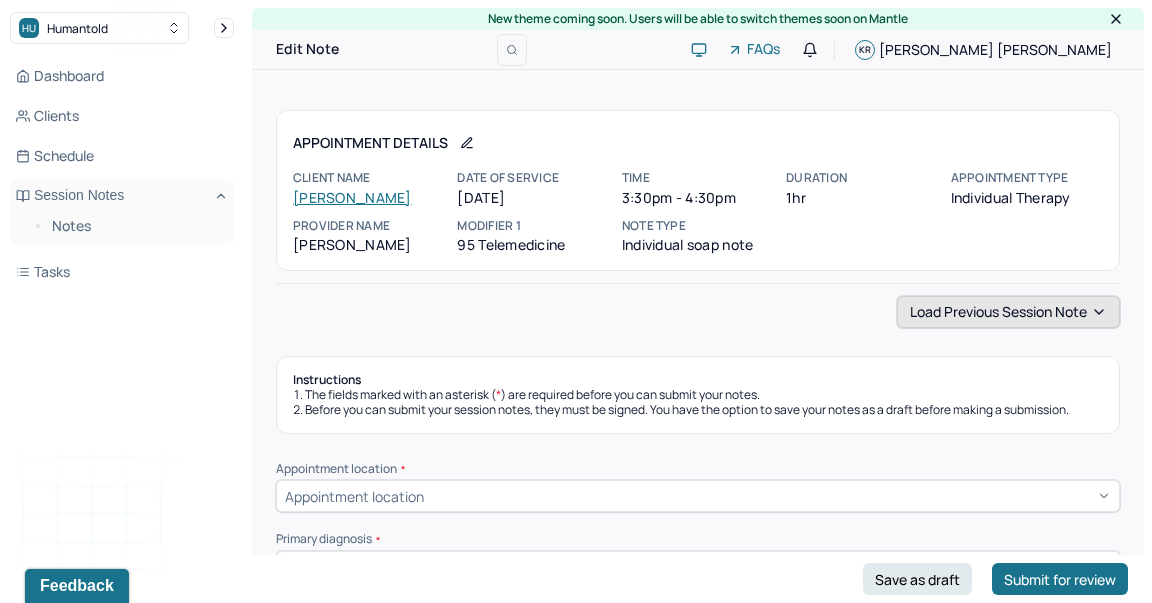 click on "Load previous session note" at bounding box center [1008, 312] 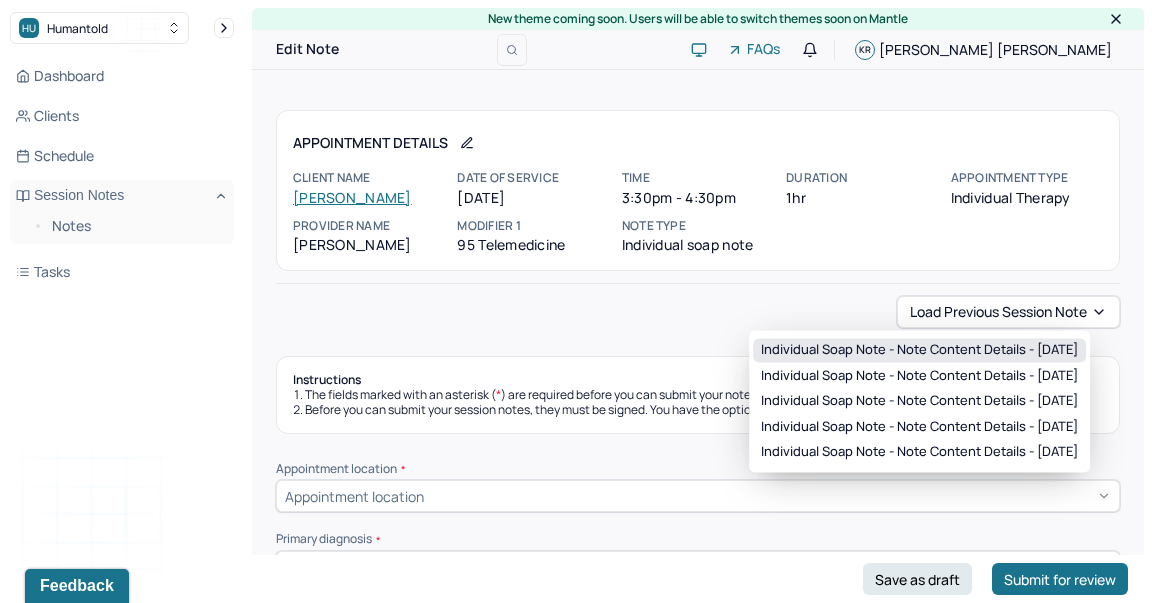 click on "Individual soap note   - Note content Details -   [DATE]" at bounding box center (919, 350) 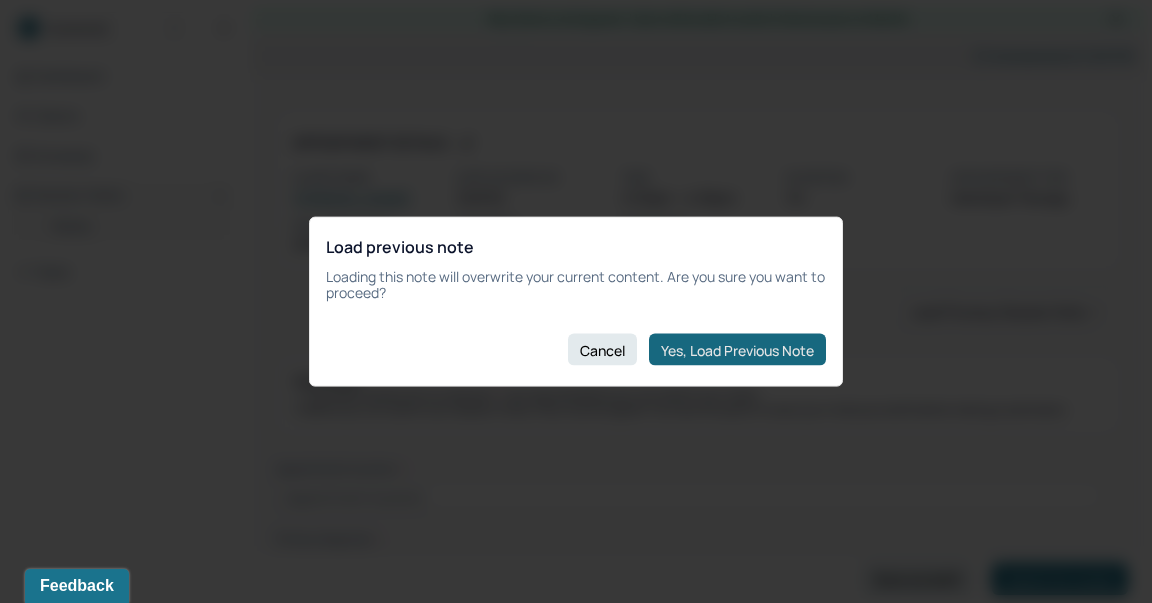 click on "Yes, Load Previous Note" at bounding box center (737, 350) 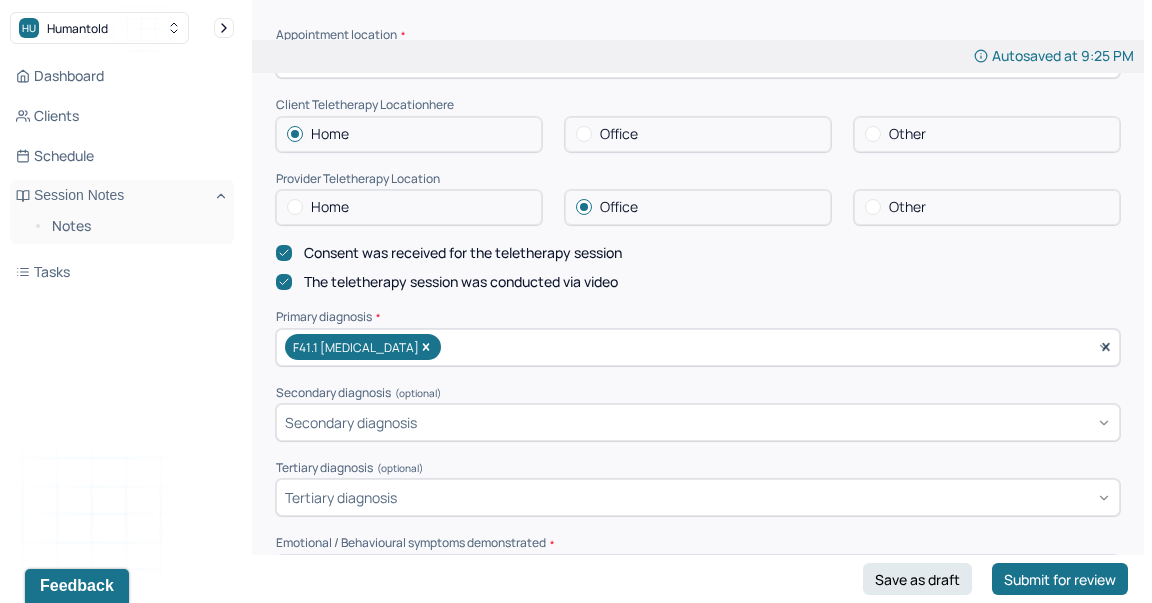 scroll, scrollTop: 435, scrollLeft: 0, axis: vertical 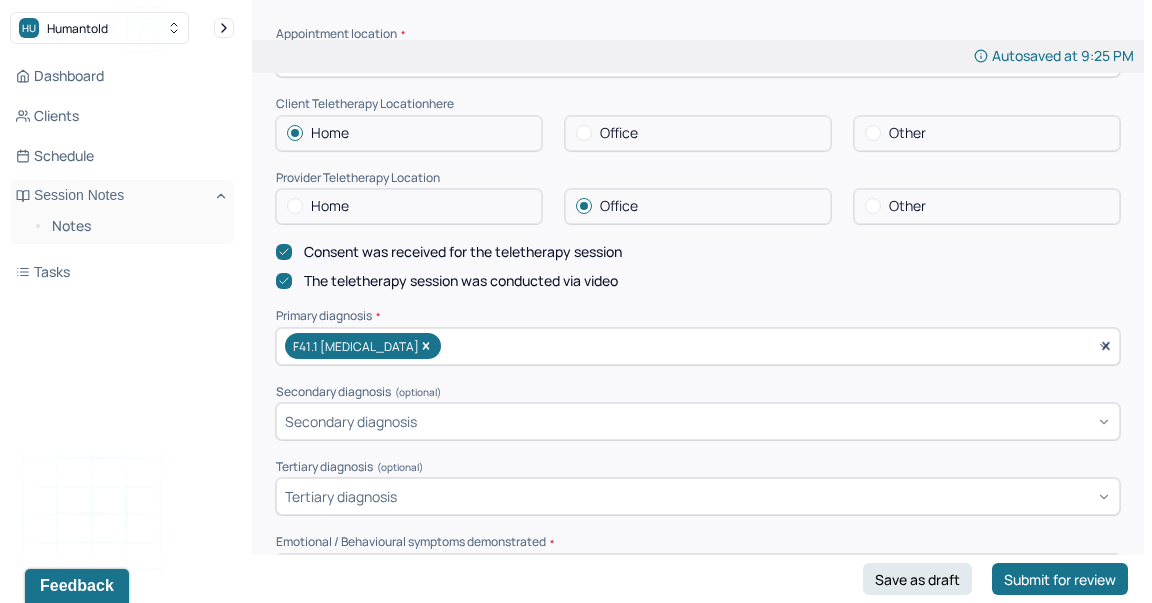 click on "Appointment location * Teletherapy Client Teletherapy Location here Home Office Other Provider Teletherapy Location Home Office Other Consent was received for the teletherapy session The teletherapy session was conducted via video Primary diagnosis * F41.1 [MEDICAL_DATA] Secondary diagnosis (optional) Secondary diagnosis Tertiary diagnosis (optional) Tertiary diagnosis Emotional / Behavioural symptoms demonstrated * Anxious, selfdoubting, overwhelmed  Causing * Maladaptive Functioning Intention for Session * Encourage personality growth and minimize maladaptive functioning" at bounding box center (698, 401) 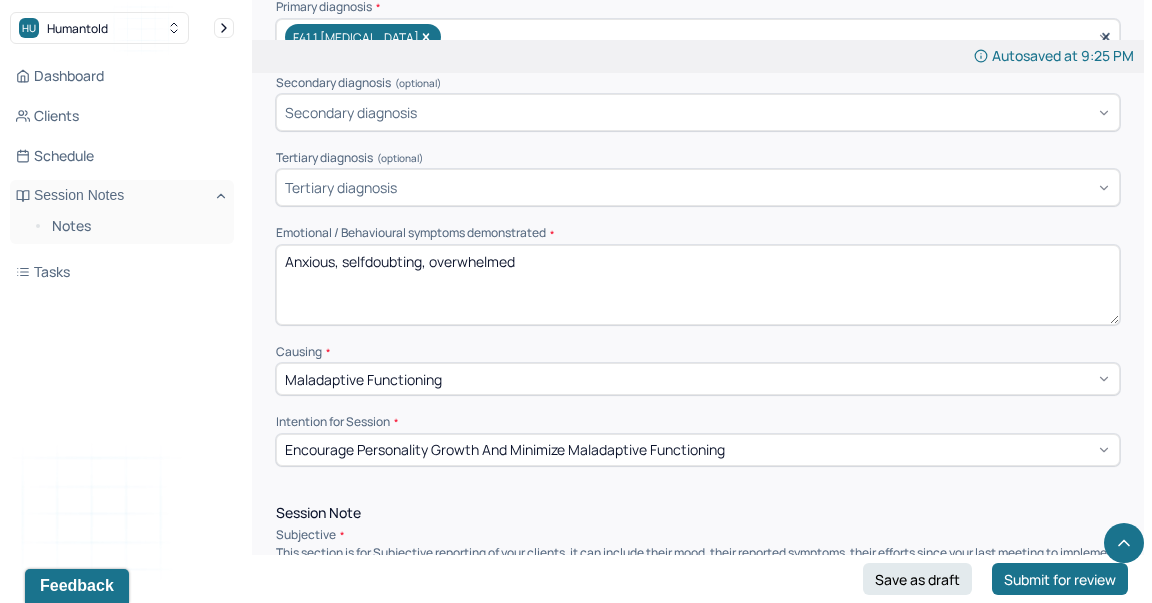scroll, scrollTop: 792, scrollLeft: 0, axis: vertical 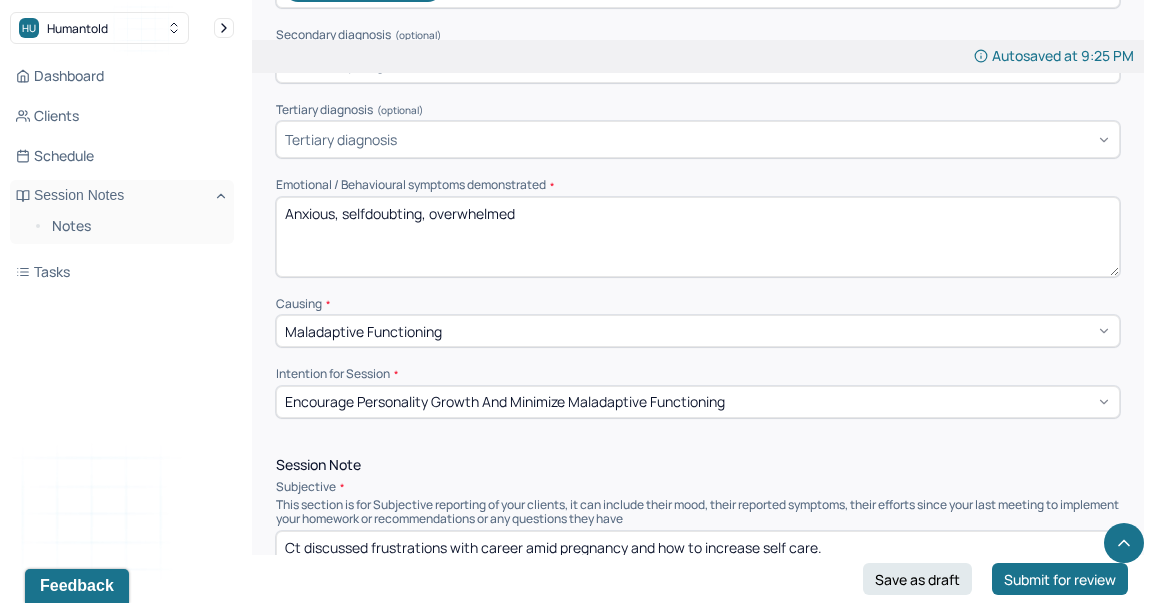 click on "Anxious, selfdoubting, overwhelmed" at bounding box center [698, 237] 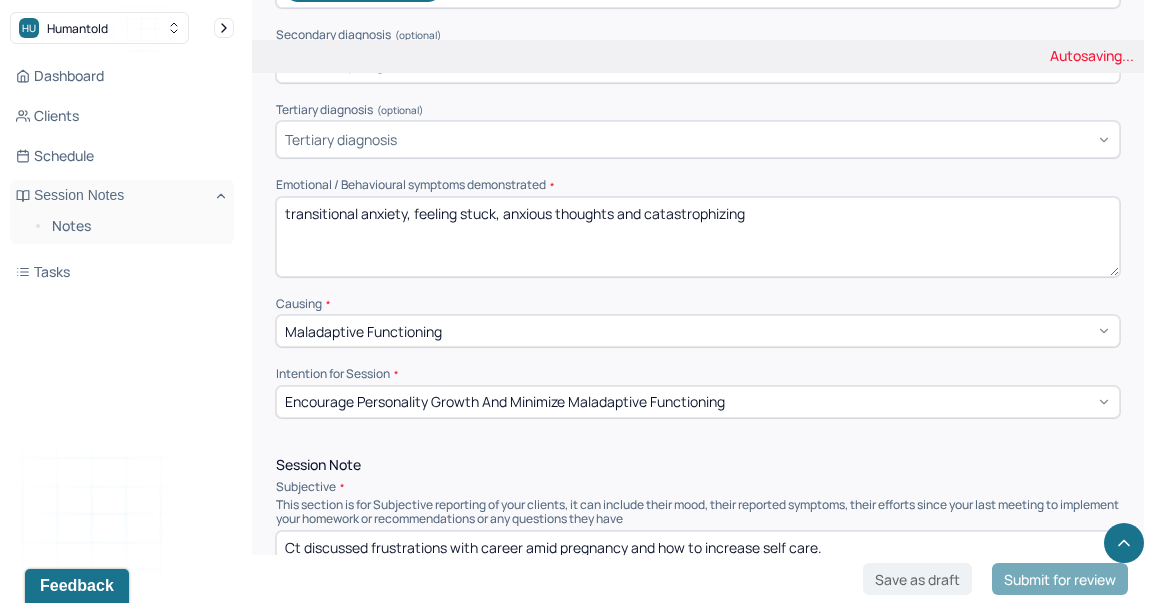type on "transitional anxiety, feeling stuck, anxious thoughts and catastrophizing" 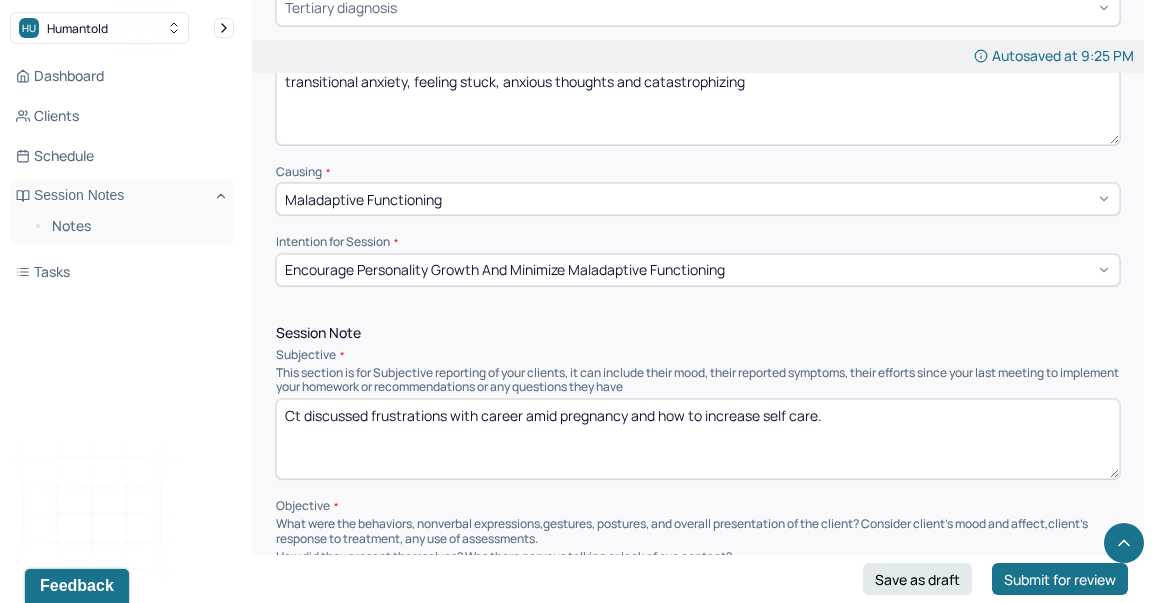 scroll, scrollTop: 962, scrollLeft: 0, axis: vertical 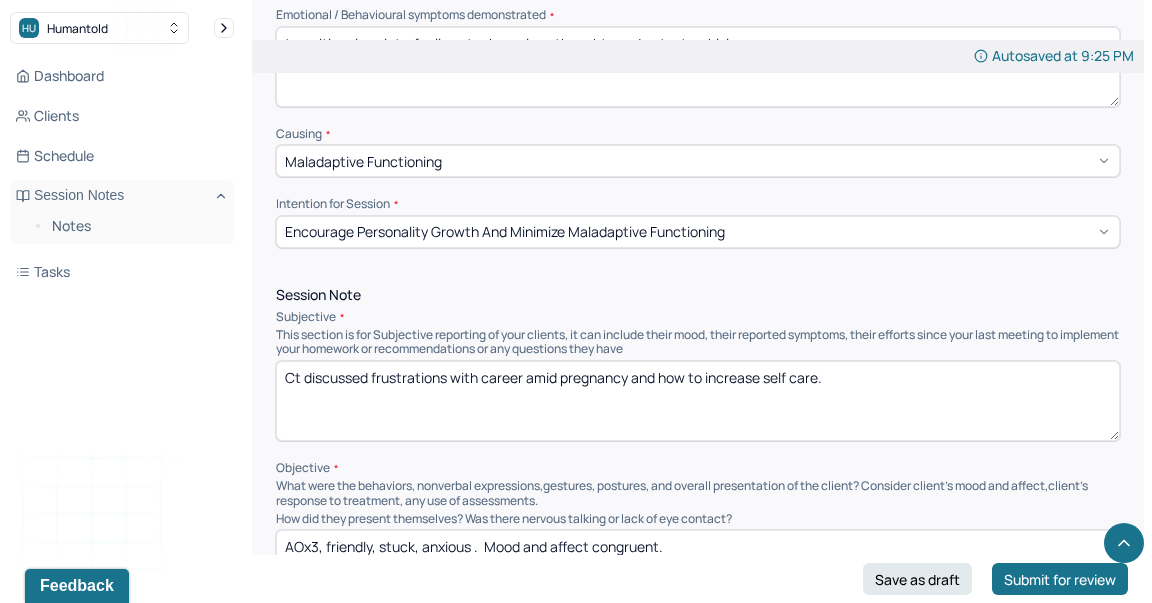 click on "Ct discussed frustrations with career amid pregnancy and how to increase self care." at bounding box center (698, 401) 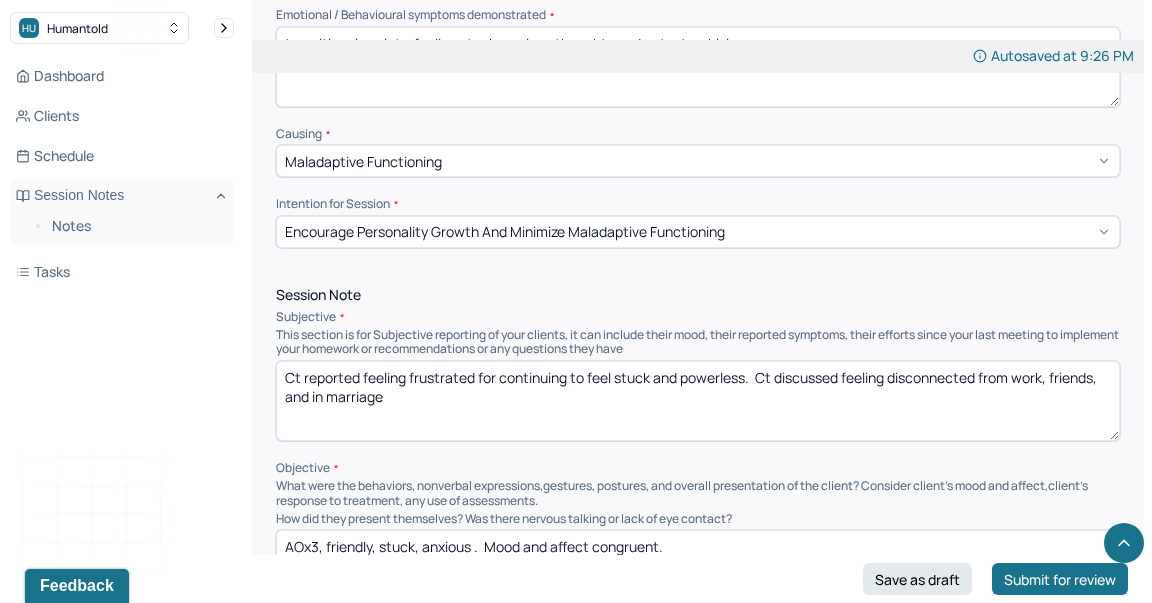 scroll, scrollTop: 1160, scrollLeft: 0, axis: vertical 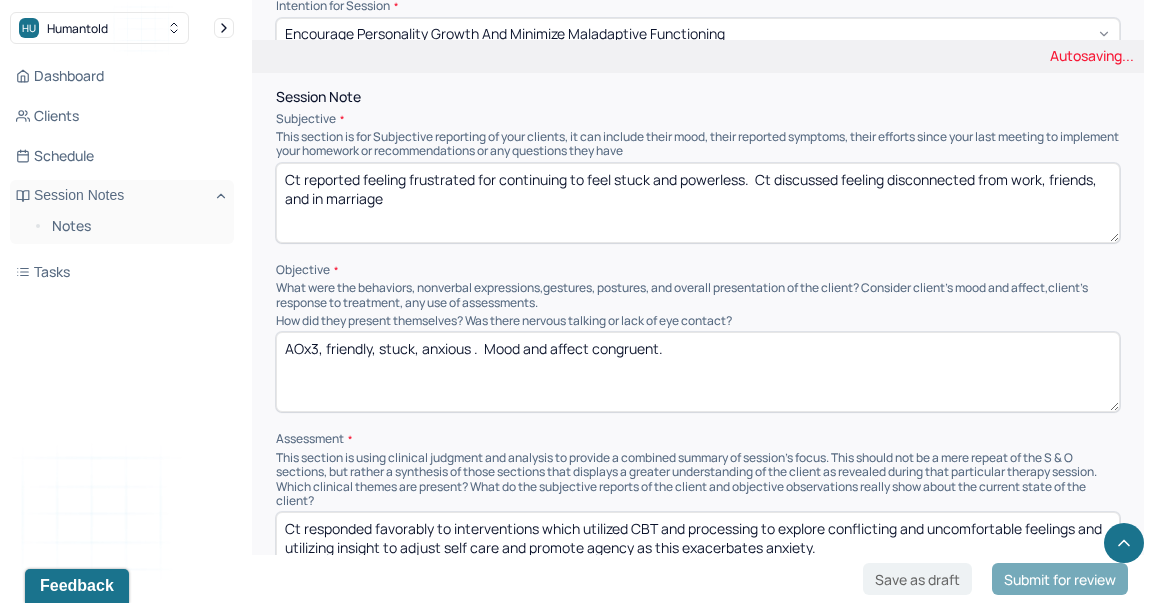 type on "Ct reported feeling frustrated for continuing to feel stuck and powerless.  Ct discussed feeling disconnected from work, friends, and in marriage" 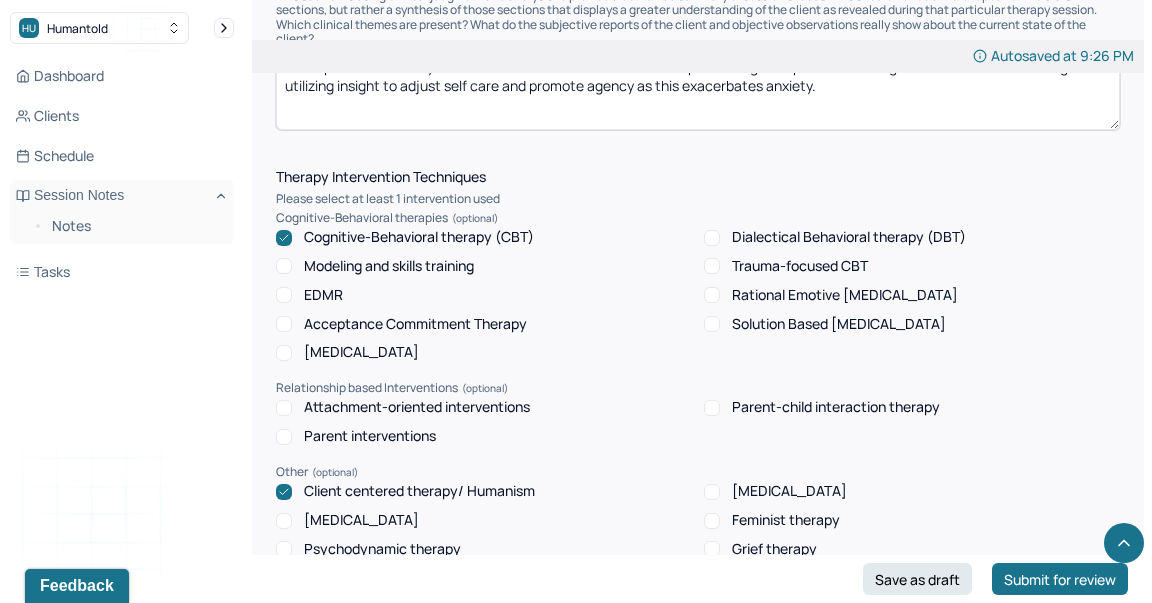 scroll, scrollTop: 1739, scrollLeft: 0, axis: vertical 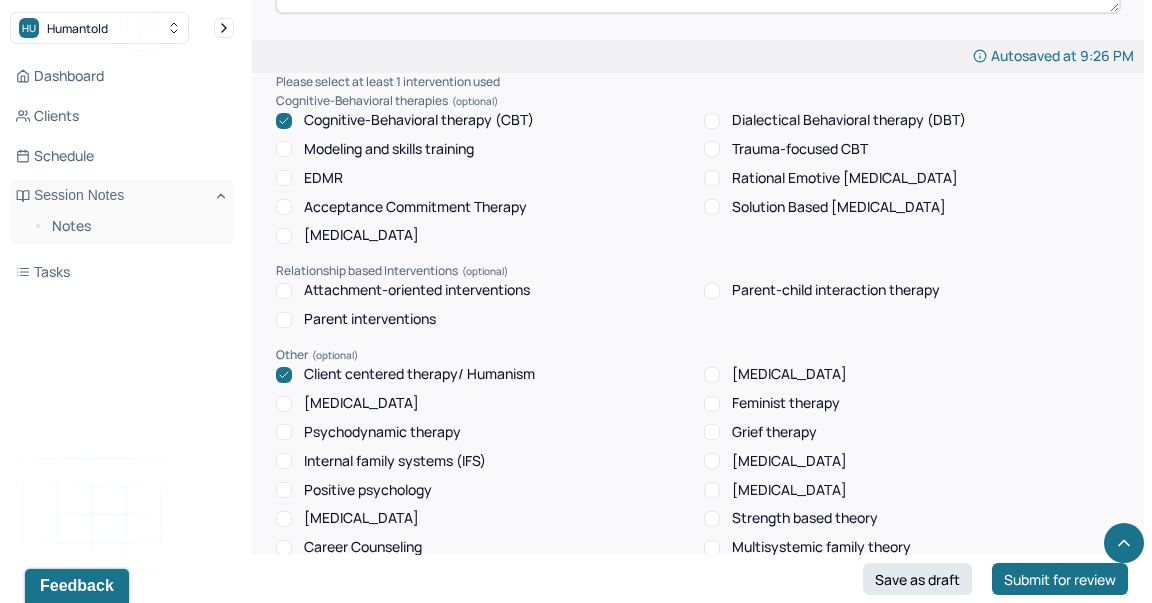 type on "AOx3, friendly, stuck, worried, anxious .  Mood and affect congruent." 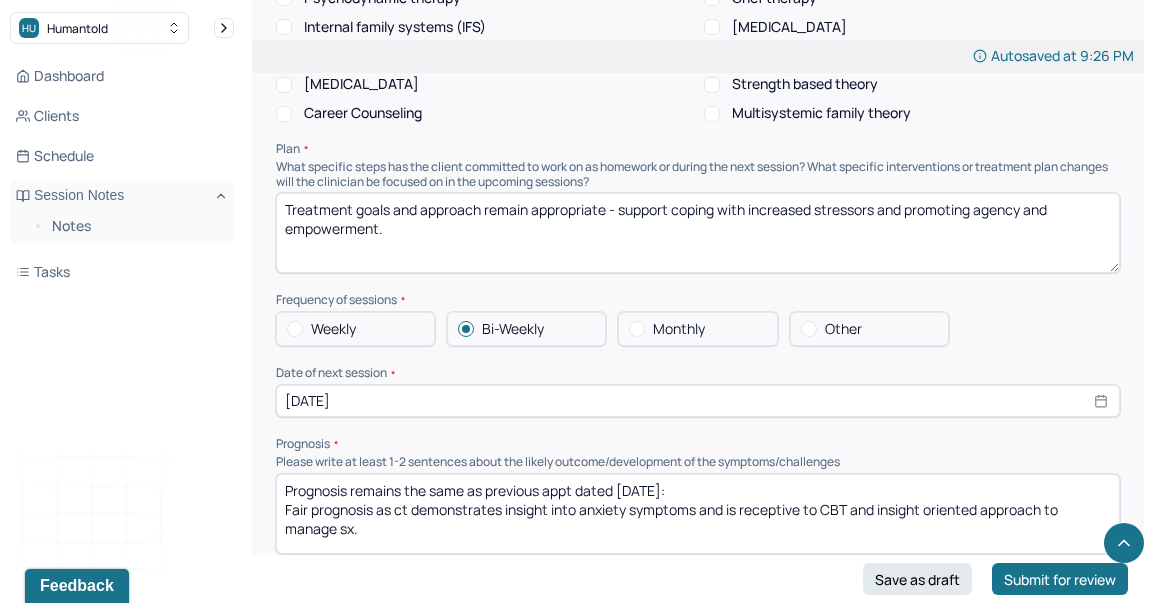 scroll, scrollTop: 2176, scrollLeft: 0, axis: vertical 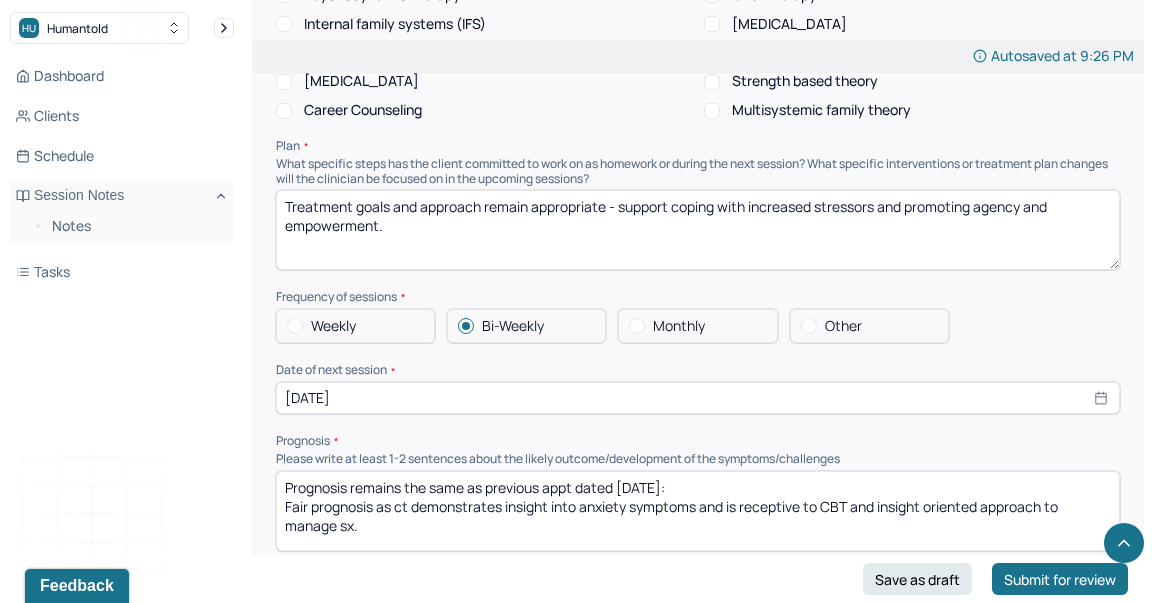 select on "6" 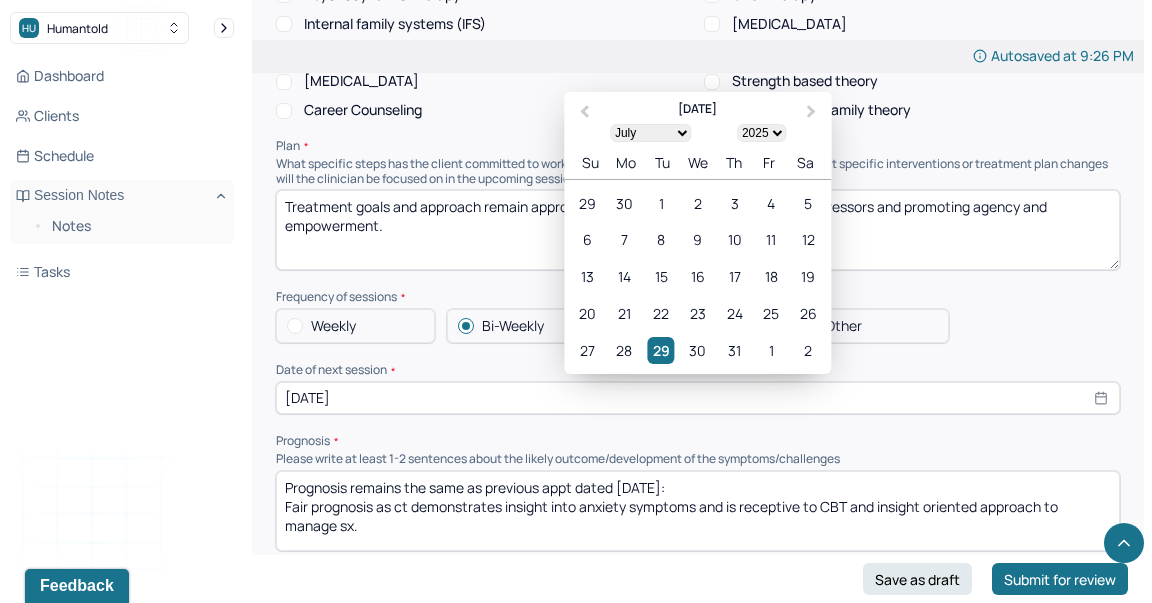 click on "[DATE]" at bounding box center (698, 398) 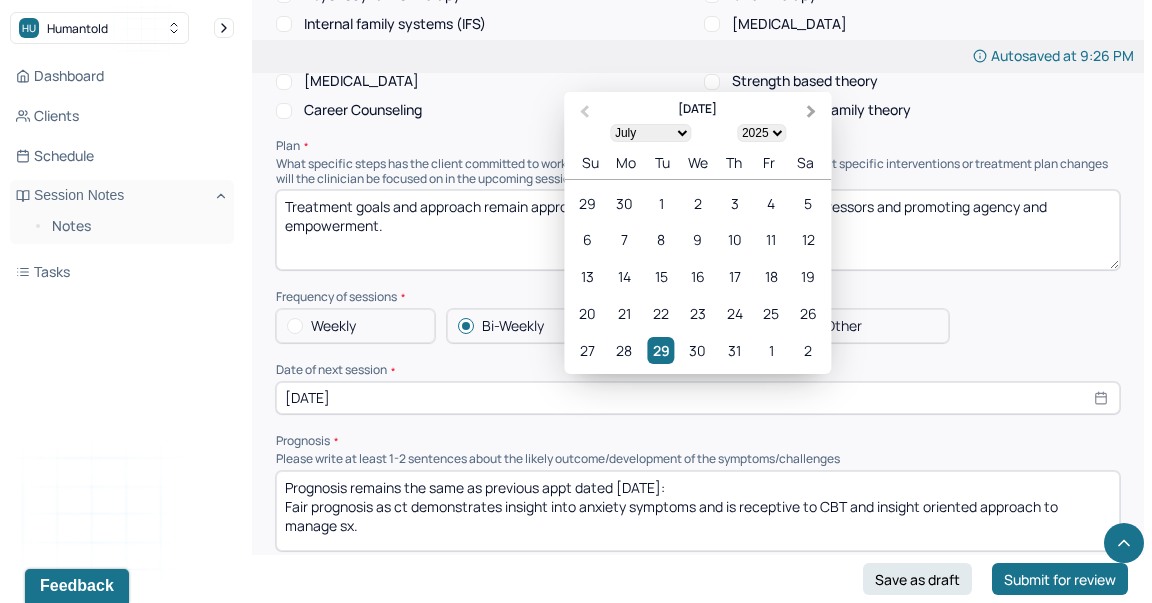 click on "Next Month" at bounding box center [813, 113] 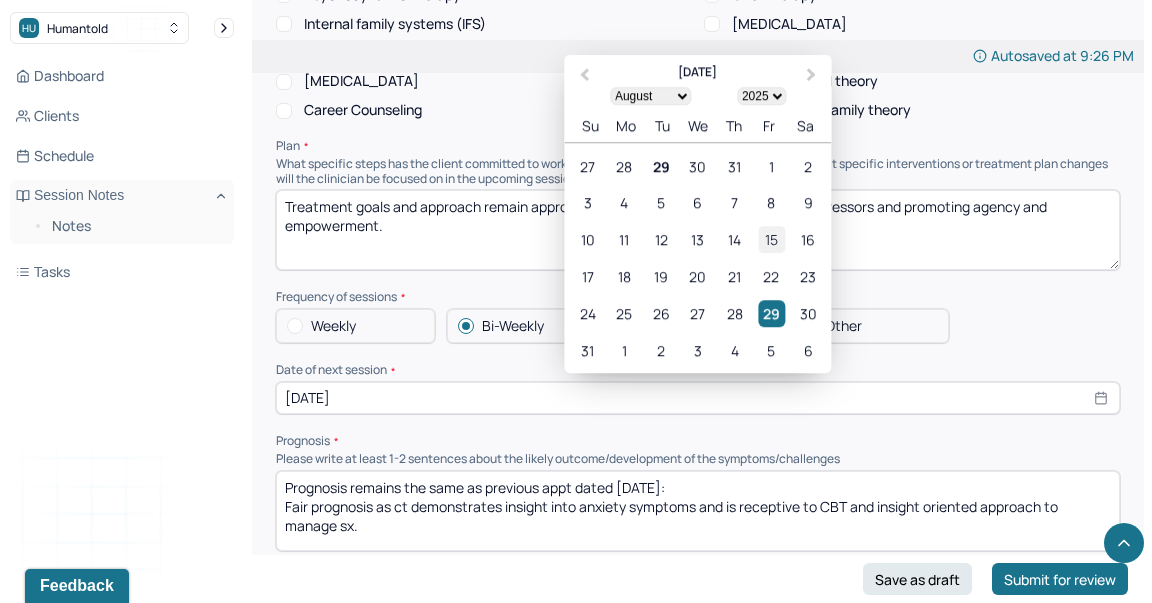 click on "15" at bounding box center [771, 239] 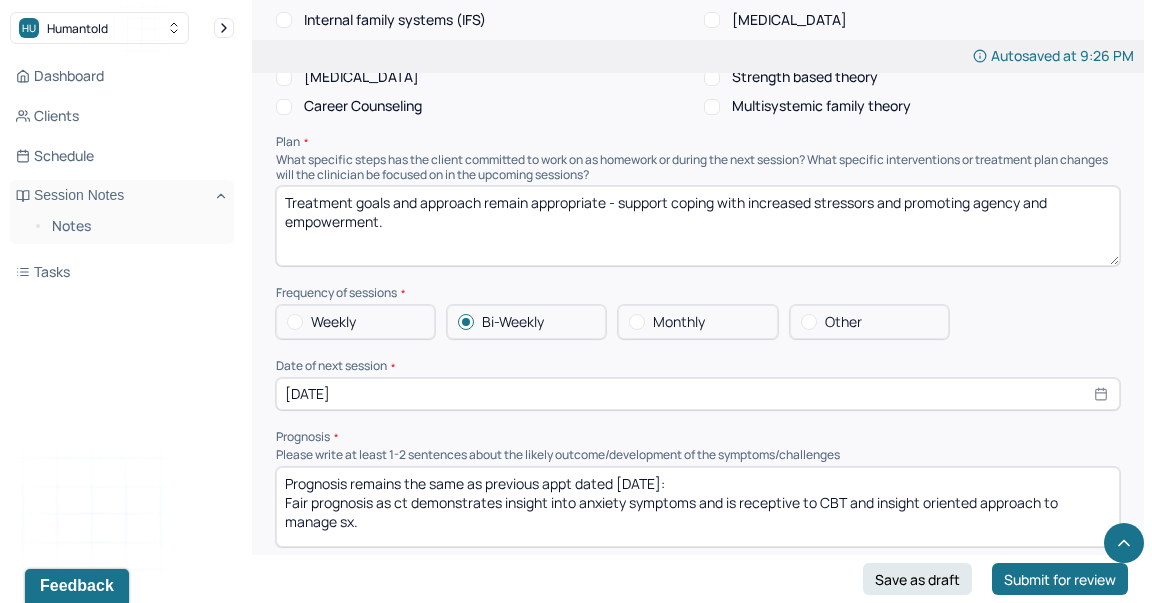 scroll, scrollTop: 2190, scrollLeft: 0, axis: vertical 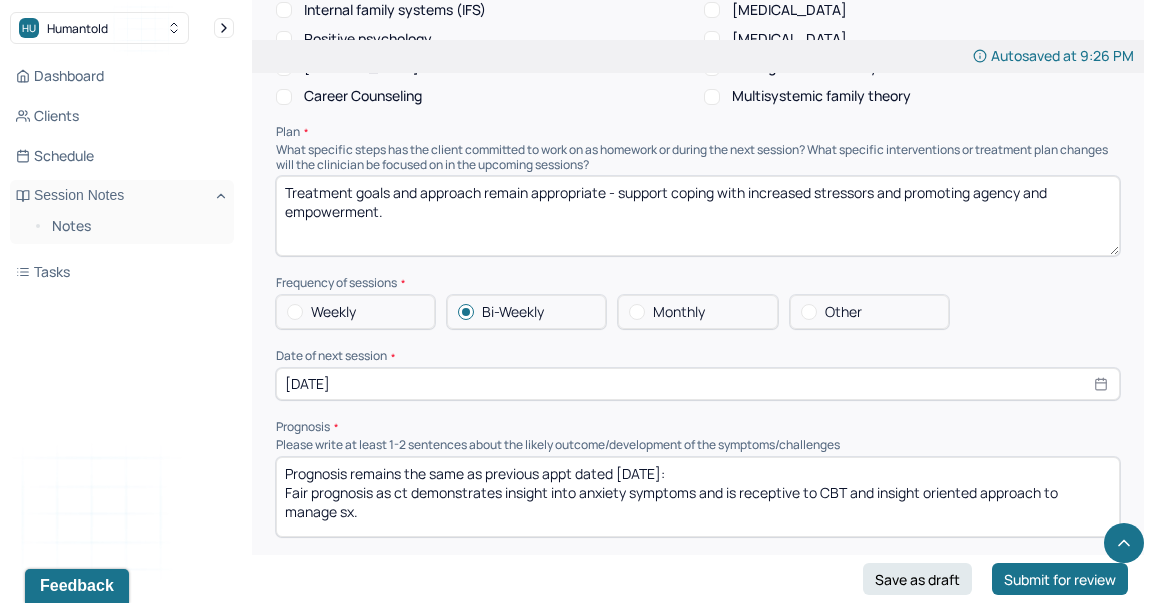 click on "Prognosis remains the same as previous appt dated [DATE]:
Fair prognosis as ct demonstrates insight into anxiety symptoms and is receptive to CBT and insight oriented approach to manage sx." at bounding box center (698, 497) 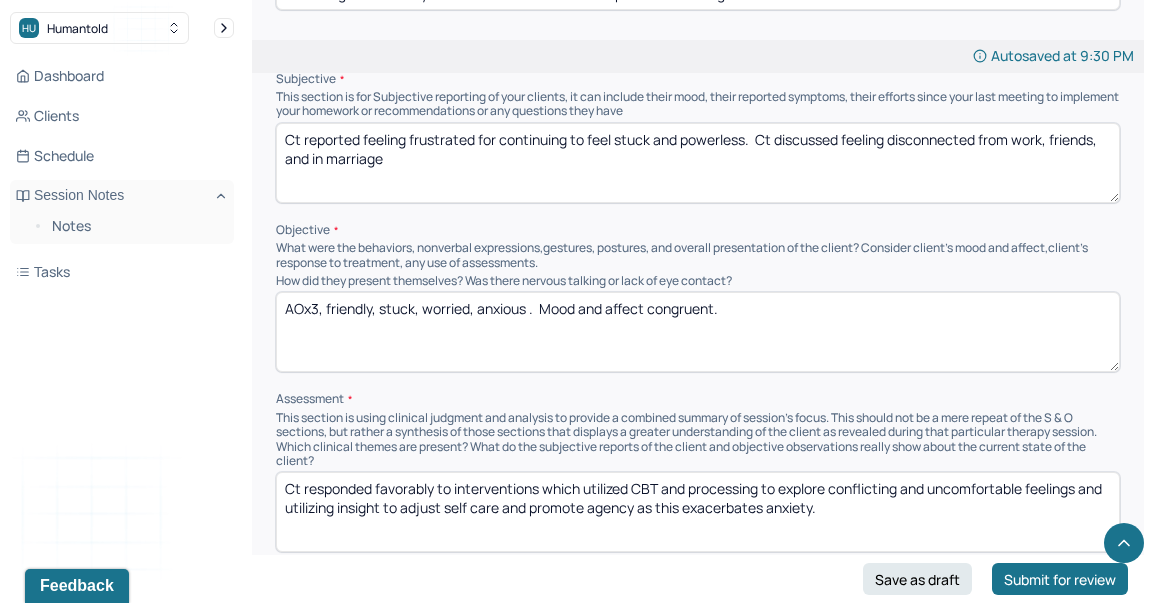scroll, scrollTop: 0, scrollLeft: 0, axis: both 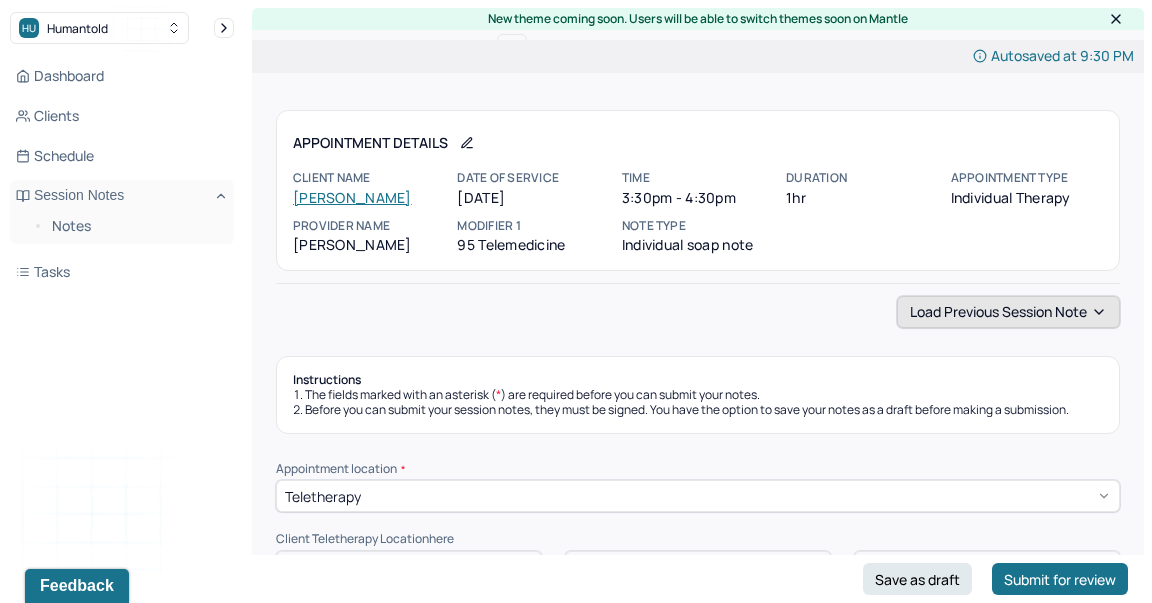 click on "Load previous session note" at bounding box center (1008, 312) 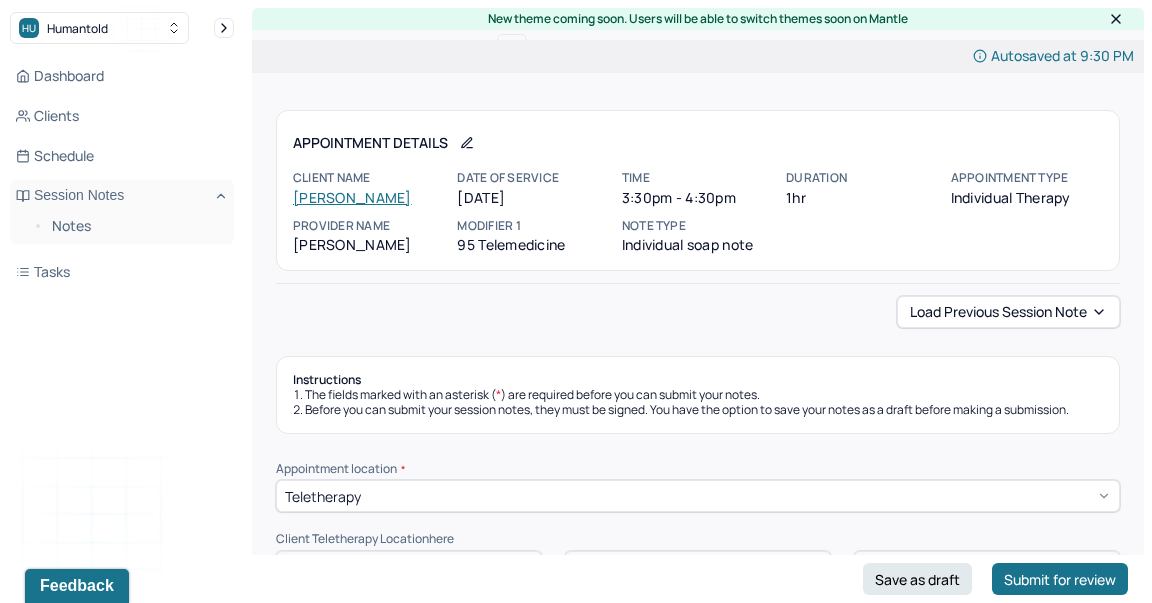 click on "Load previous session note" at bounding box center (698, 312) 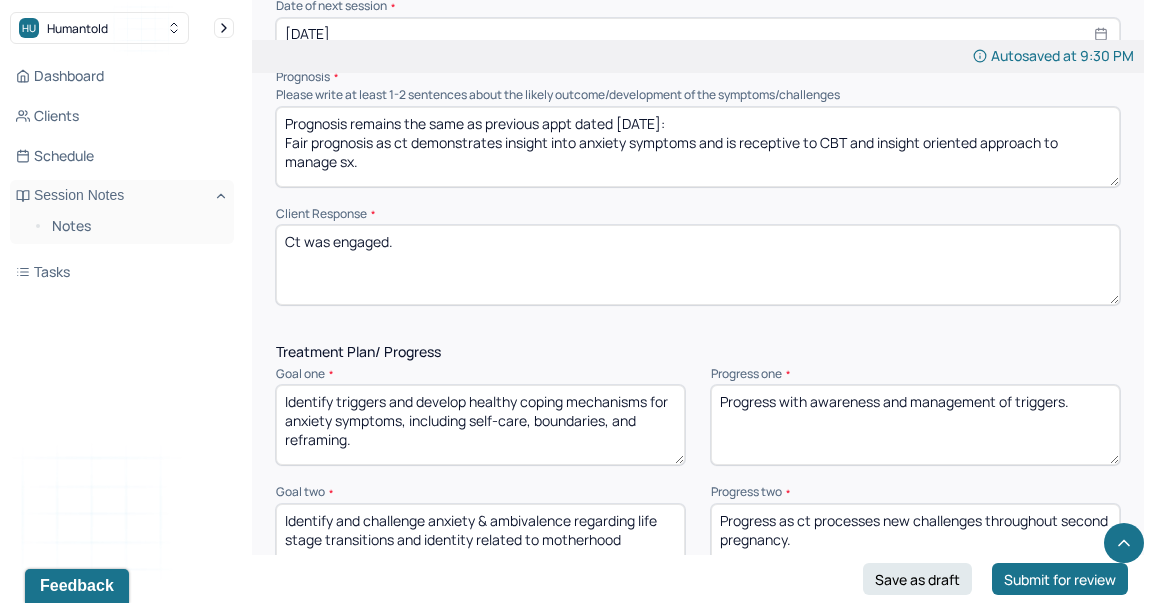 scroll, scrollTop: 2528, scrollLeft: 0, axis: vertical 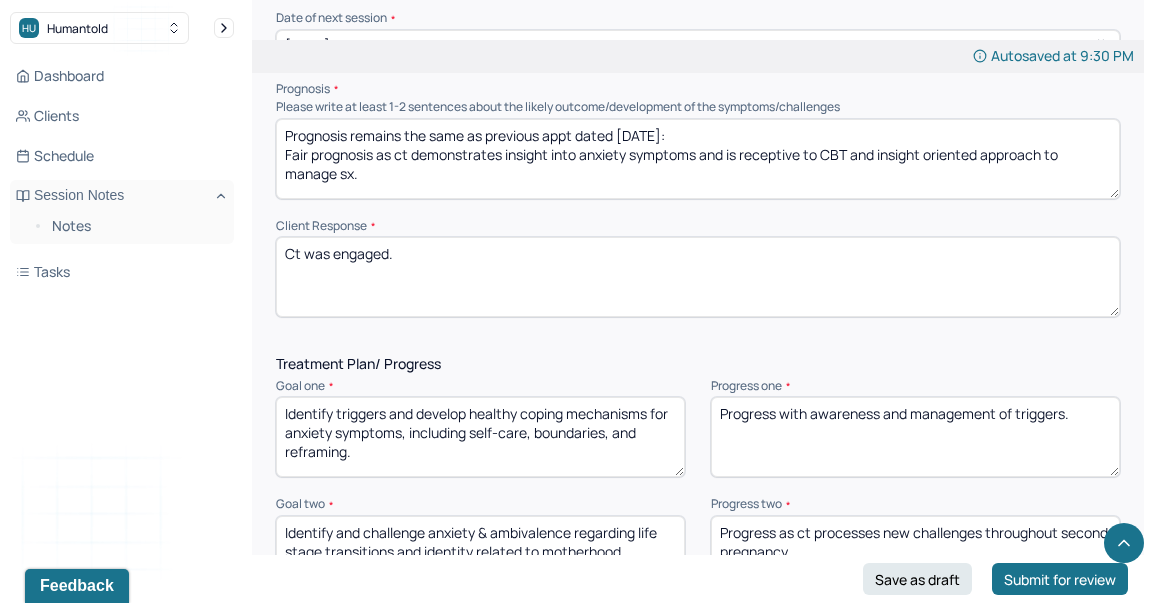 click on "Prognosis remains the same as previous appt dated [DATE]:
Fair prognosis as ct demonstrates insight into anxiety symptoms and is receptive to CBT and insight oriented approach to manage sx." at bounding box center (698, 159) 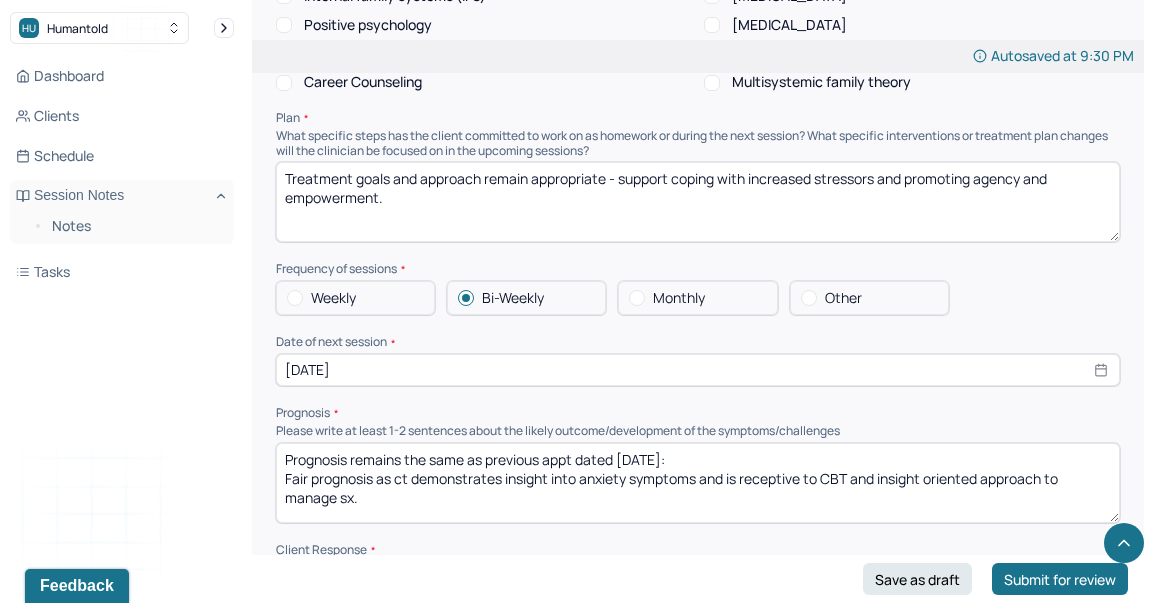 scroll, scrollTop: 2193, scrollLeft: 0, axis: vertical 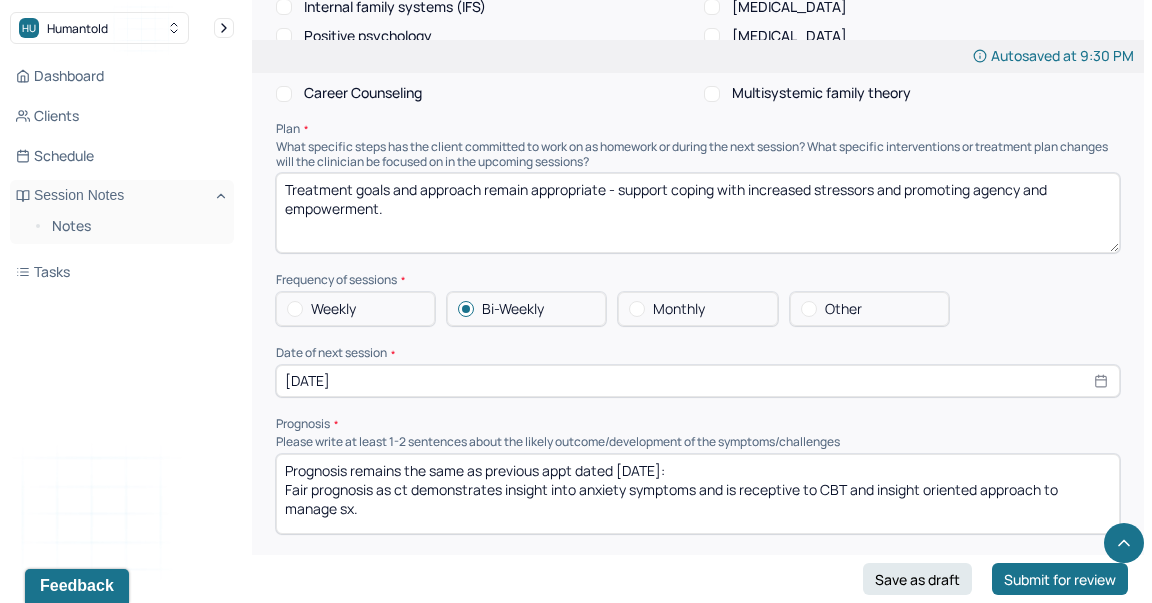 type on "Prognosis remains the same as previous appt dated [DATE]:
Fair prognosis as ct demonstrates insight into anxiety symptoms and is receptive to CBT and insight oriented approach to manage sx." 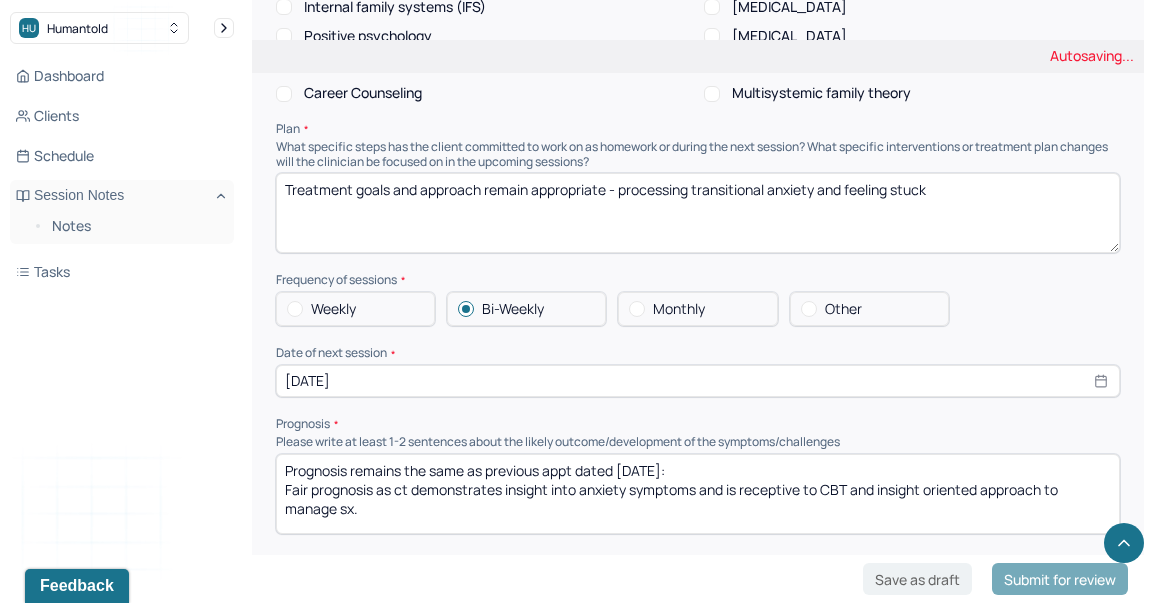 type on "Treatment goals and approach remain appropriate - processing transitional anxiety and feeling stuck" 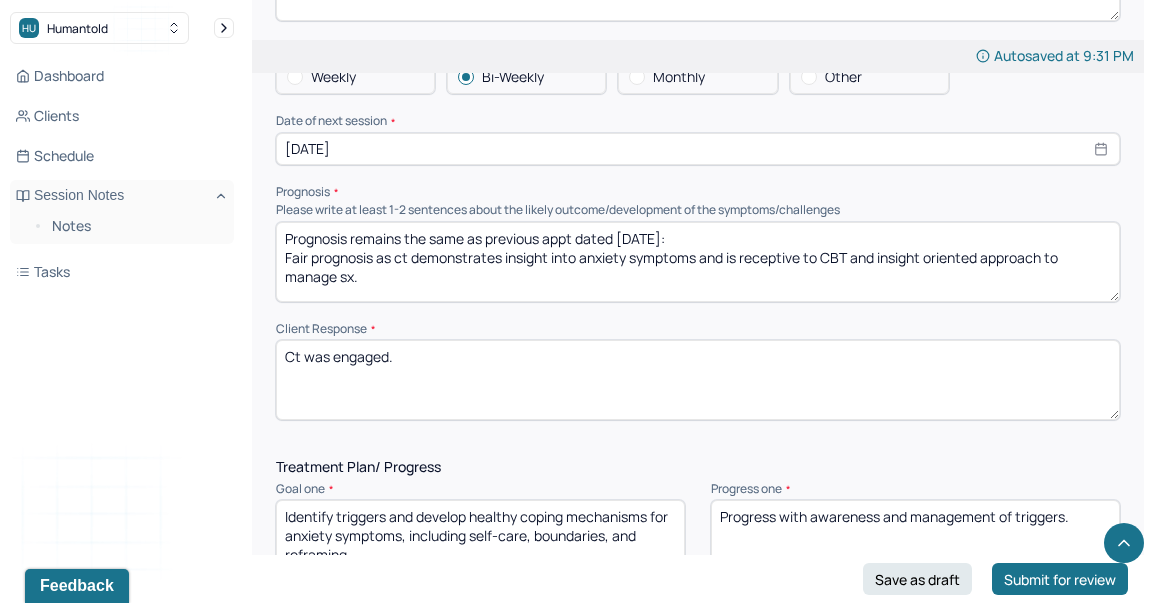 scroll, scrollTop: 2440, scrollLeft: 0, axis: vertical 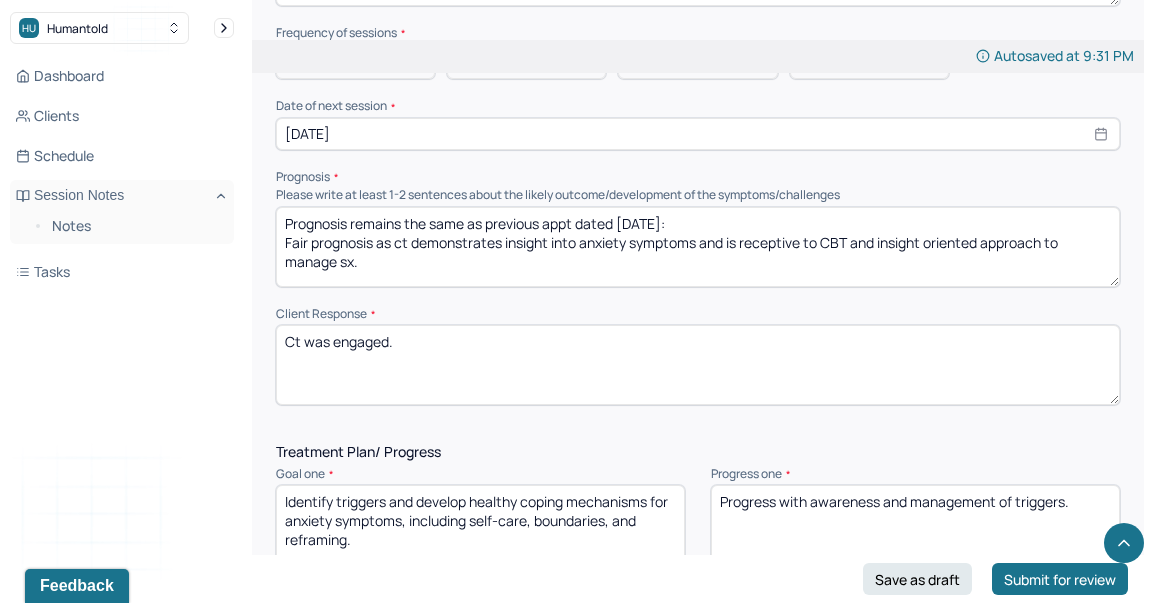 click on "Client Response" at bounding box center [698, 314] 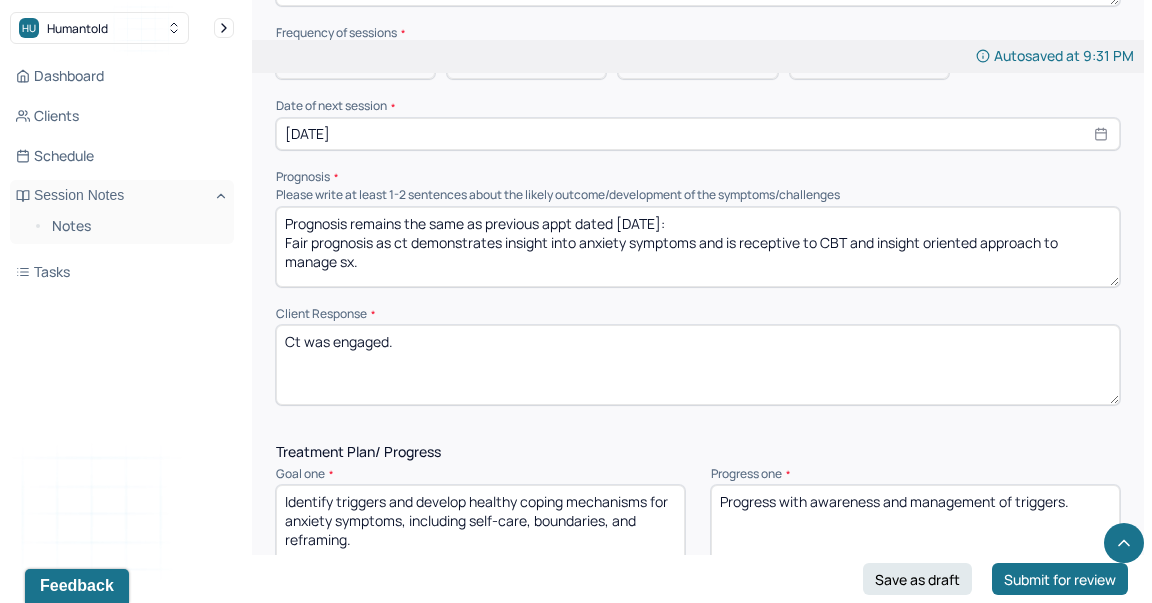 click on "Ct was engaged." at bounding box center [698, 365] 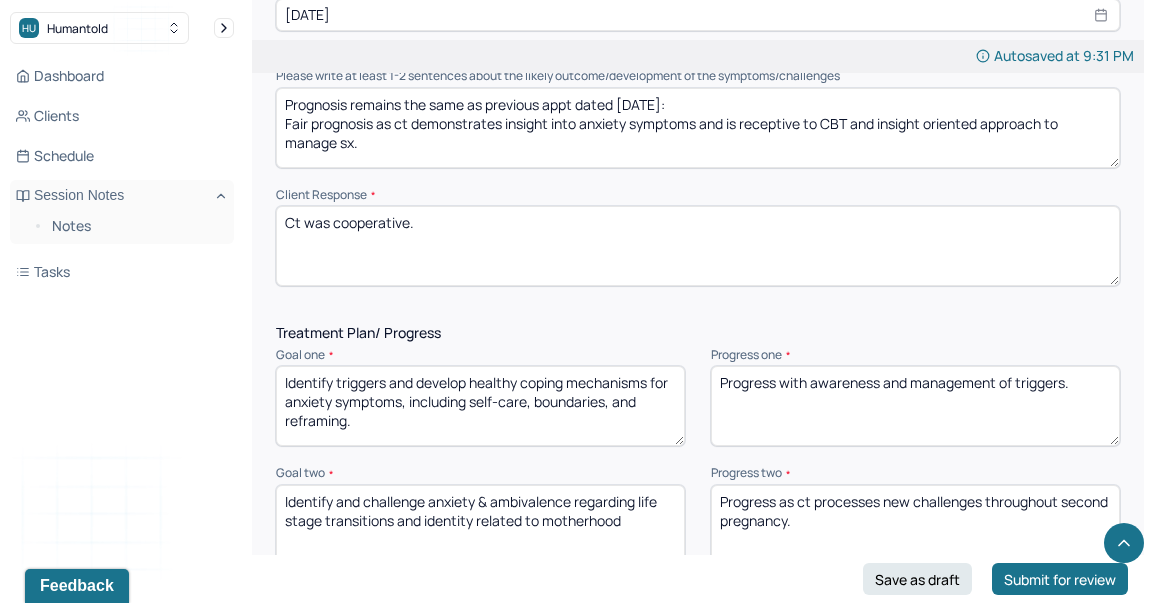 scroll, scrollTop: 2557, scrollLeft: 0, axis: vertical 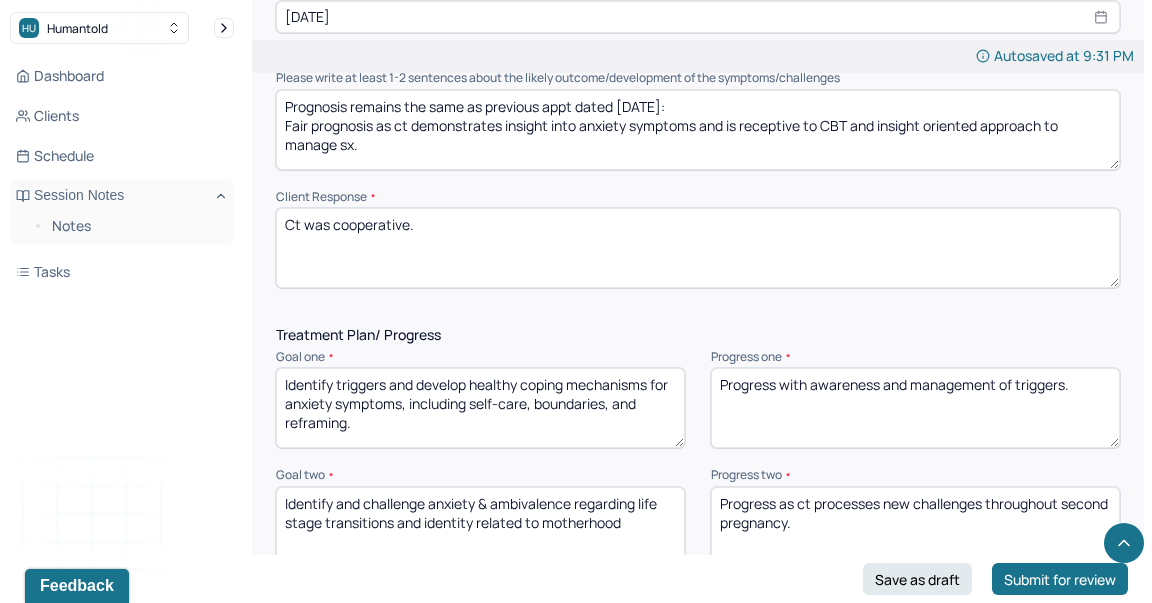 type 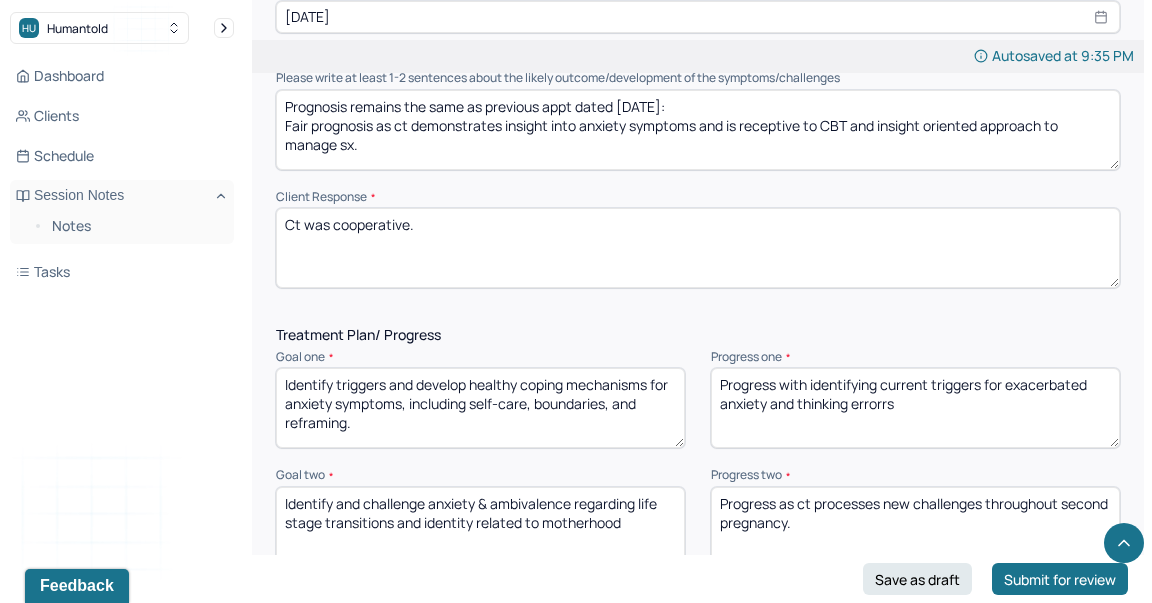click on "Progress as ct processes new challenges throughout second pregnancy." at bounding box center (915, 527) 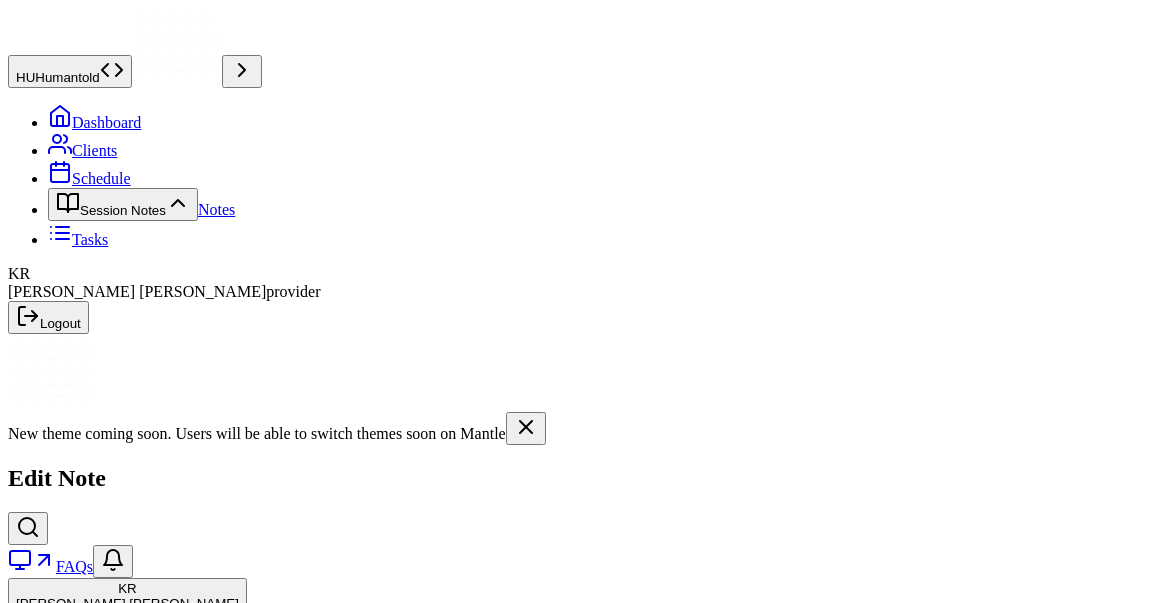 scroll, scrollTop: 2557, scrollLeft: 0, axis: vertical 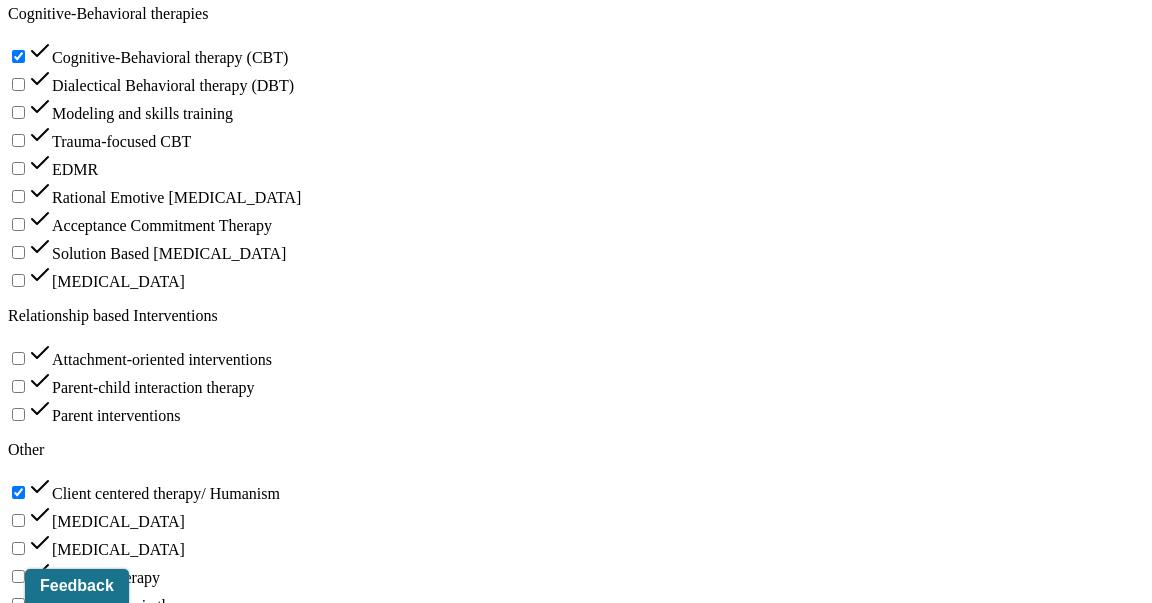 type on "Progress with processing overwhelm" 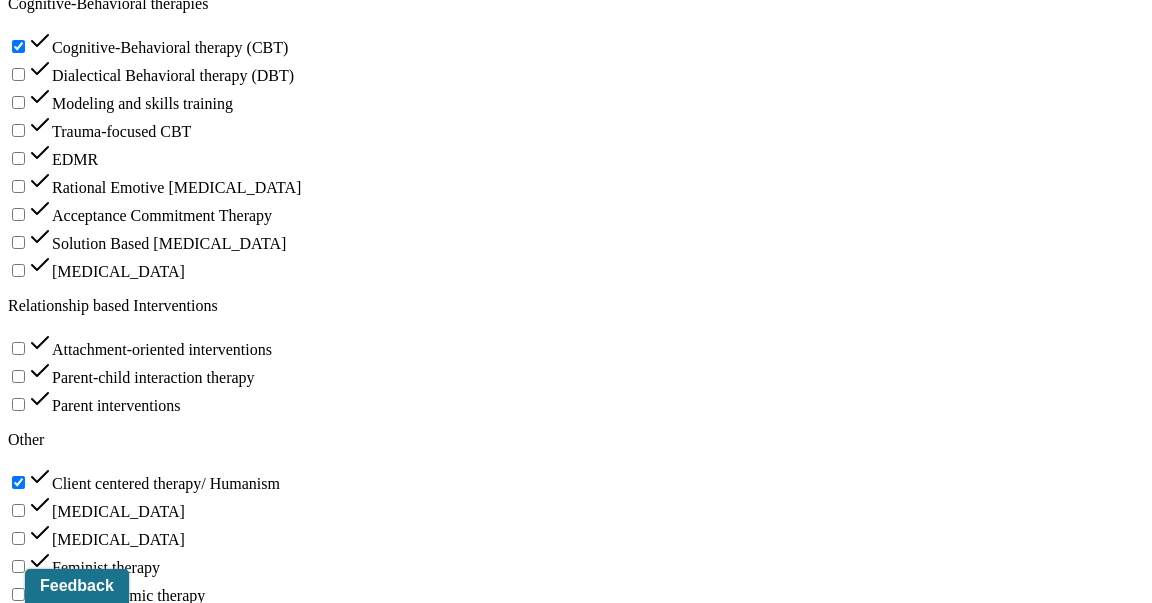 click on "Progress as ct is working towards agency and empowerment." at bounding box center [242, 1776] 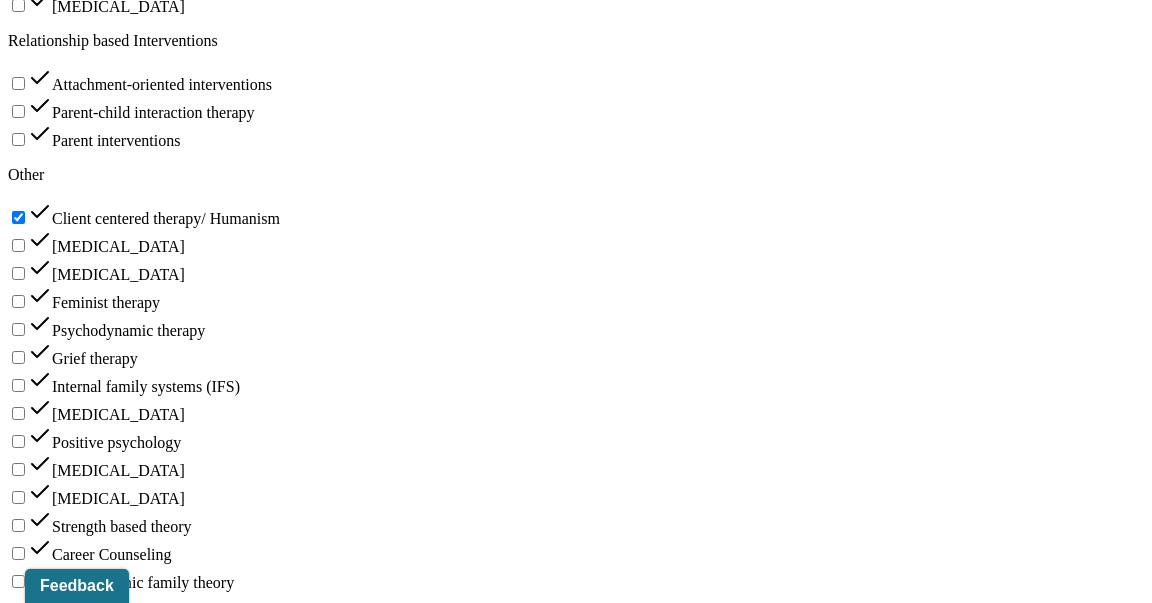 scroll, scrollTop: 3216, scrollLeft: 0, axis: vertical 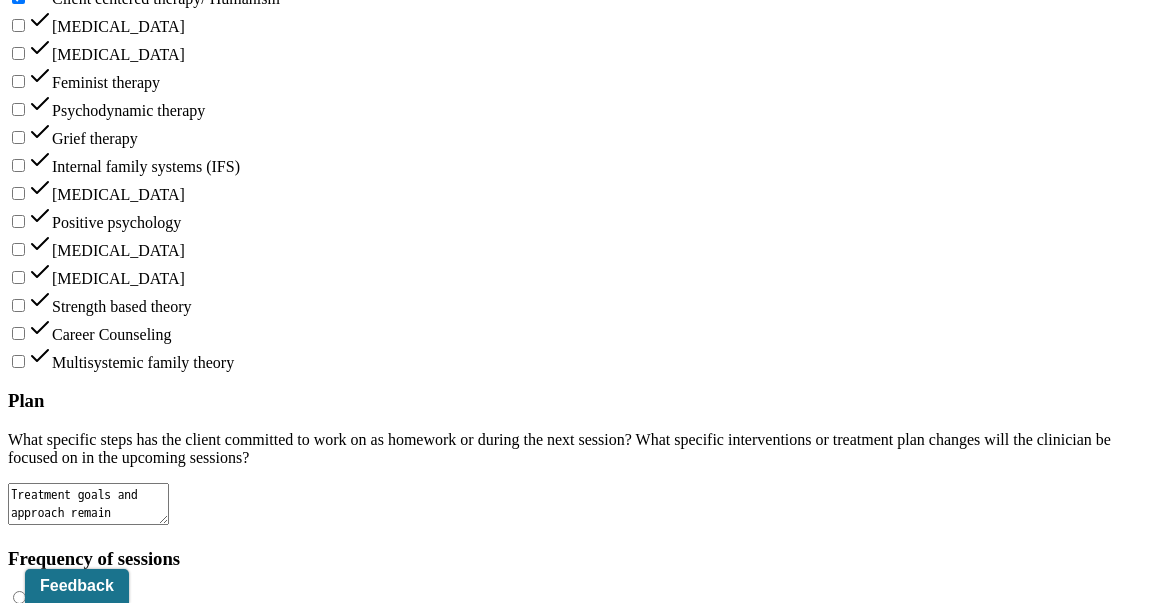 type on "Progress with increasing insight about current anxiety." 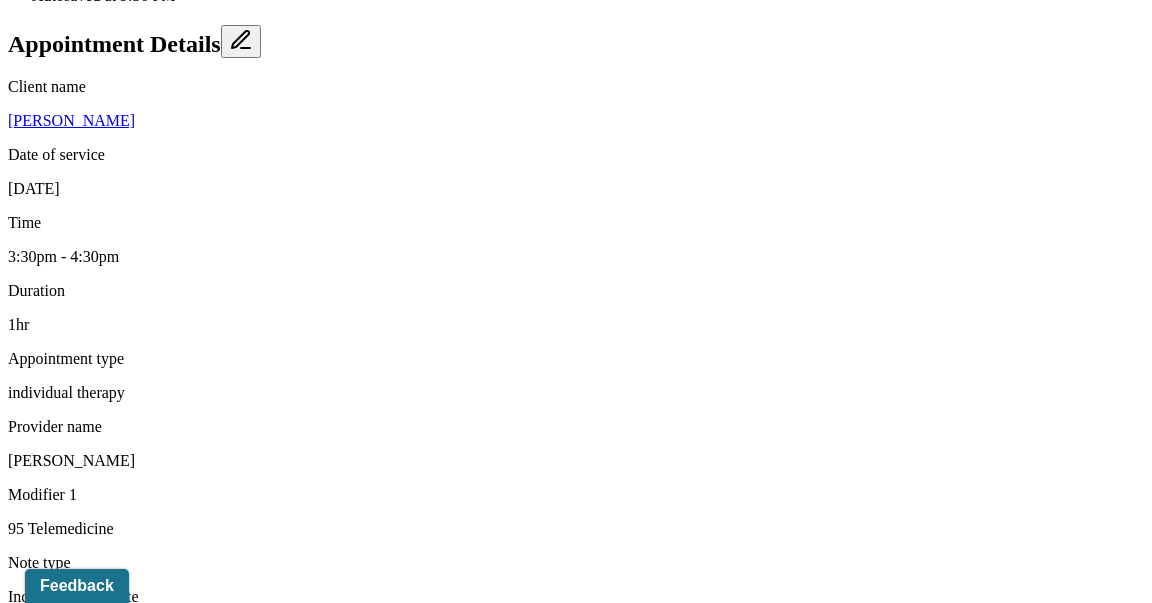 scroll, scrollTop: 894, scrollLeft: 0, axis: vertical 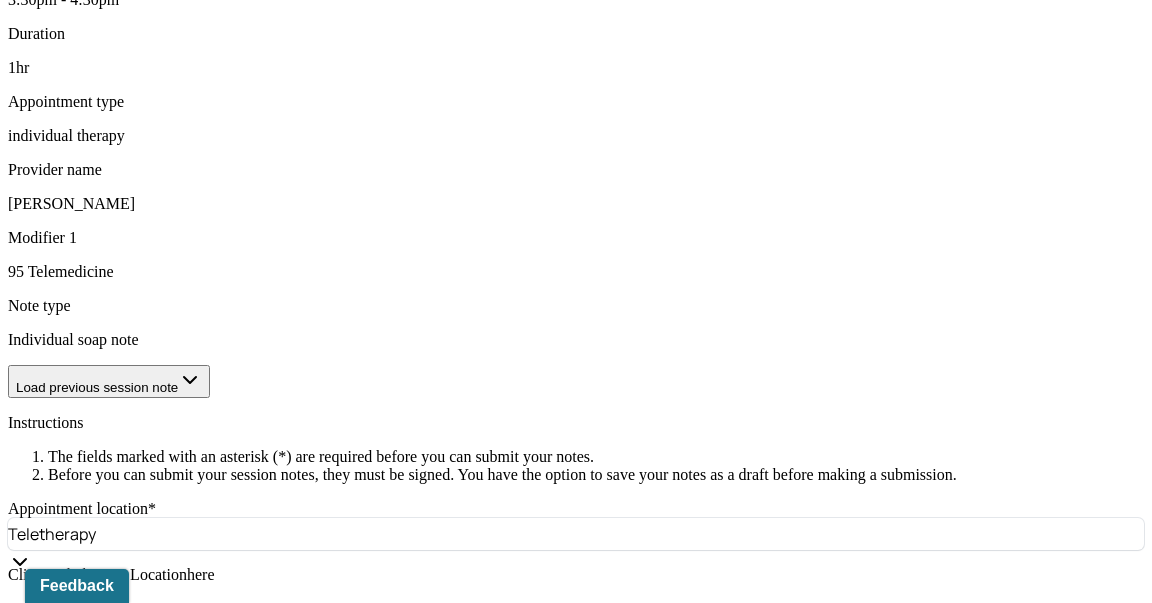 type on "KR" 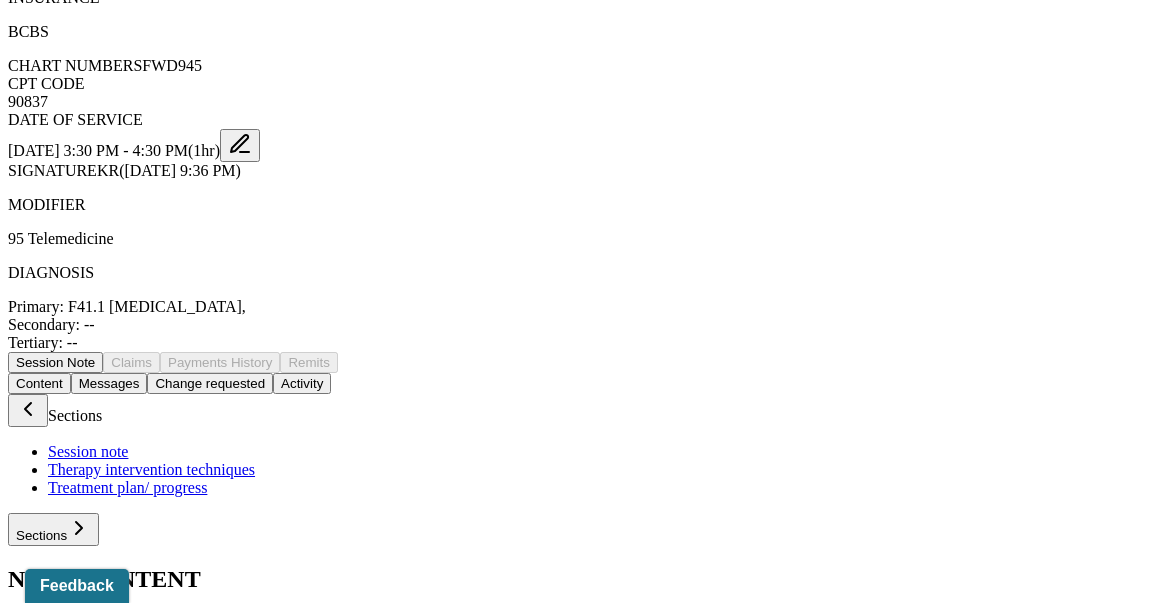 click on "Dashboard Clients Schedule Session Notes Notes Tasks" at bounding box center (576, -718) 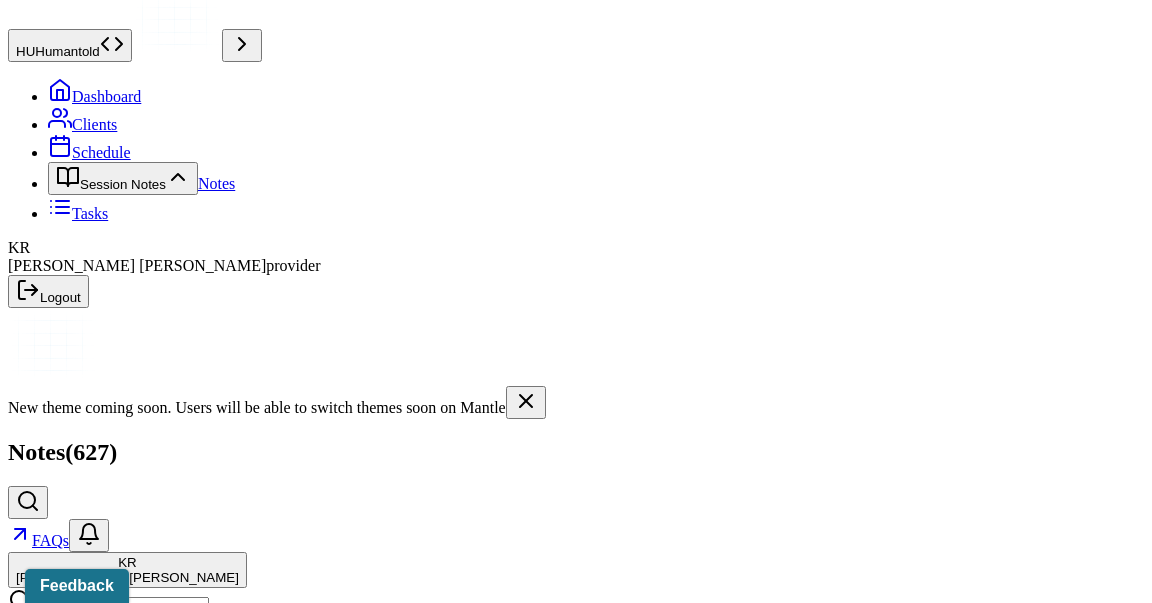 scroll, scrollTop: 308, scrollLeft: 0, axis: vertical 